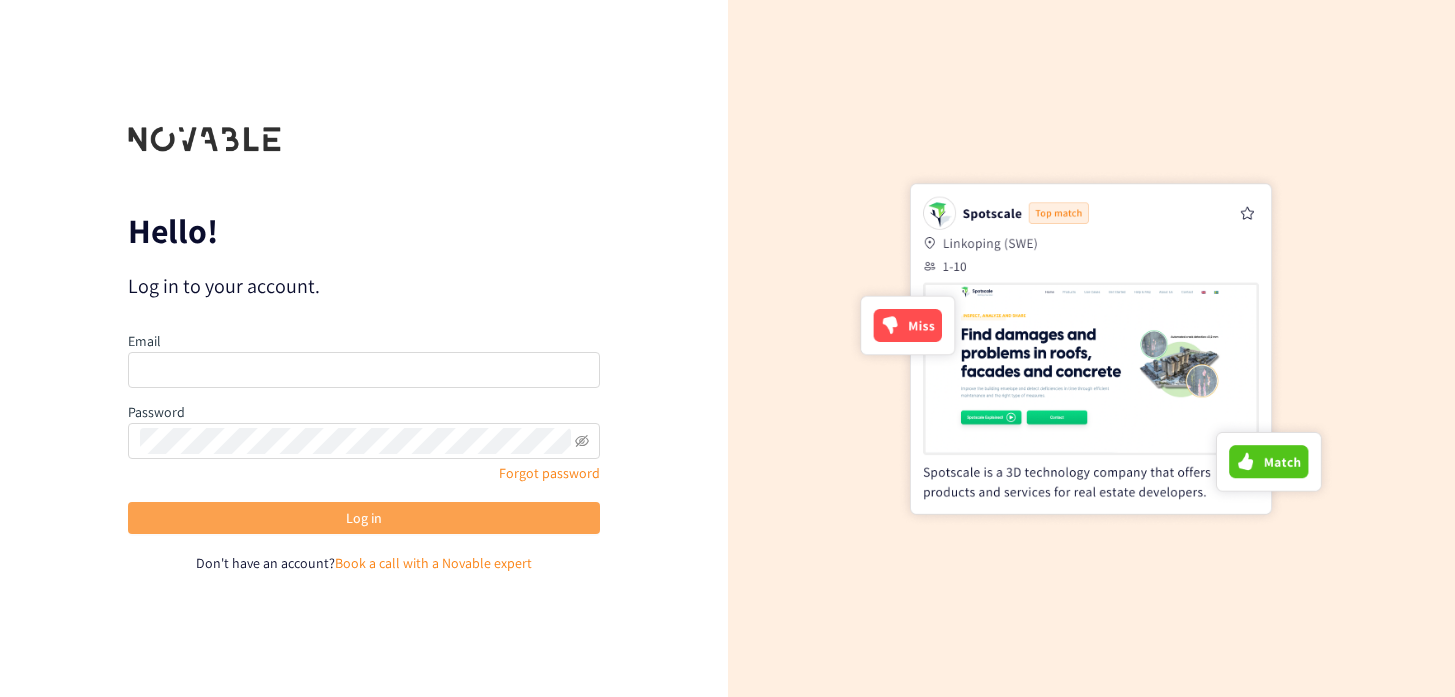 scroll, scrollTop: 0, scrollLeft: 0, axis: both 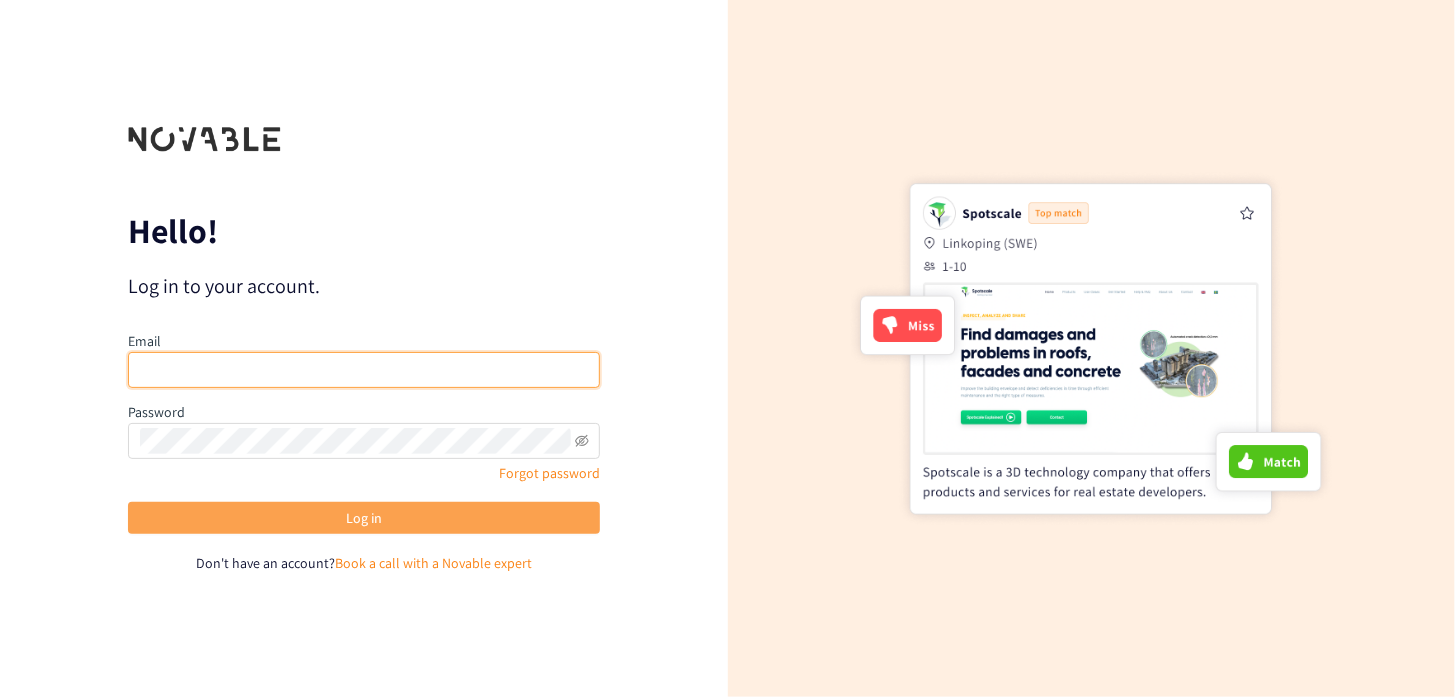 type on "ahmed.khan@[EMAIL]" 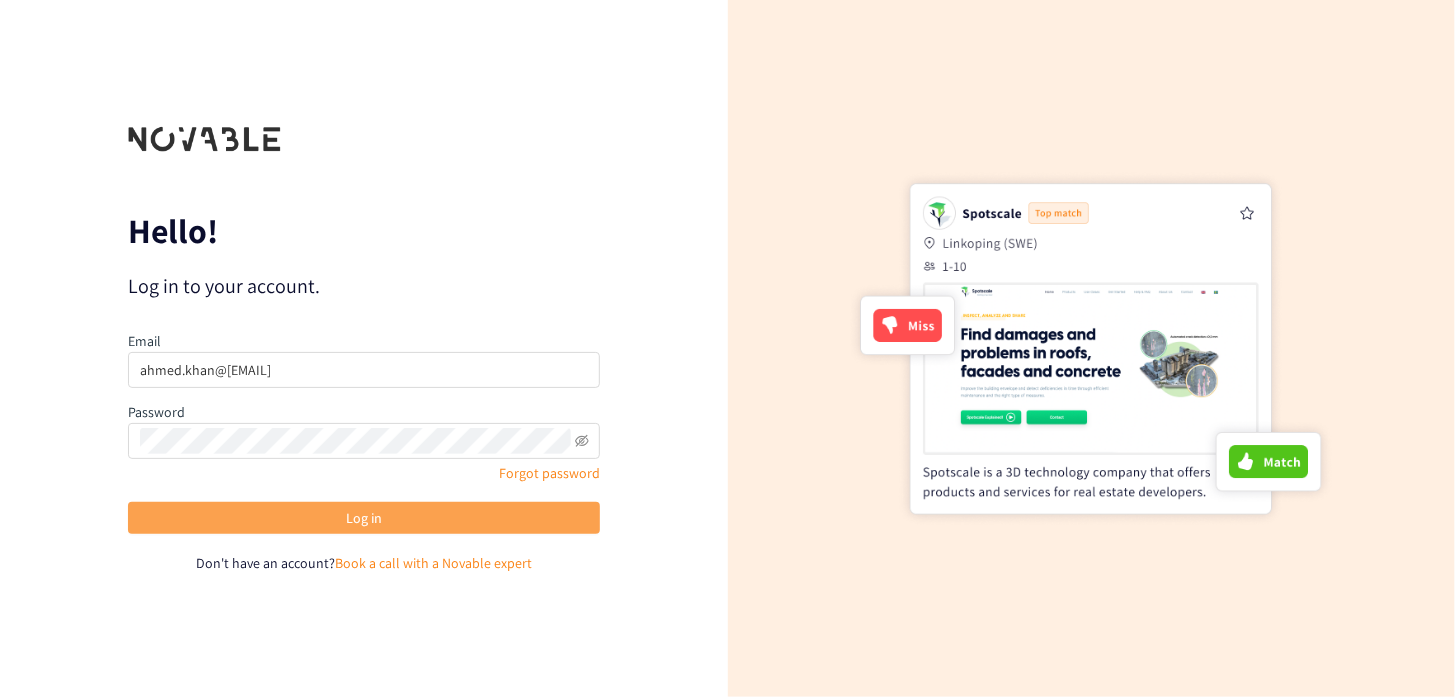 click on "Log in" at bounding box center [364, 518] 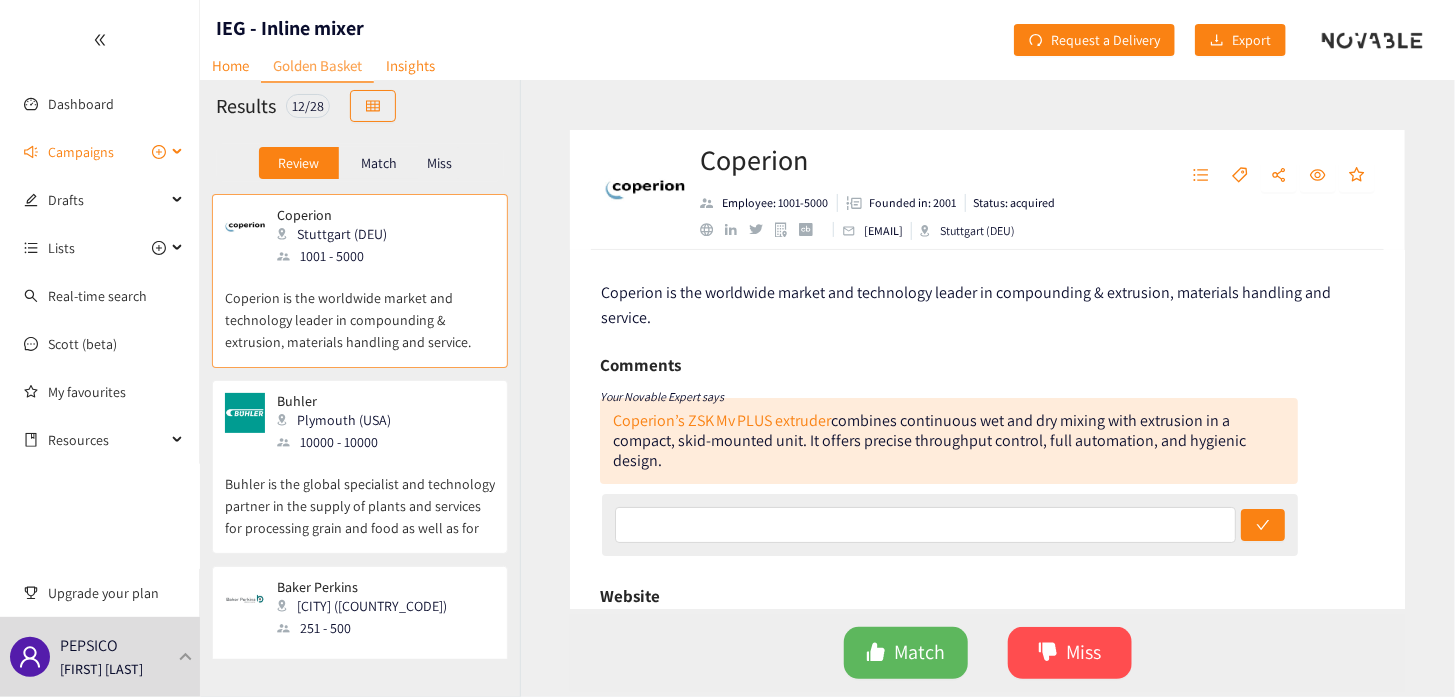 click 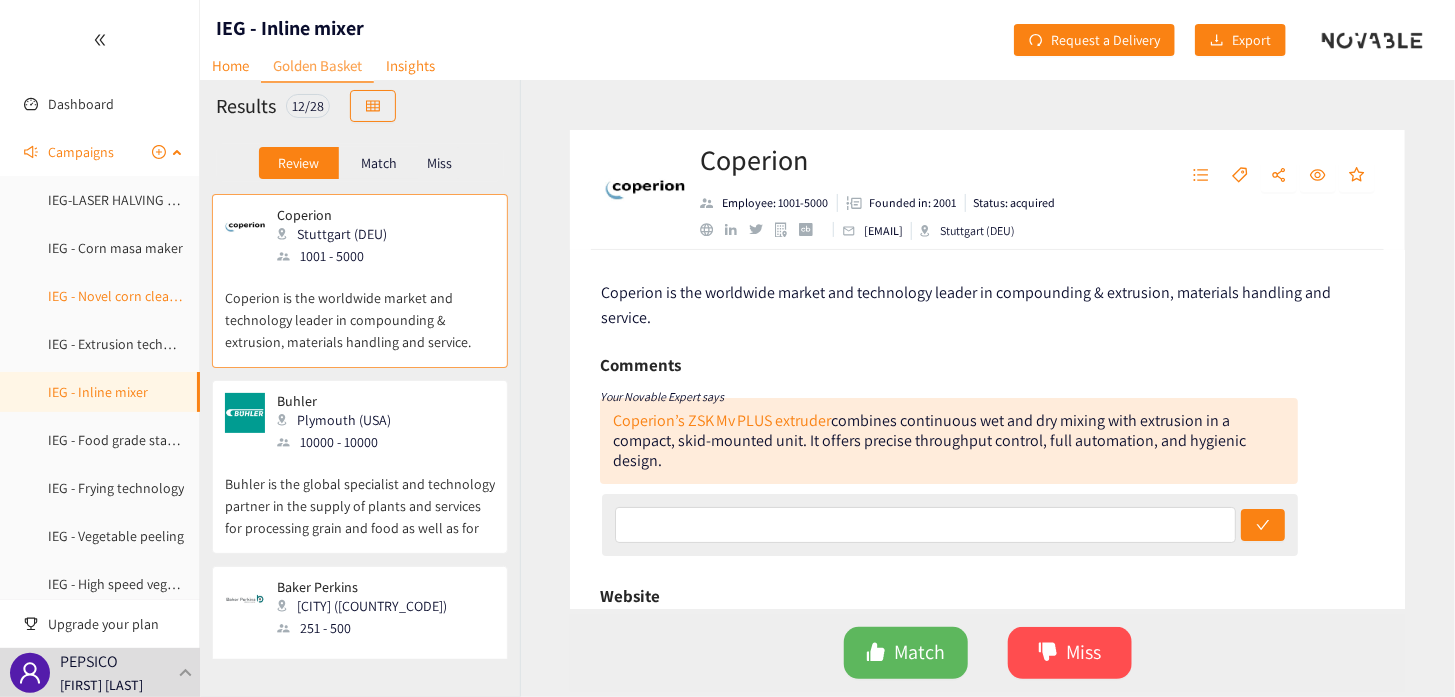click on "IEG - Novel corn cleaning technology" at bounding box center (156, 296) 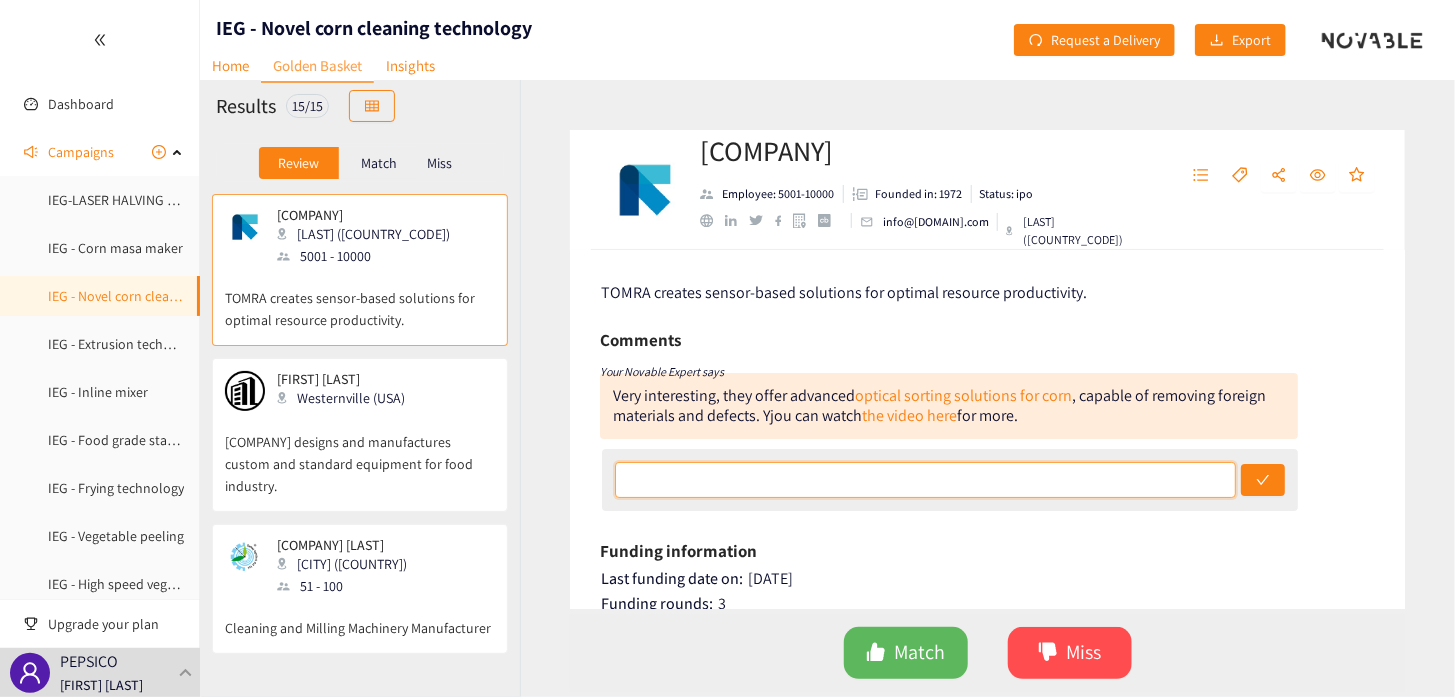 click at bounding box center [925, 480] 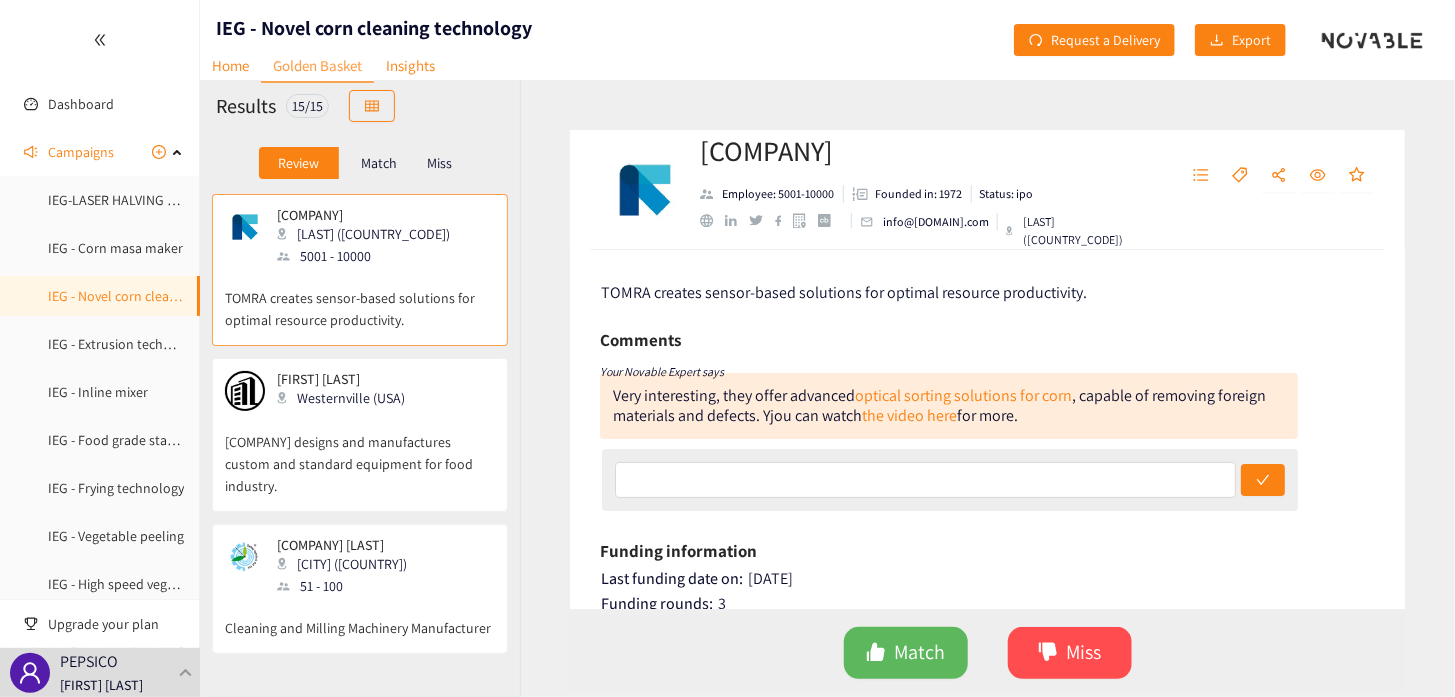 click on "TOMRA creates sensor-based solutions for optimal resource productivity." at bounding box center (989, 292) 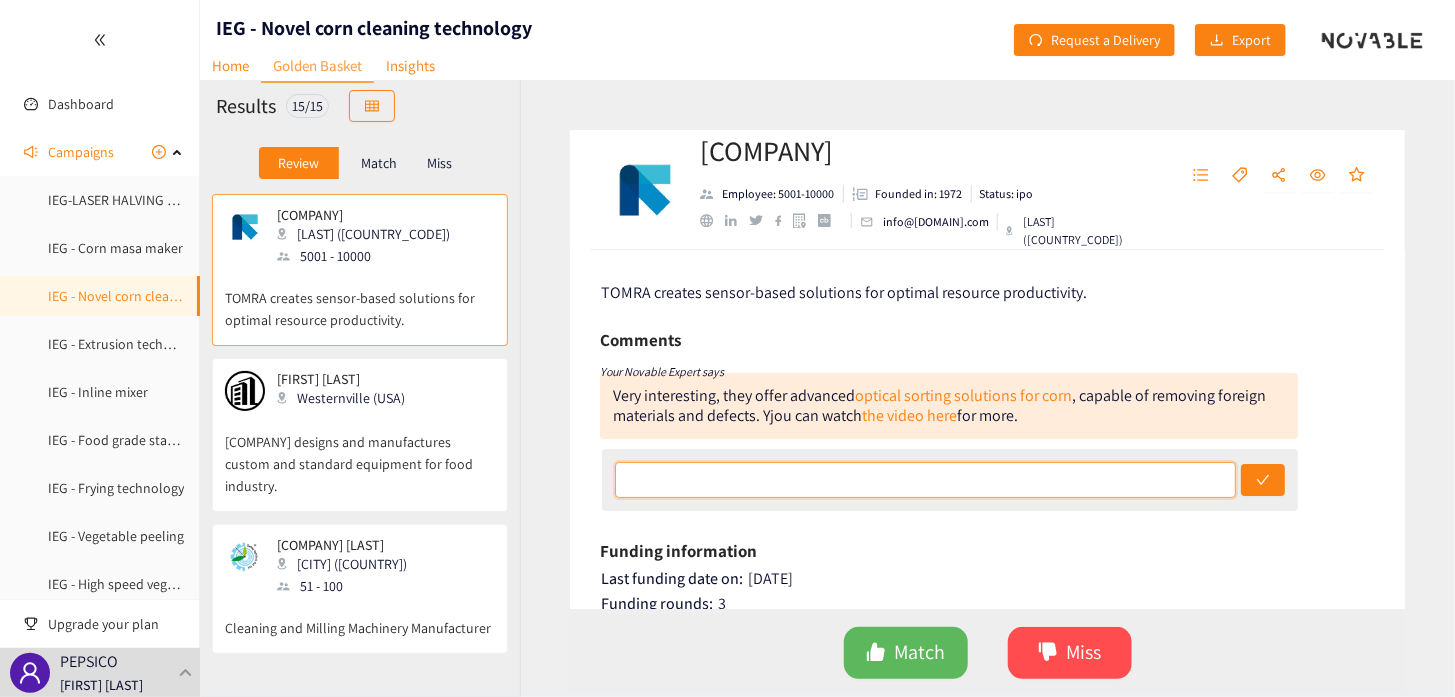 click at bounding box center [925, 480] 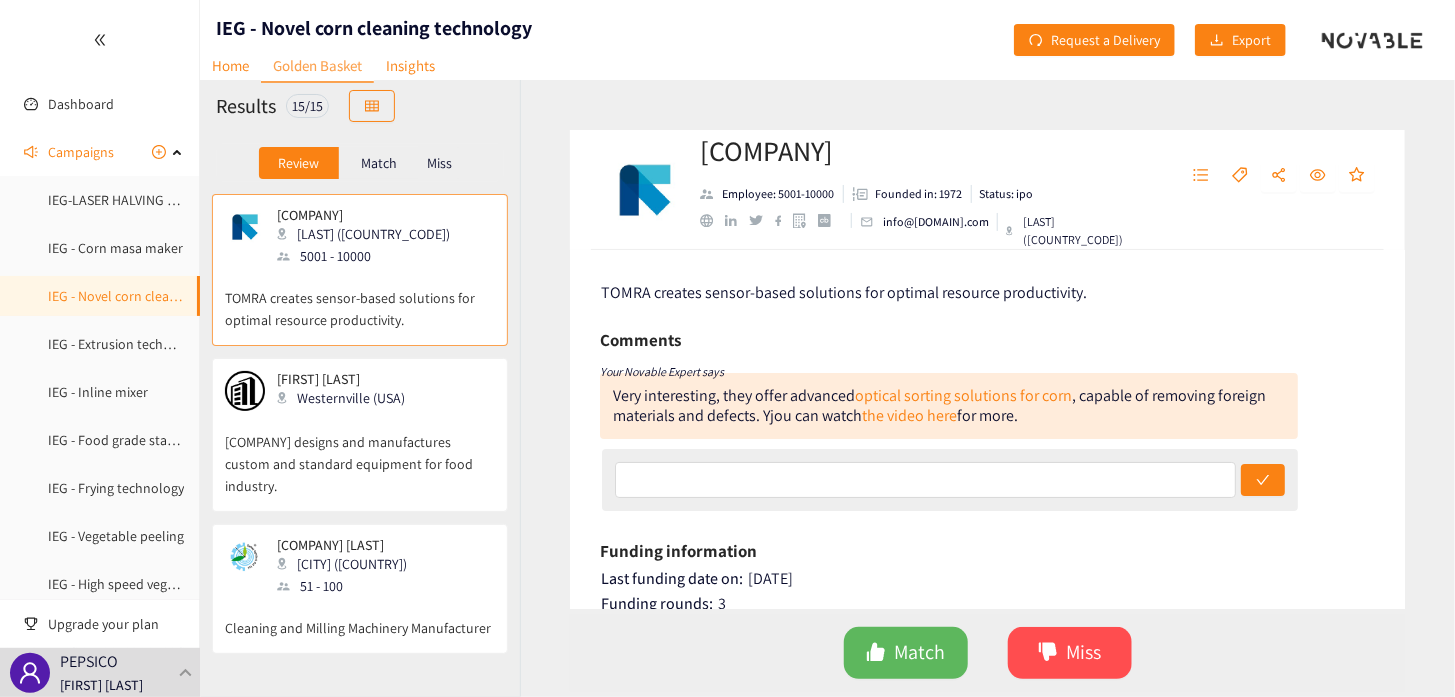 click on "Funding information" at bounding box center (987, 551) 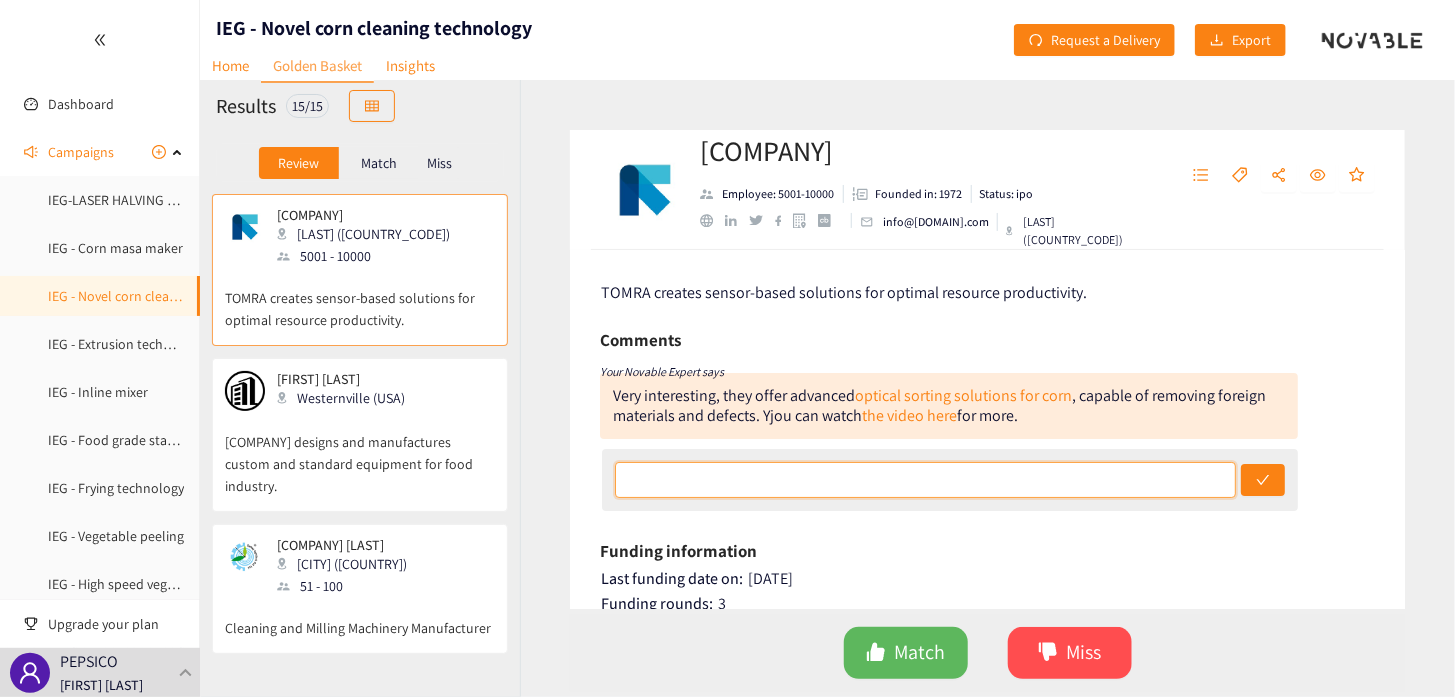 click at bounding box center (925, 480) 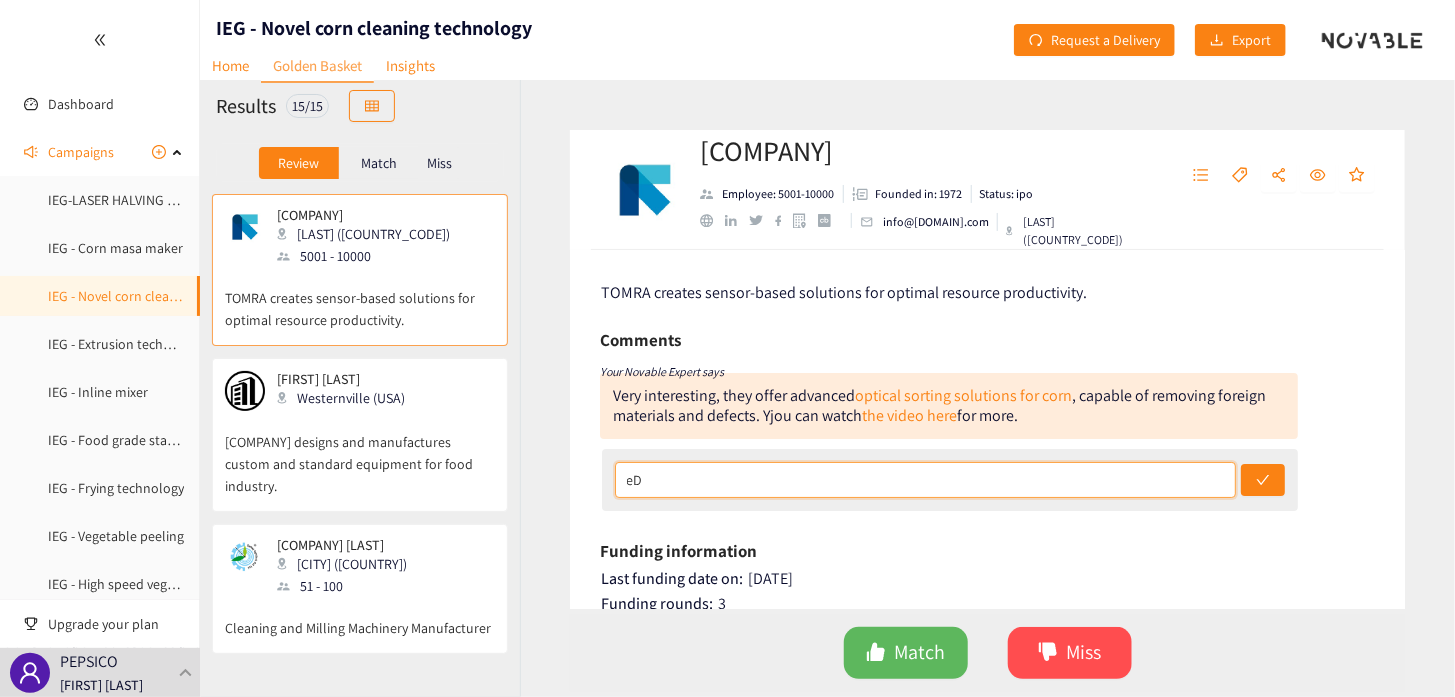 type on "e" 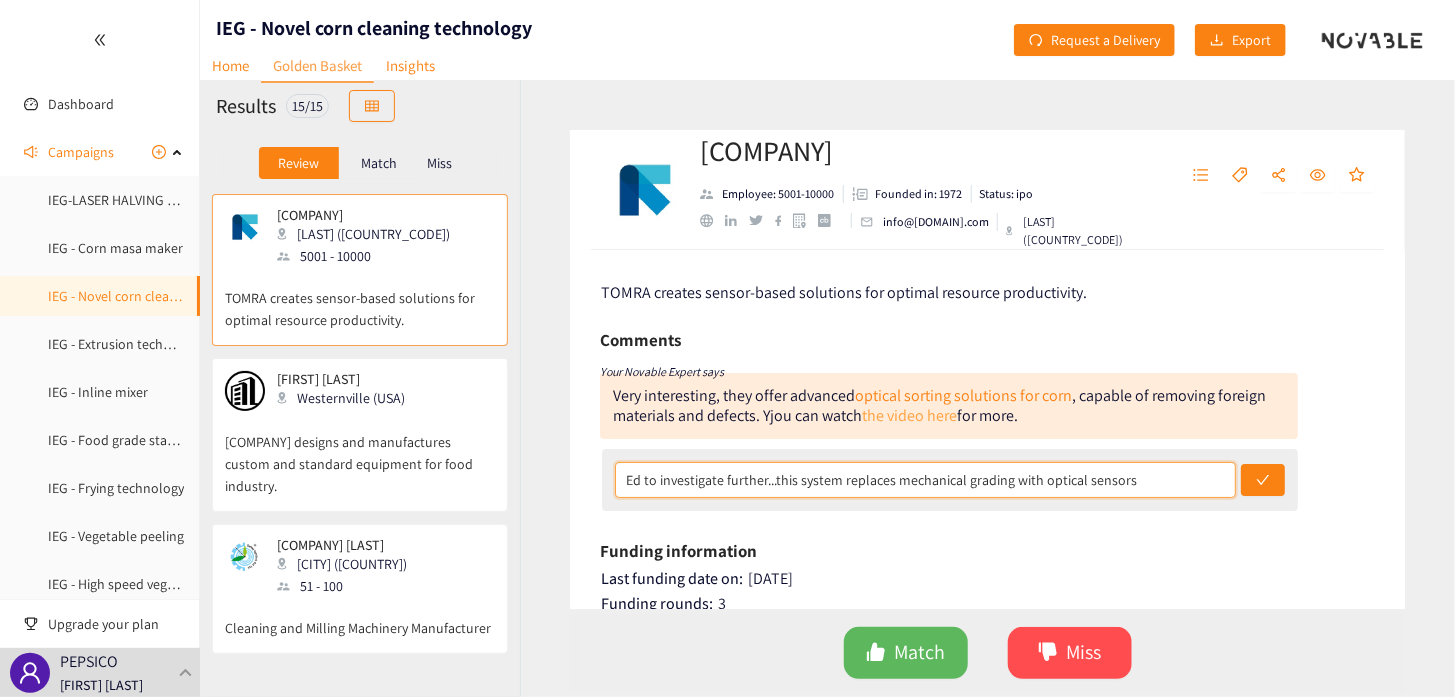 type on "Ed to investigate further...this system replaces mechanical grading with optical sensors" 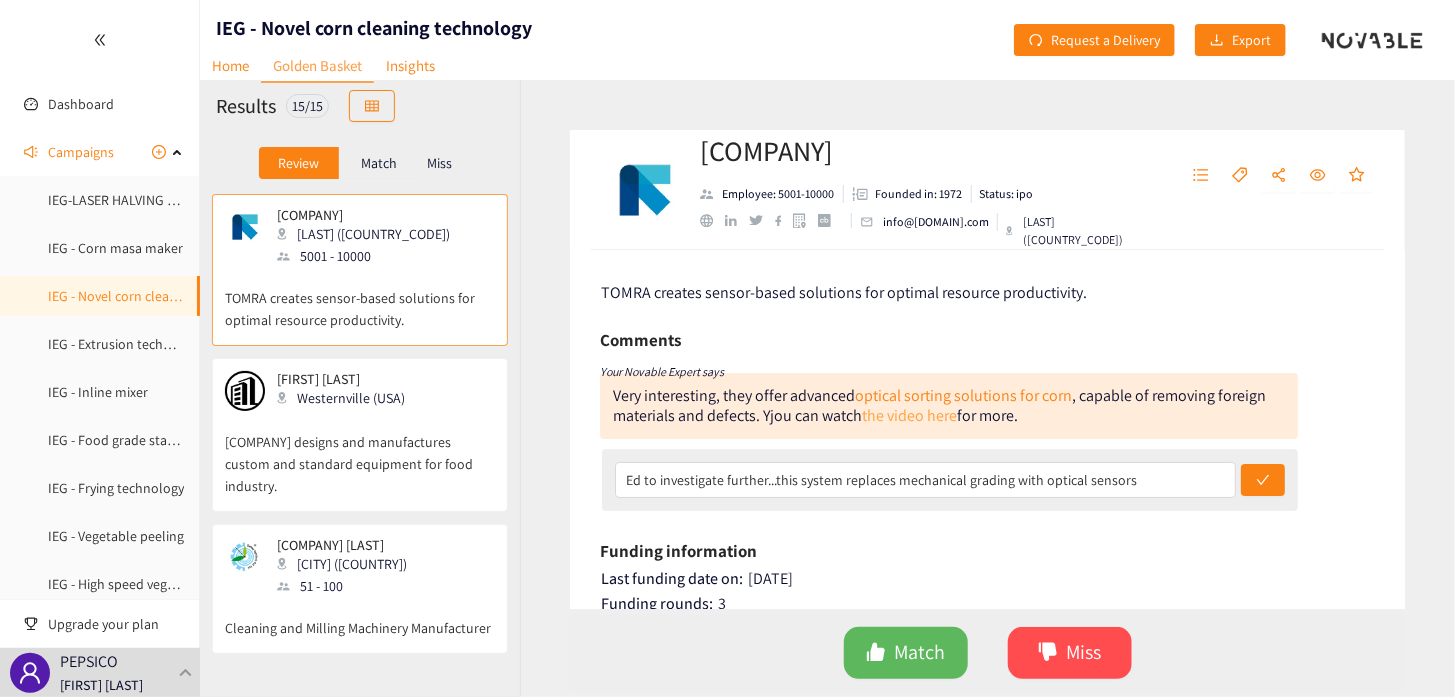 click on "the video here" at bounding box center (909, 415) 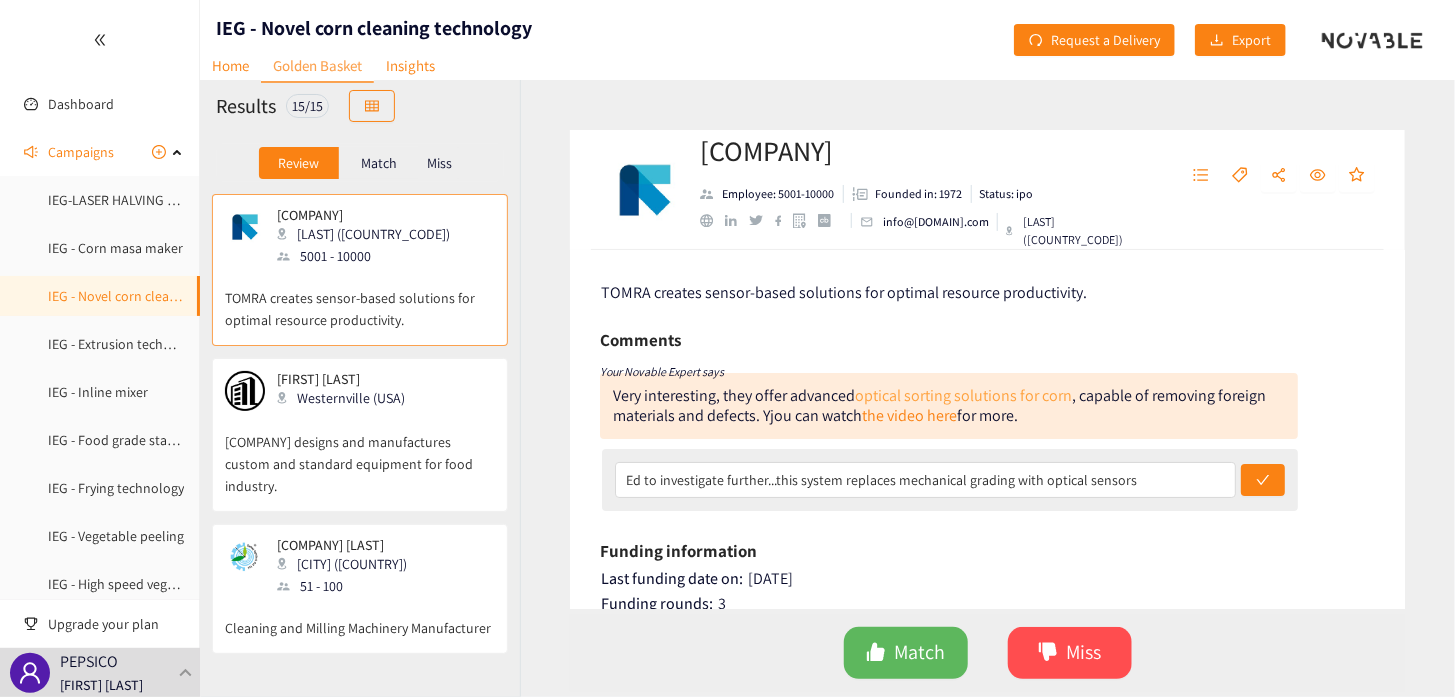 click on "optical sorting solutions for corn" at bounding box center (963, 395) 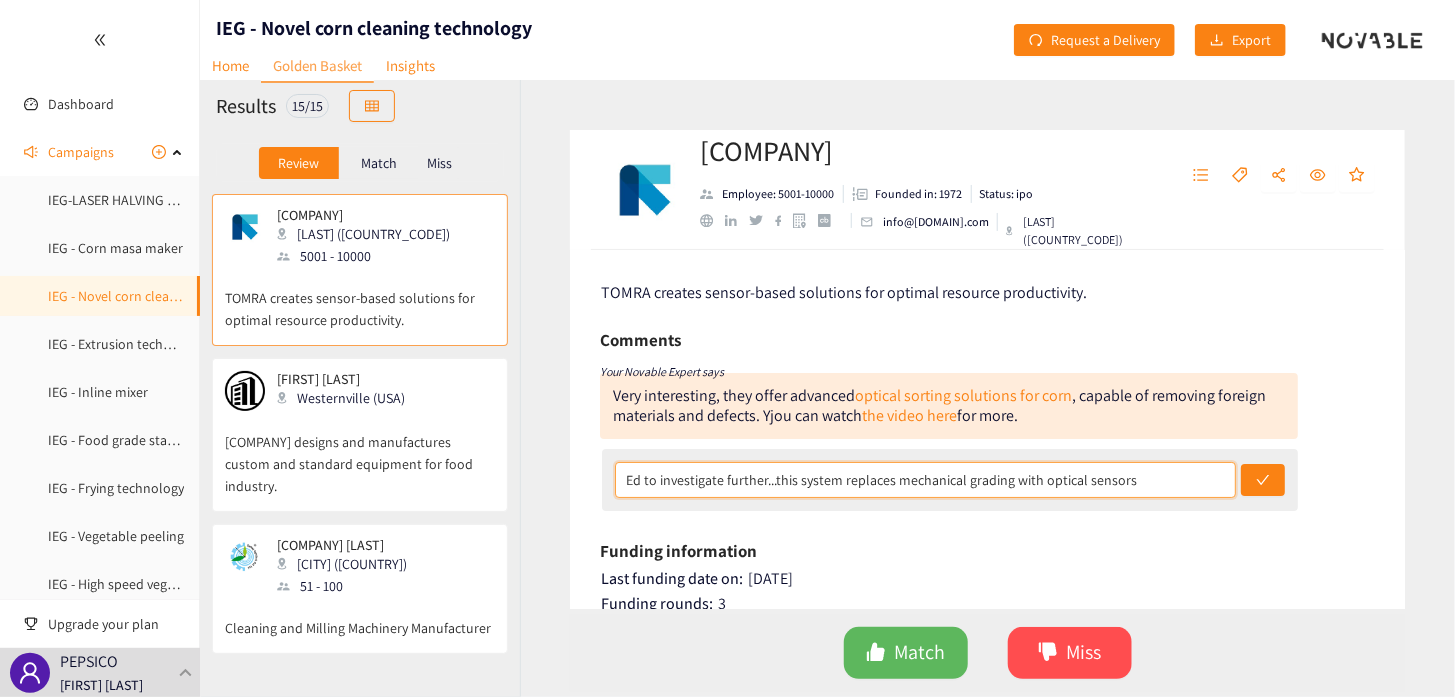 drag, startPoint x: 1136, startPoint y: 478, endPoint x: 547, endPoint y: 444, distance: 589.9805 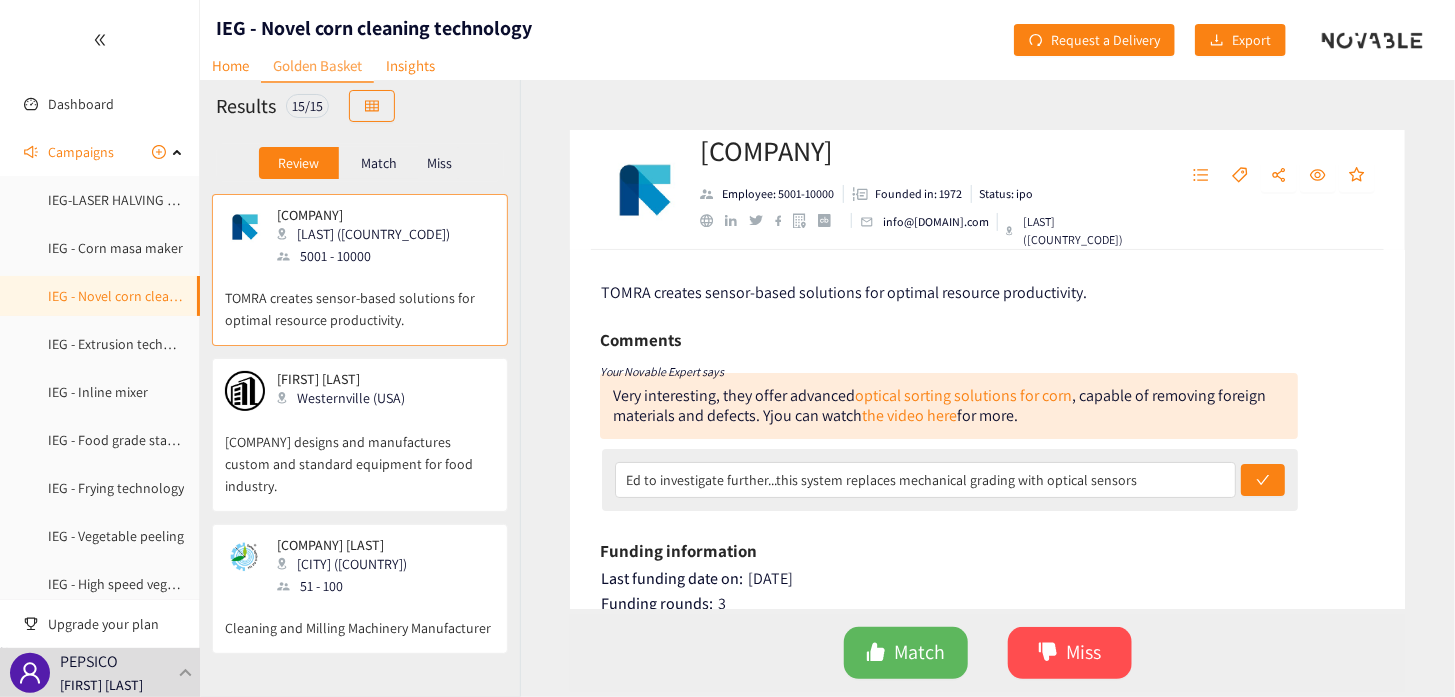 drag, startPoint x: 1254, startPoint y: 477, endPoint x: 1237, endPoint y: 540, distance: 65.25335 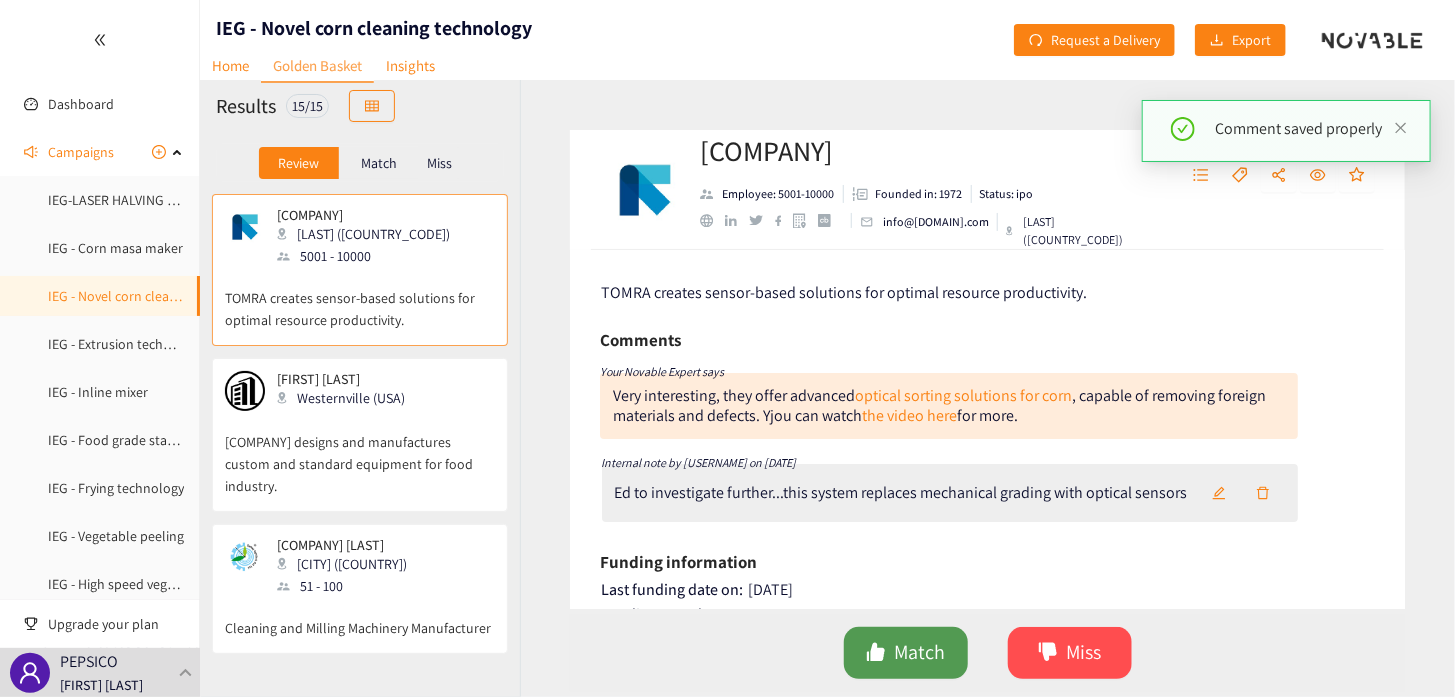 drag, startPoint x: 909, startPoint y: 664, endPoint x: 898, endPoint y: 646, distance: 21.095022 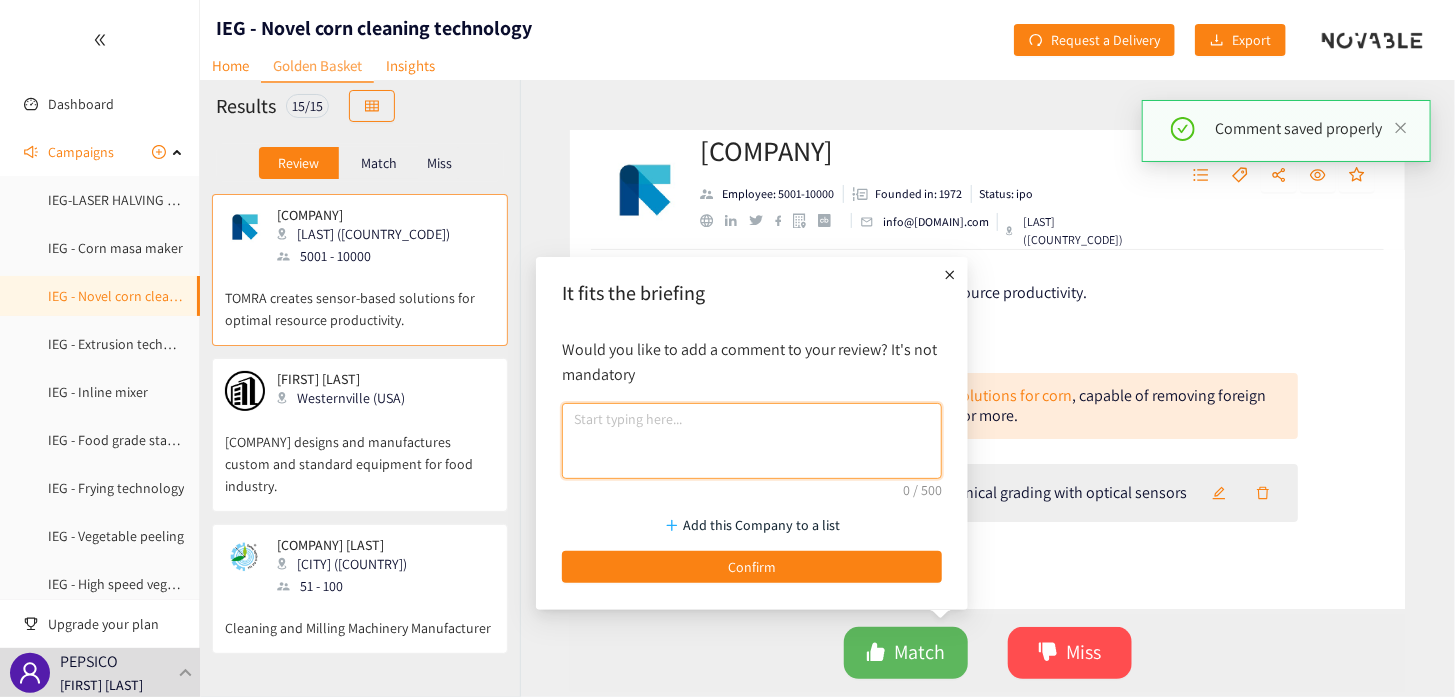 click at bounding box center [752, 441] 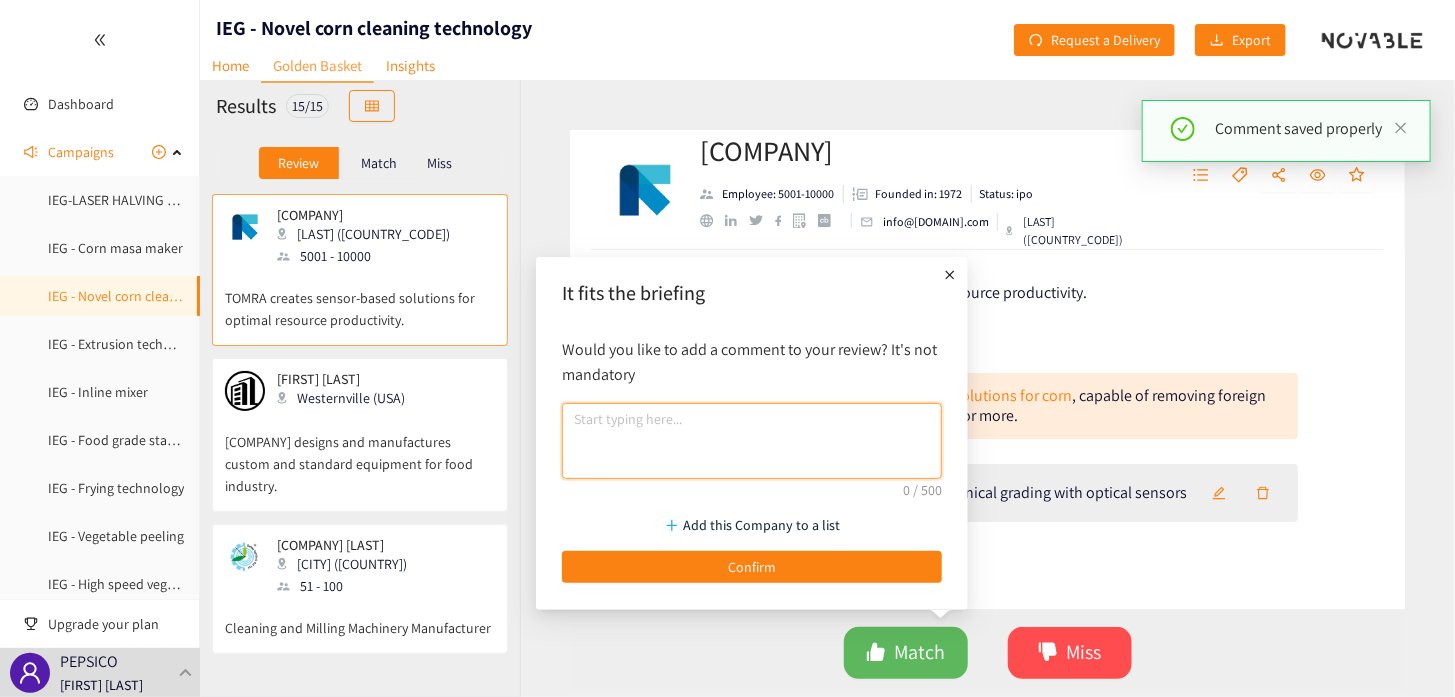 paste on "Ed to investigate further...this system replaces mechanical grading with optical sensors" 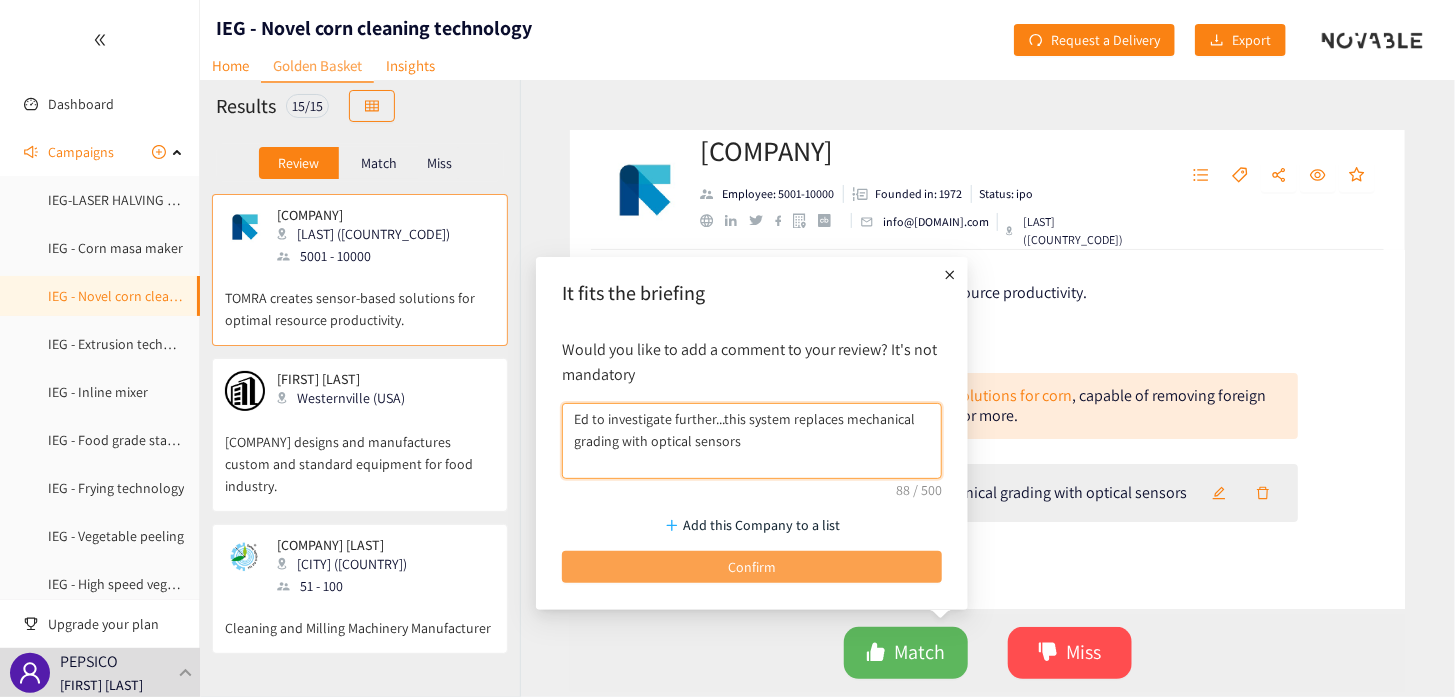 type on "Ed to investigate further...this system replaces mechanical grading with optical sensors" 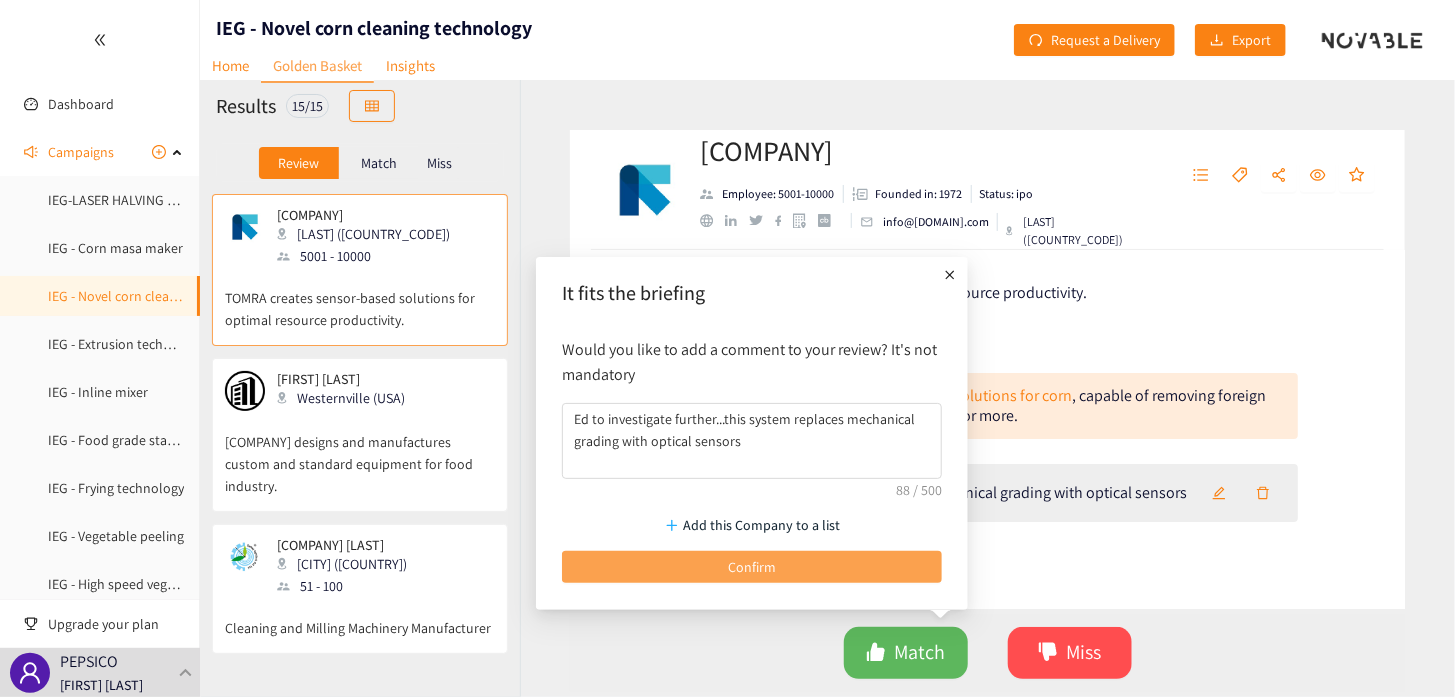 click on "Confirm" at bounding box center [752, 567] 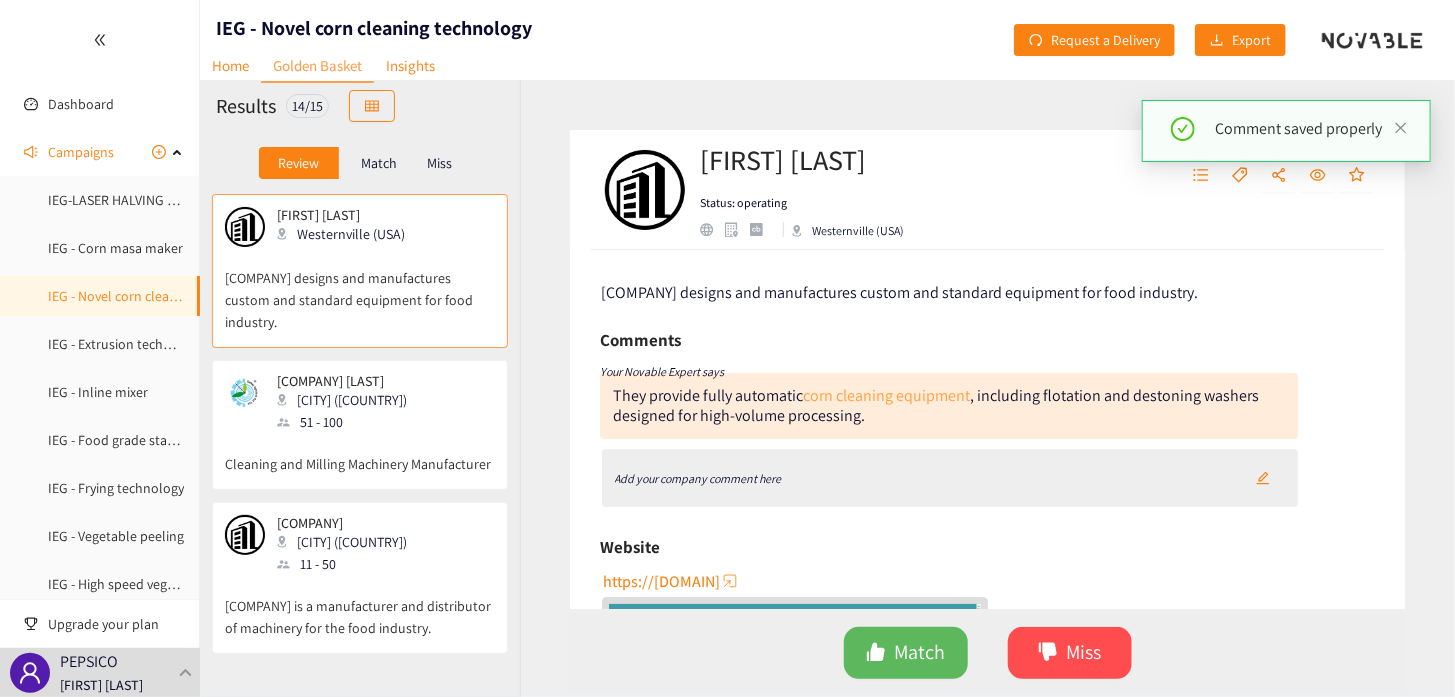 click on "corn cleaning equipment" at bounding box center (886, 395) 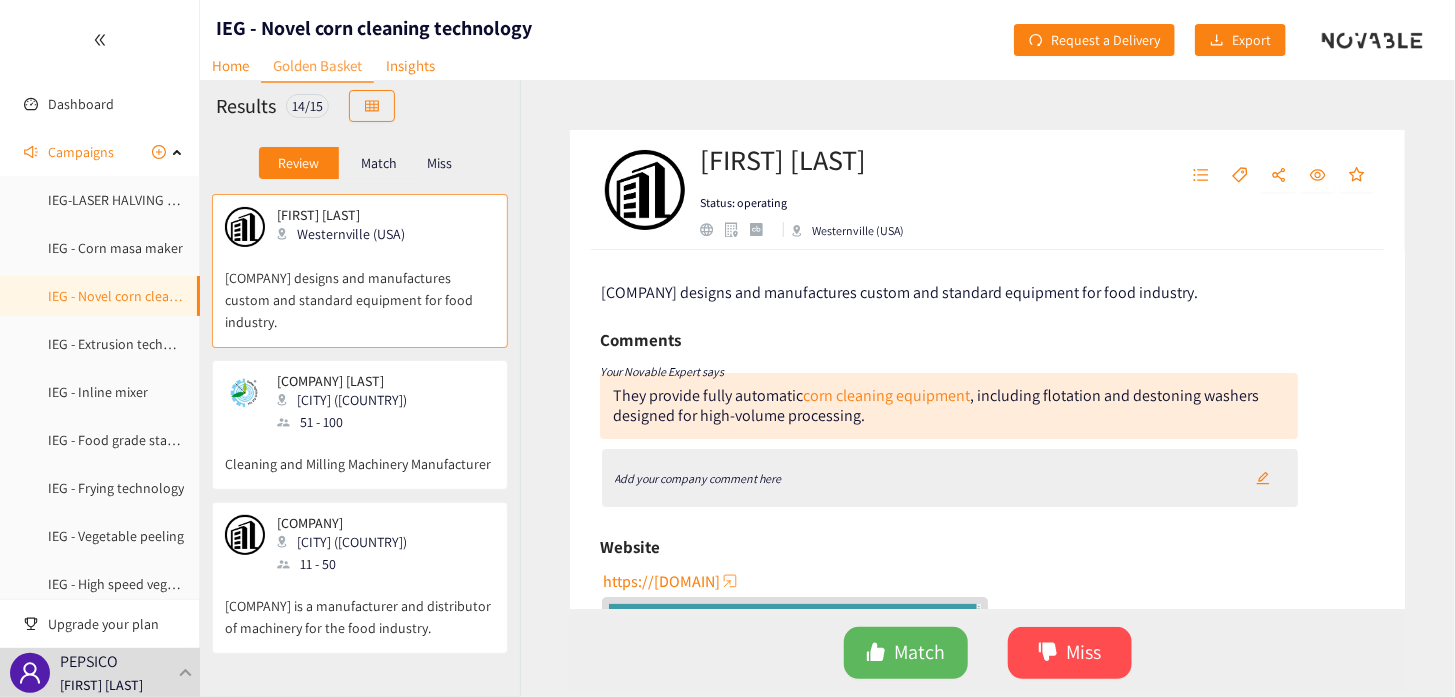 click on "Add your company comment here" at bounding box center (950, 478) 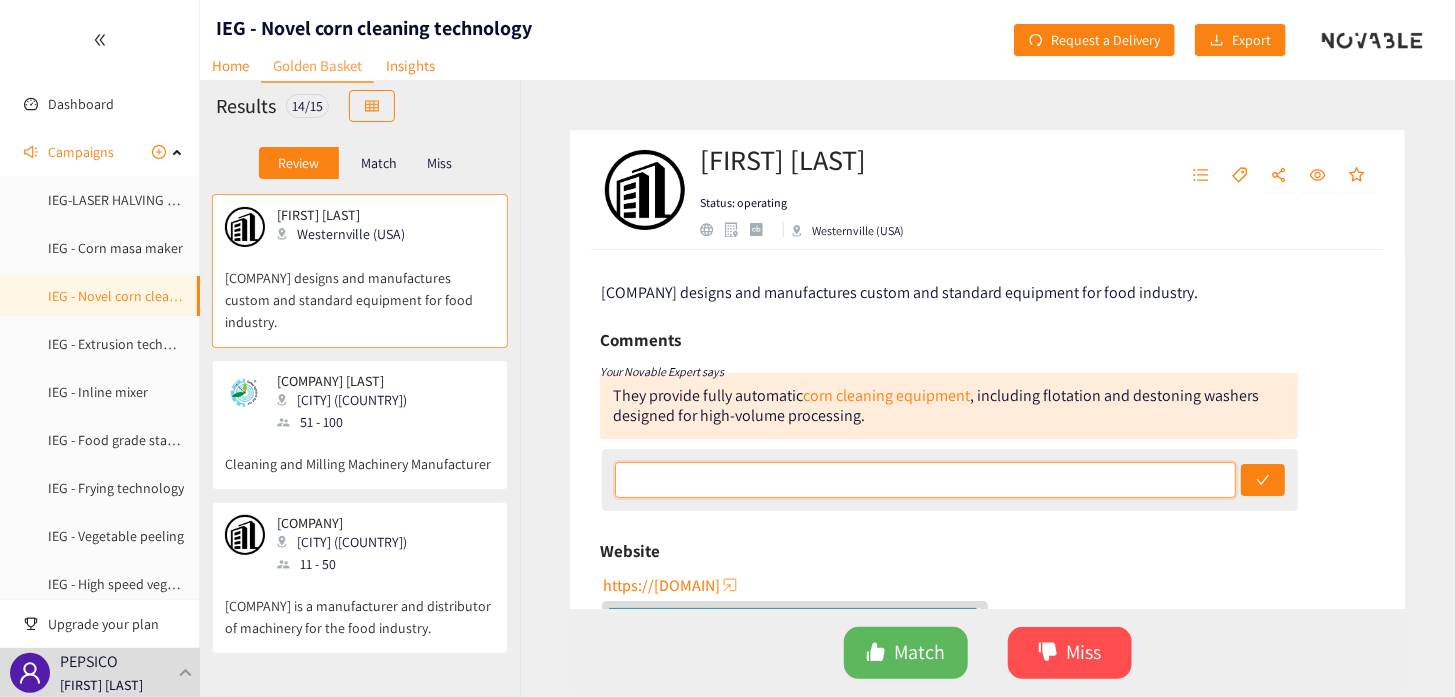 click at bounding box center [925, 480] 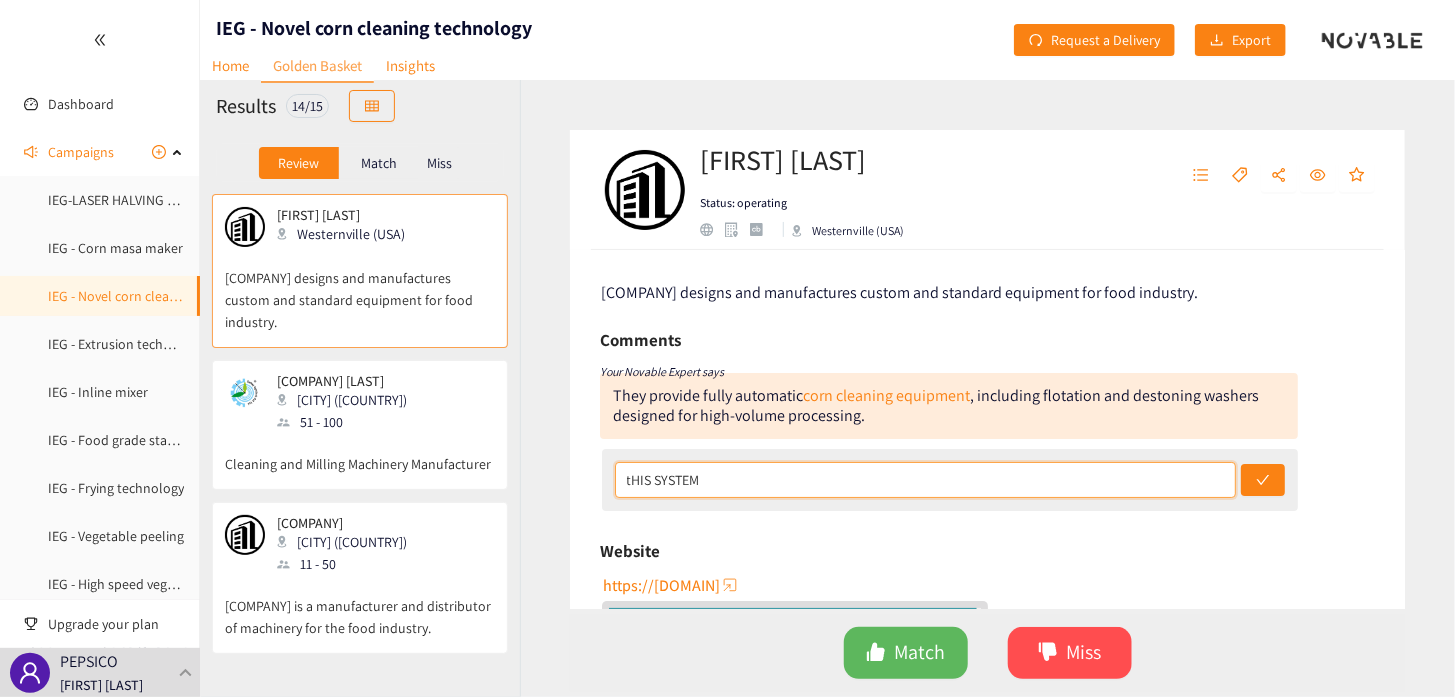 click on "tHIS SYSTEM" at bounding box center [925, 480] 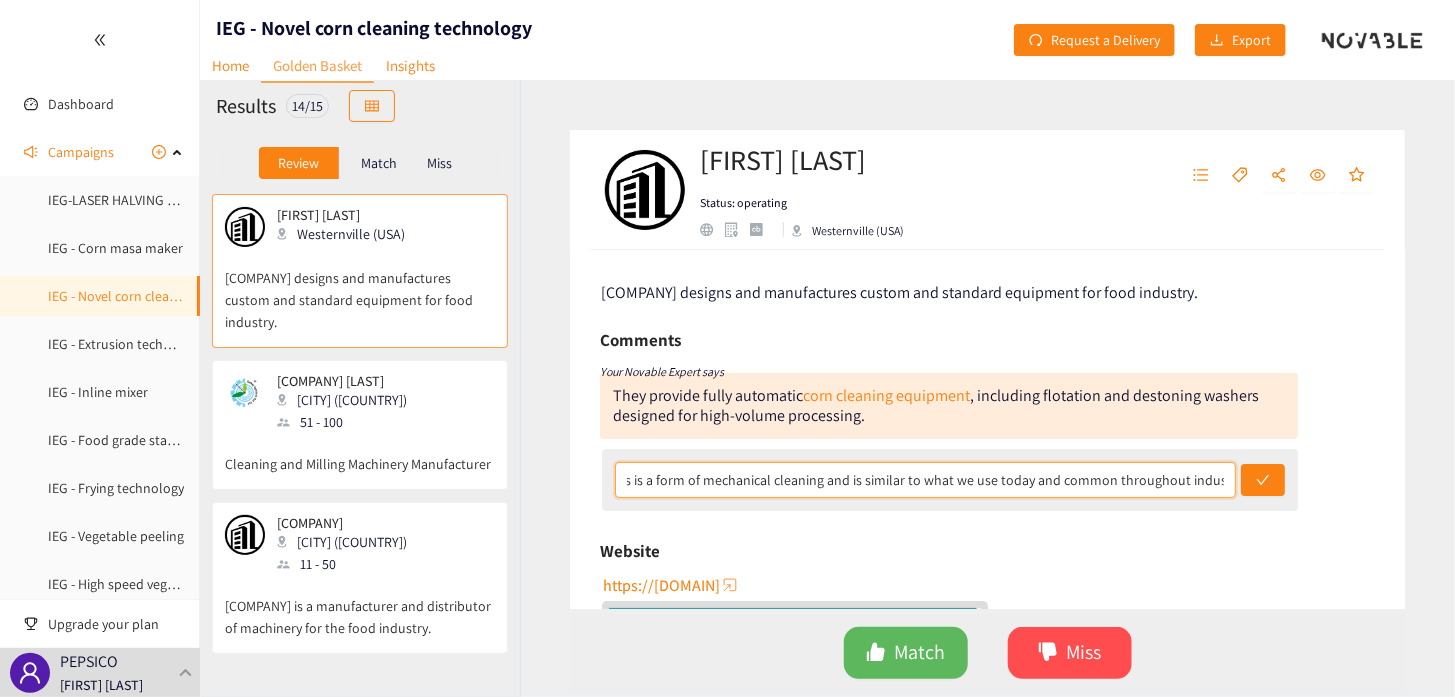 scroll, scrollTop: 0, scrollLeft: 26, axis: horizontal 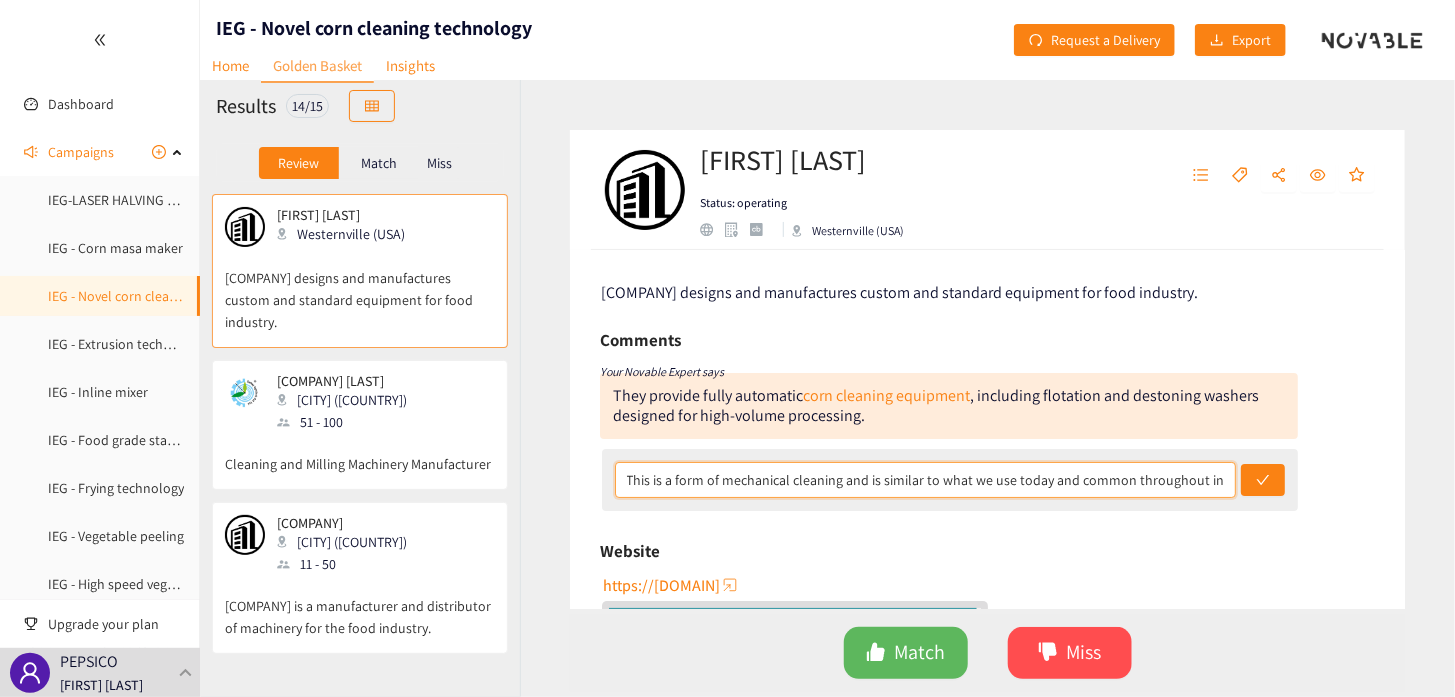 drag, startPoint x: 1219, startPoint y: 480, endPoint x: 597, endPoint y: 486, distance: 622.02893 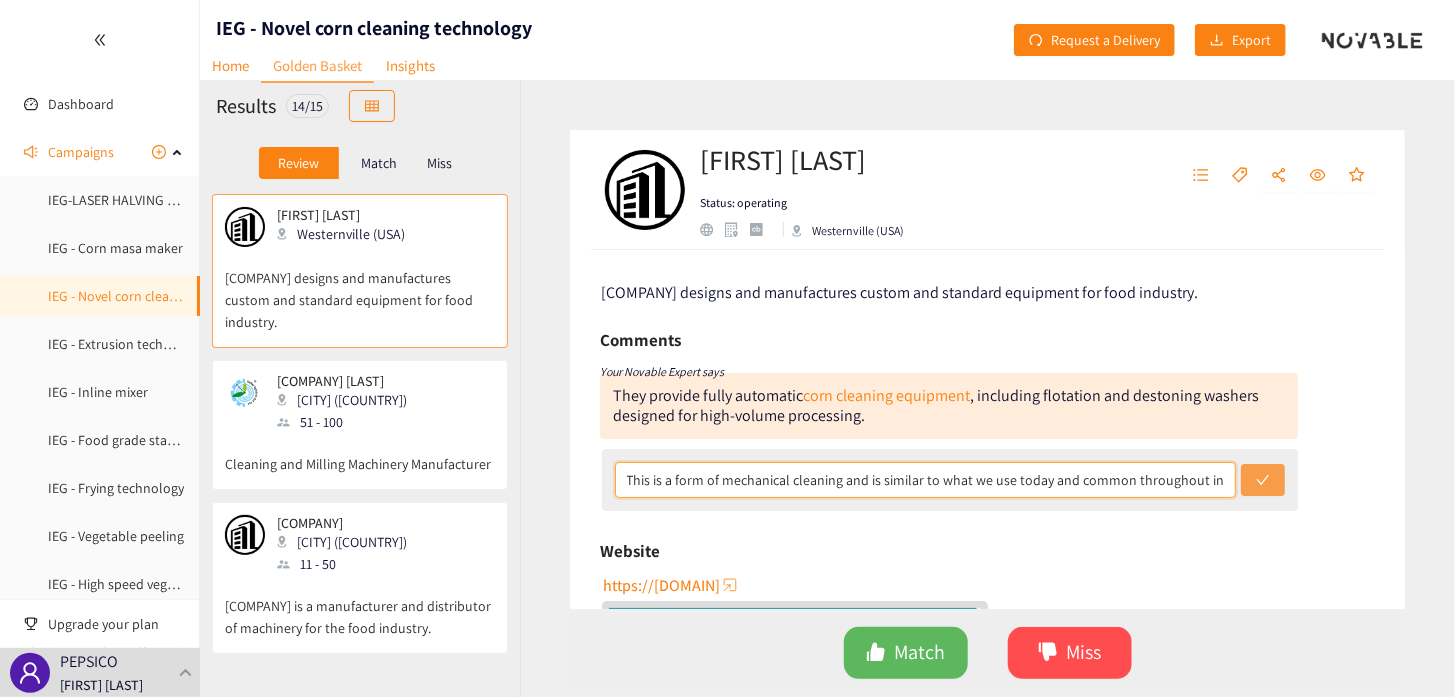 type on "This is a form of mechanical cleaning and is similar to what we use today and common throughout industry" 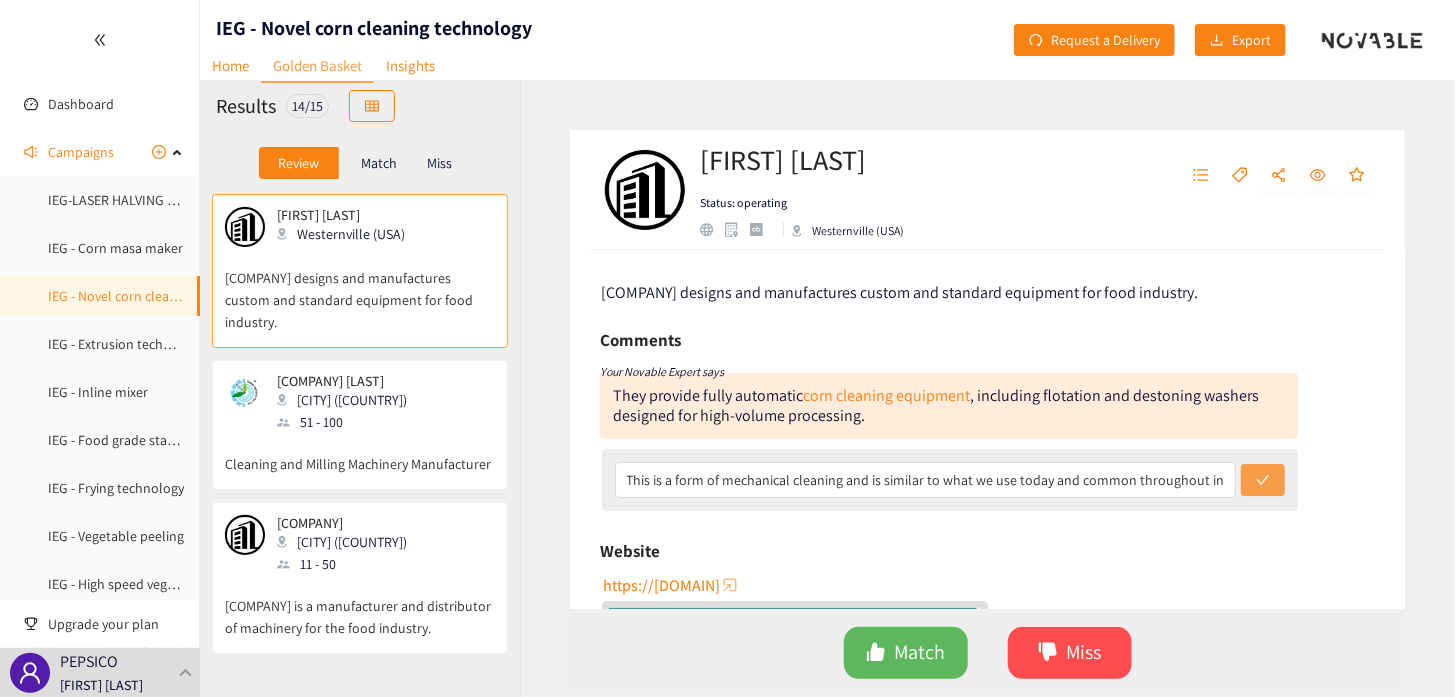 click at bounding box center [1263, 480] 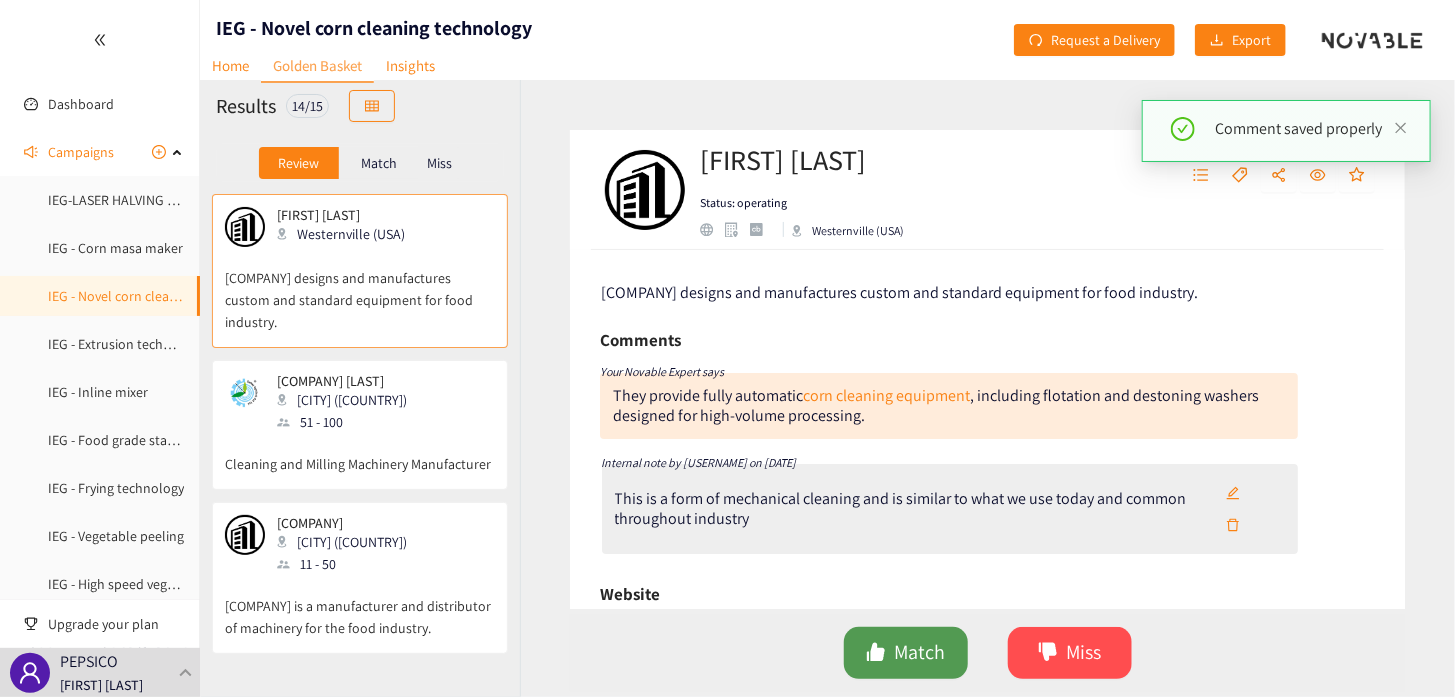 click on "Match" at bounding box center [919, 652] 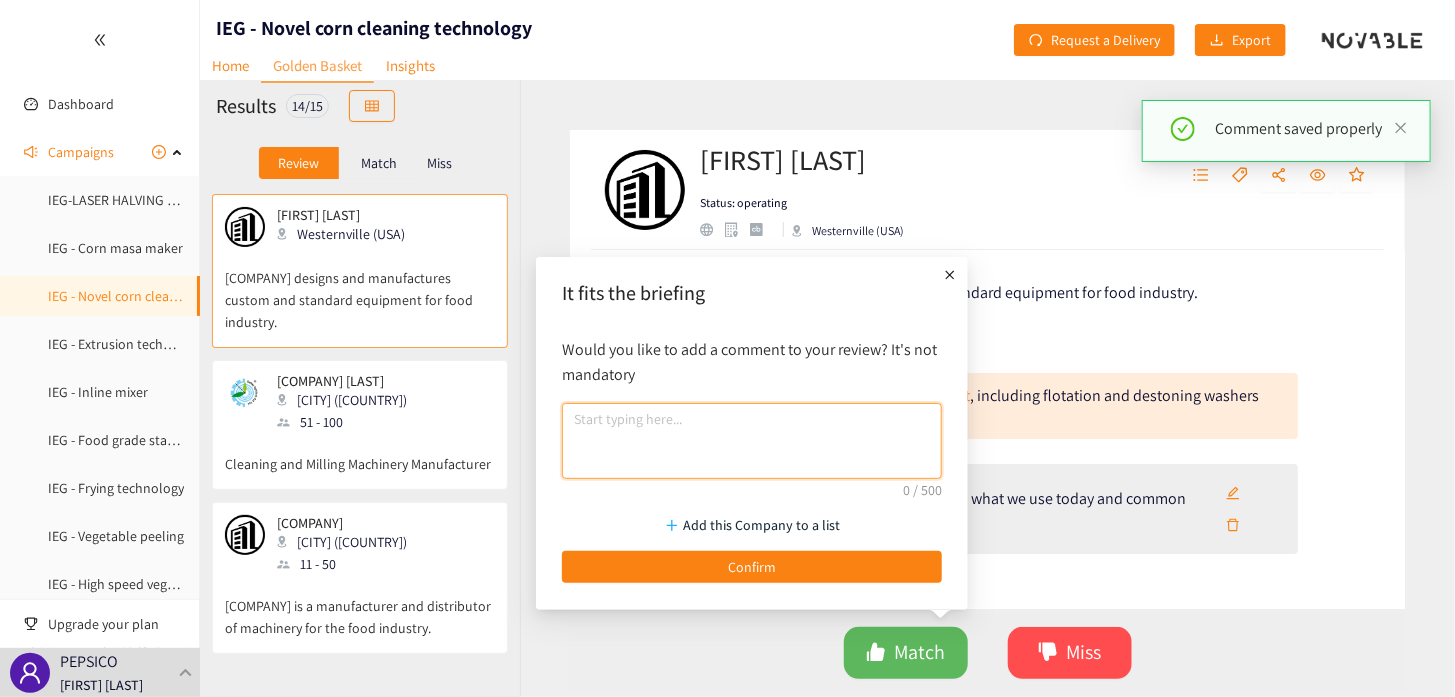 click at bounding box center (752, 441) 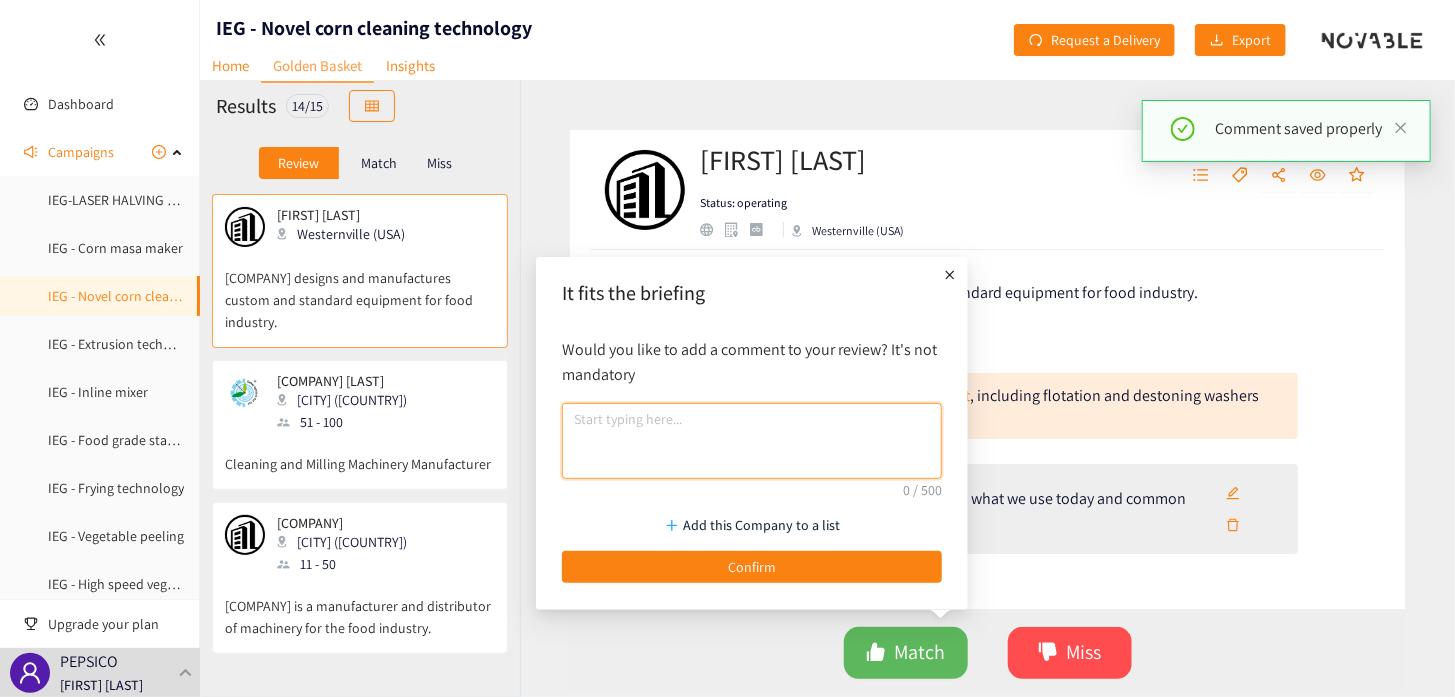 paste on "This is a form of mechanical cleaning and is similar to what we use today and common throughout industry" 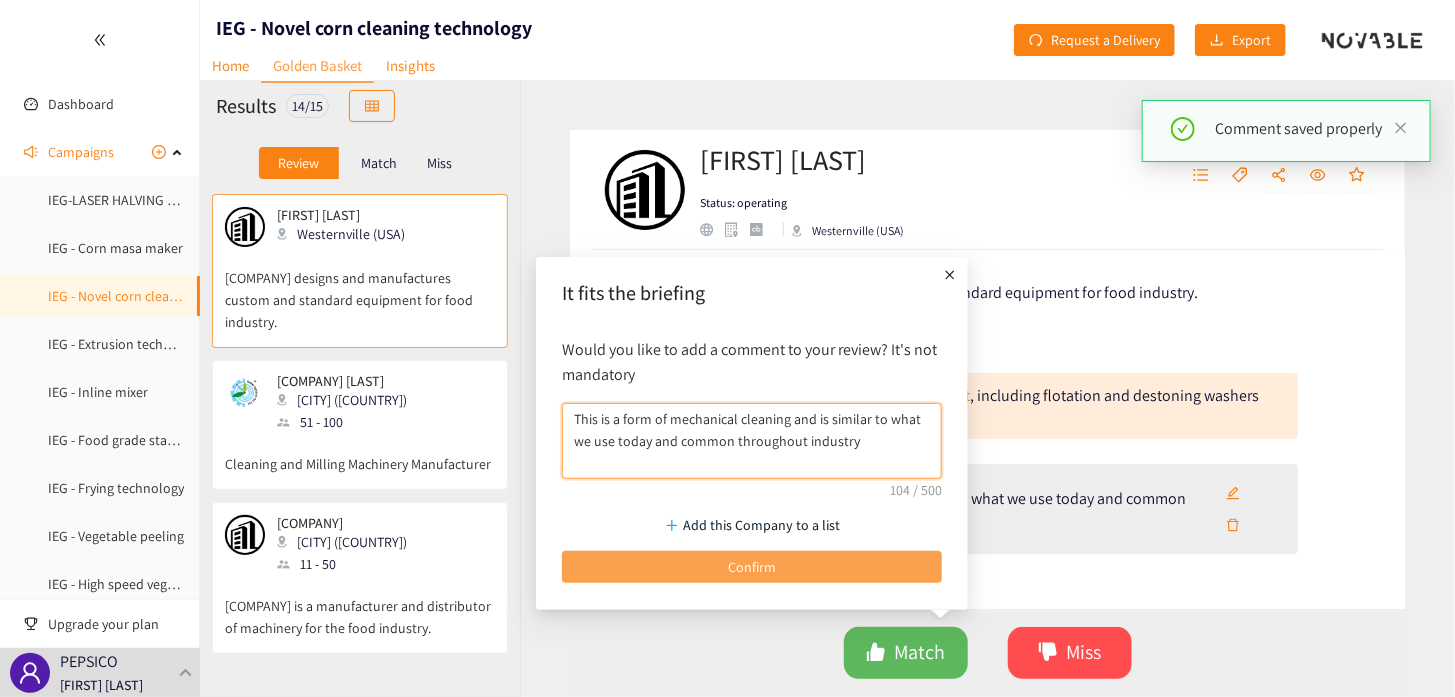 type on "This is a form of mechanical cleaning and is similar to what we use today and common throughout industry" 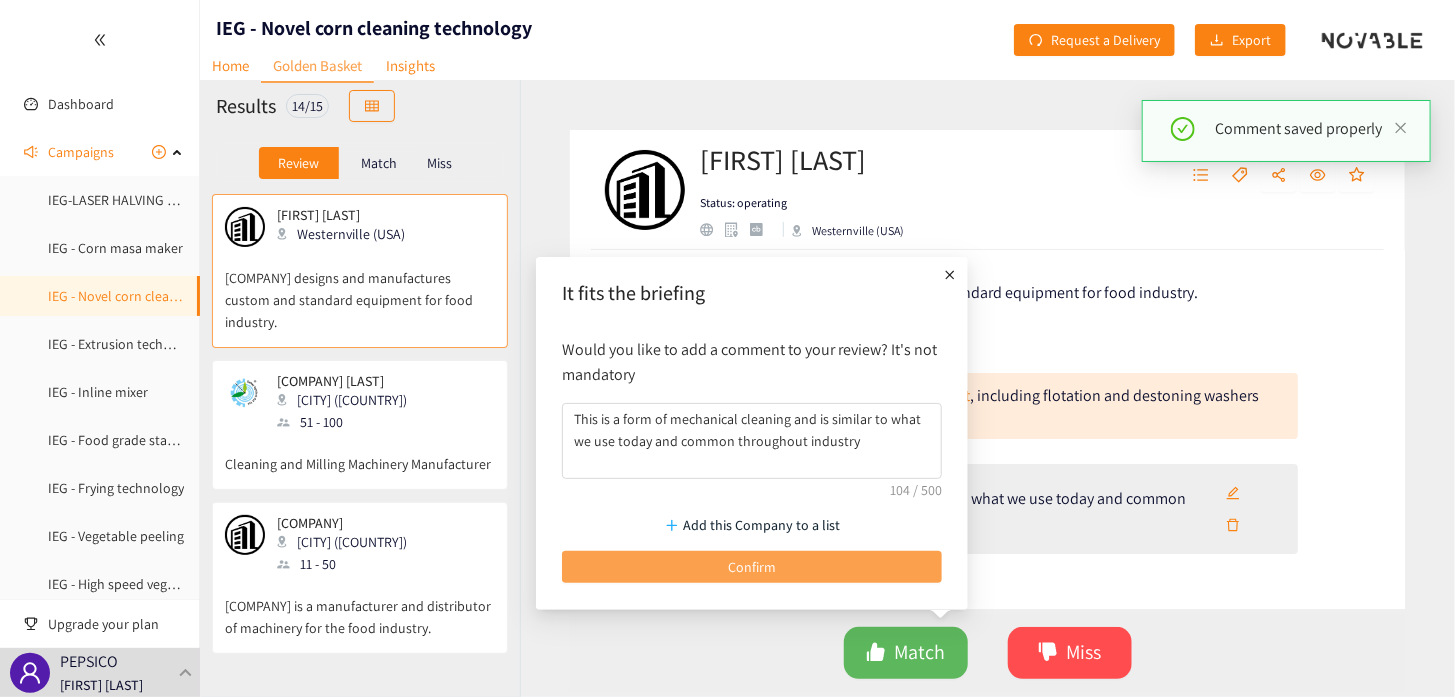 click on "Confirm" at bounding box center (752, 567) 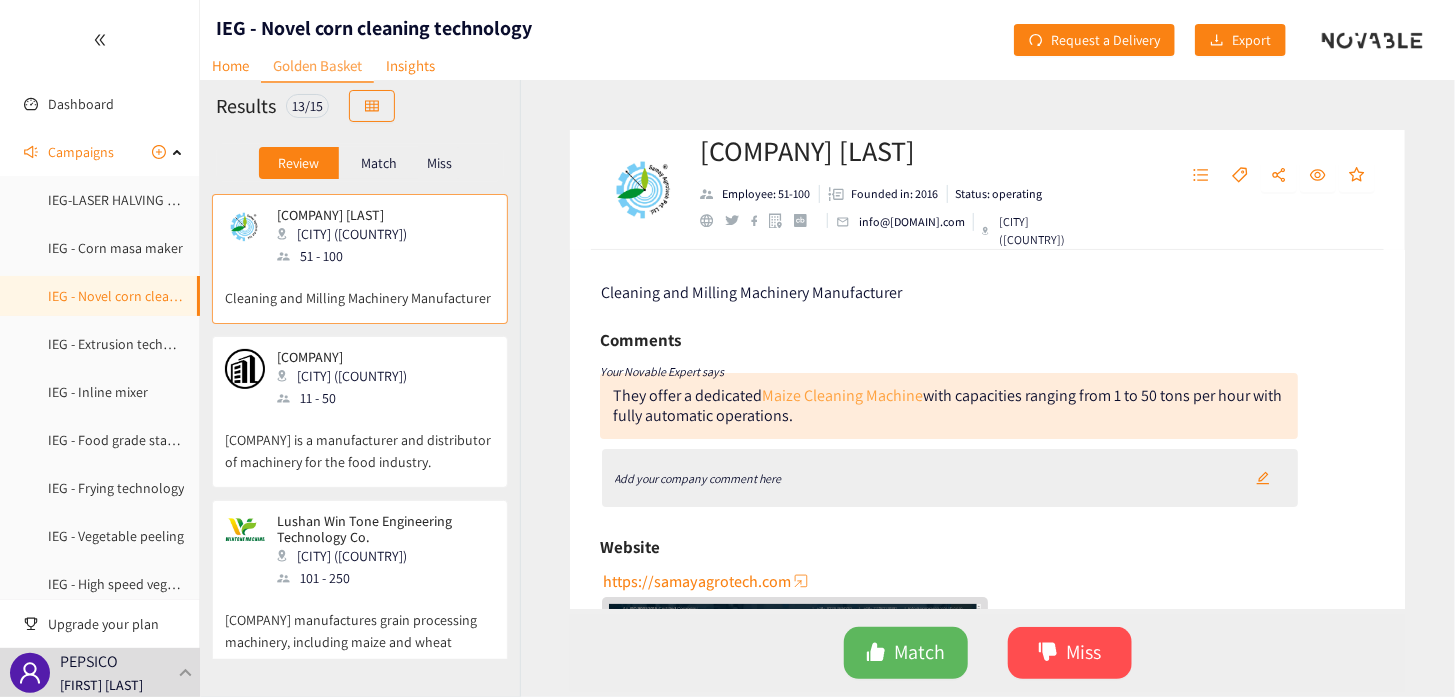 click on "Maize Cleaning Machine" at bounding box center [842, 395] 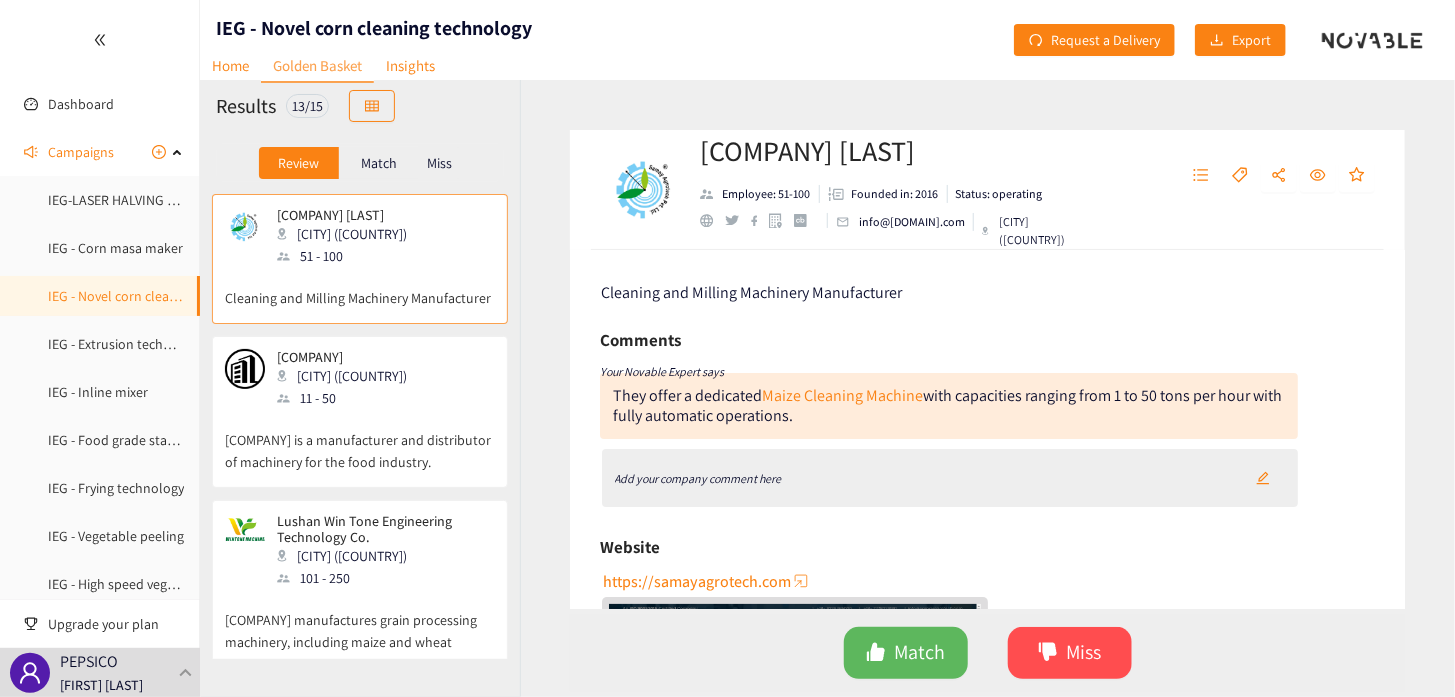 click on "Add your company comment here" at bounding box center [950, 478] 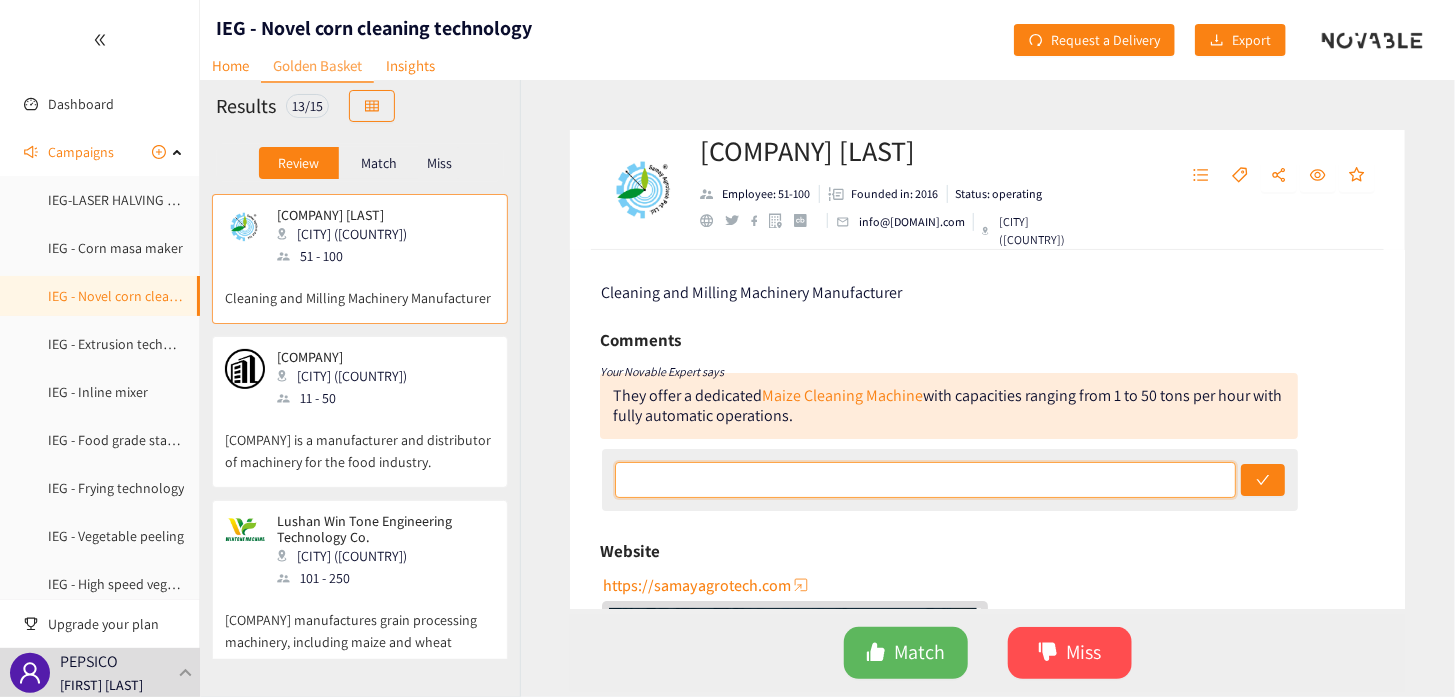 click at bounding box center [925, 480] 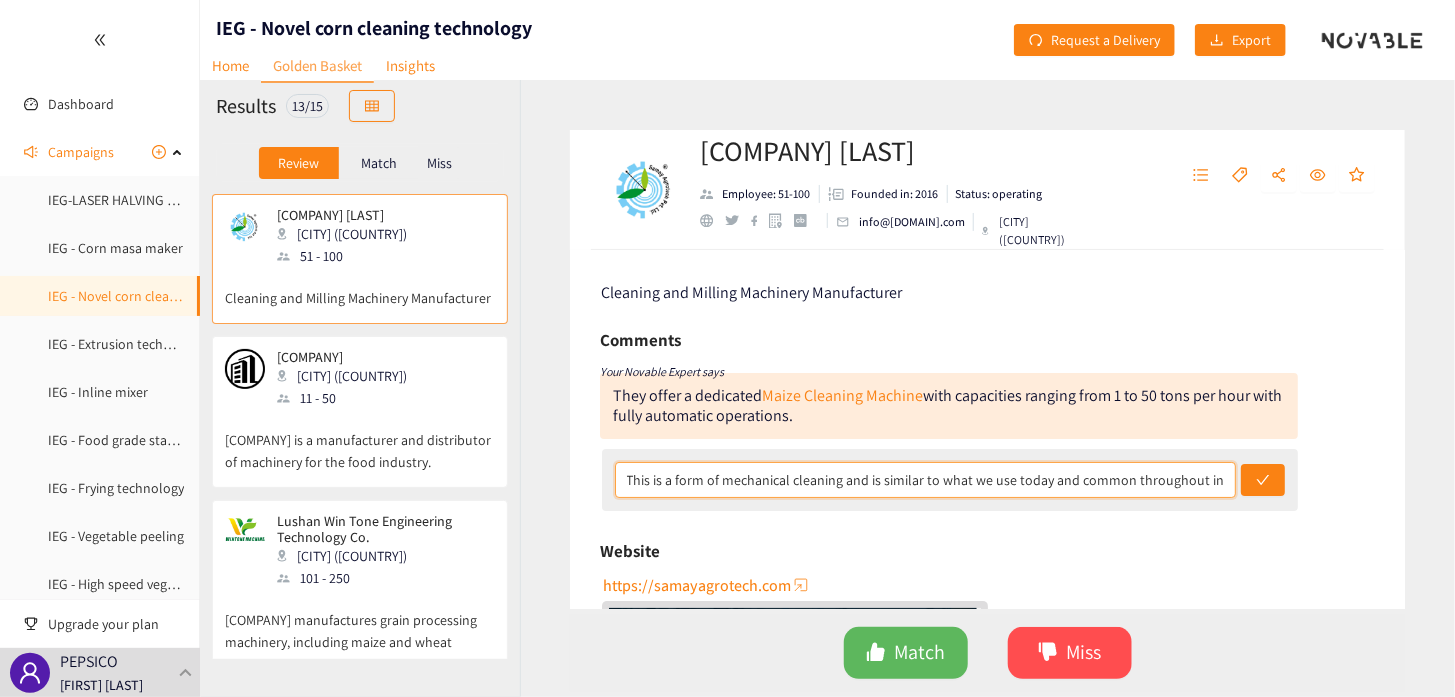 scroll, scrollTop: 0, scrollLeft: 26, axis: horizontal 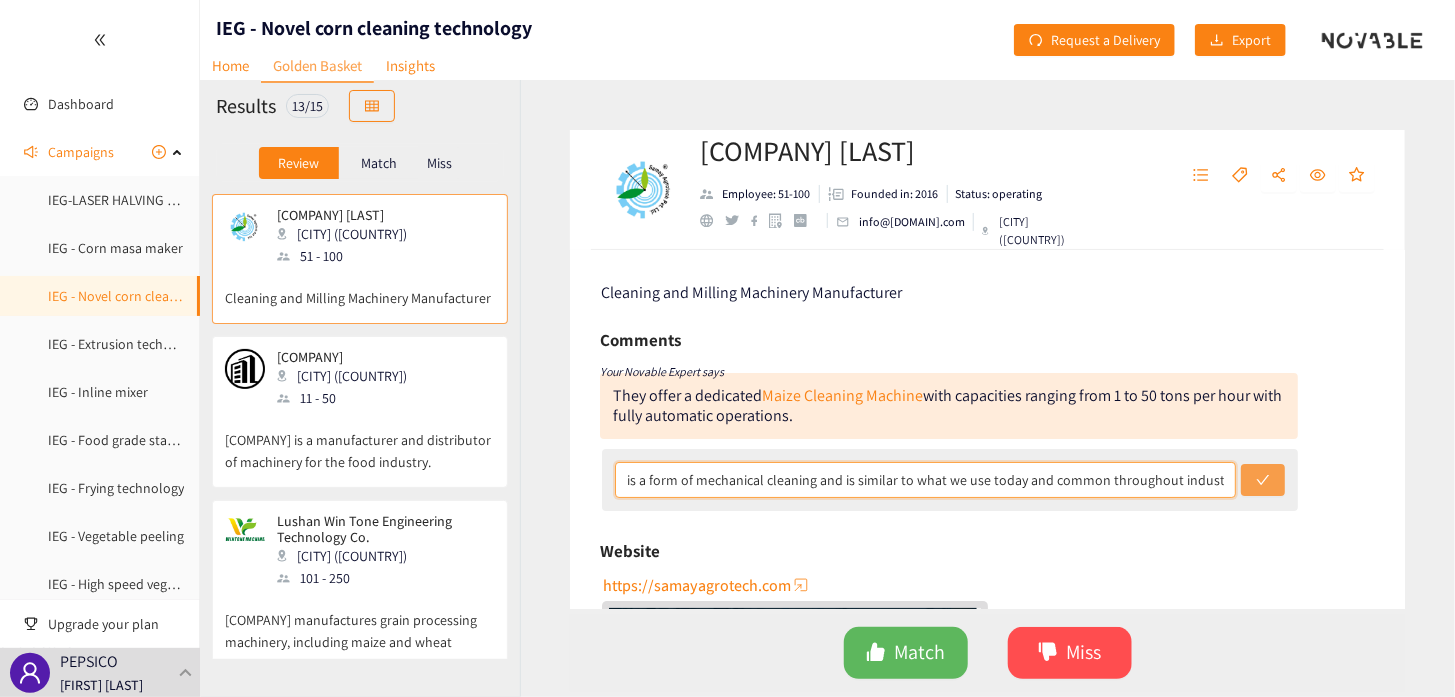 type on "This is a form of mechanical cleaning and is similar to what we use today and common throughout industry" 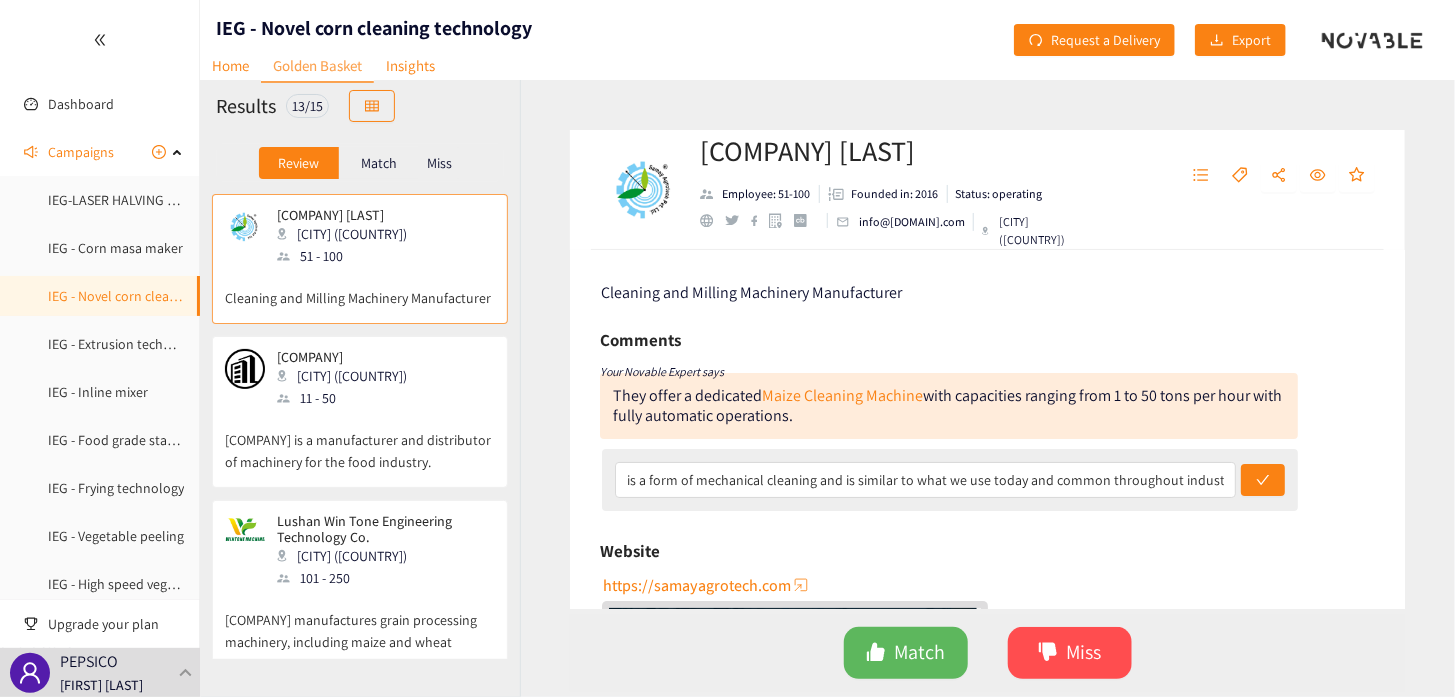 drag, startPoint x: 1256, startPoint y: 486, endPoint x: 1228, endPoint y: 511, distance: 37.536648 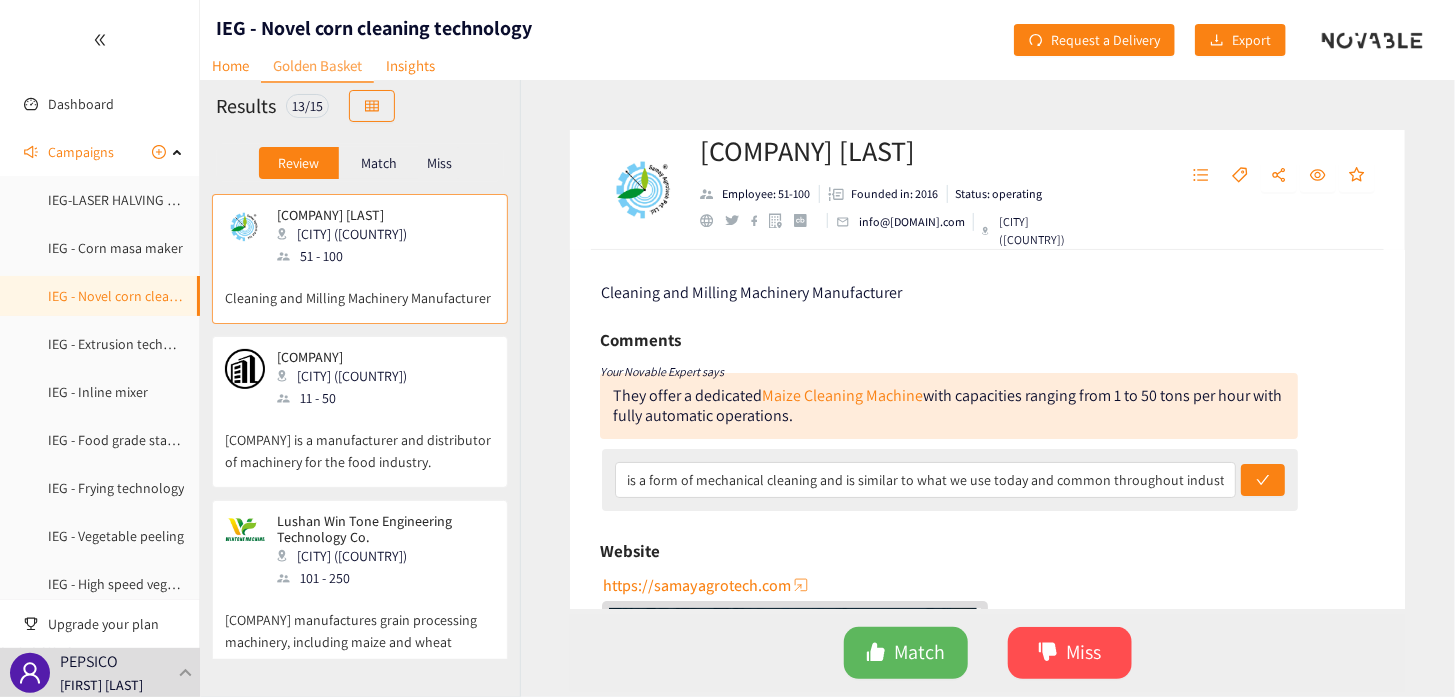scroll, scrollTop: 0, scrollLeft: 0, axis: both 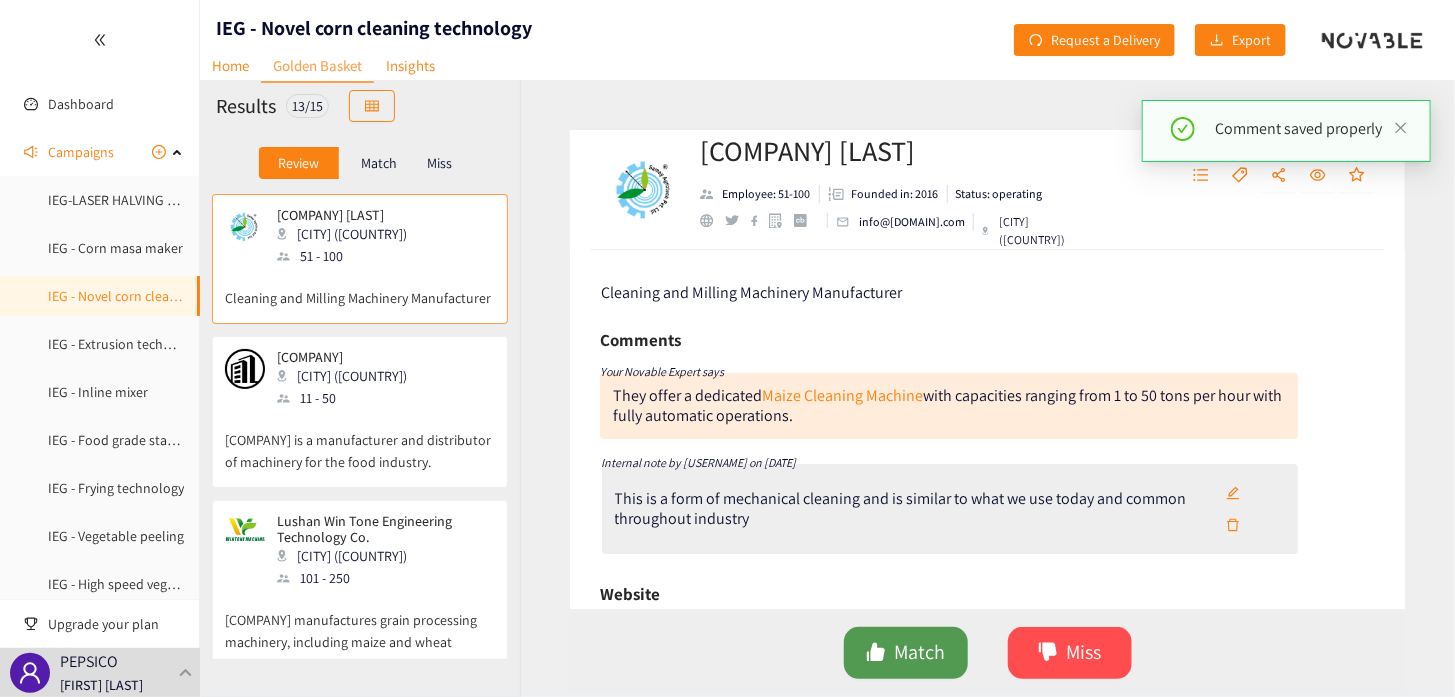 click on "Match" at bounding box center [919, 652] 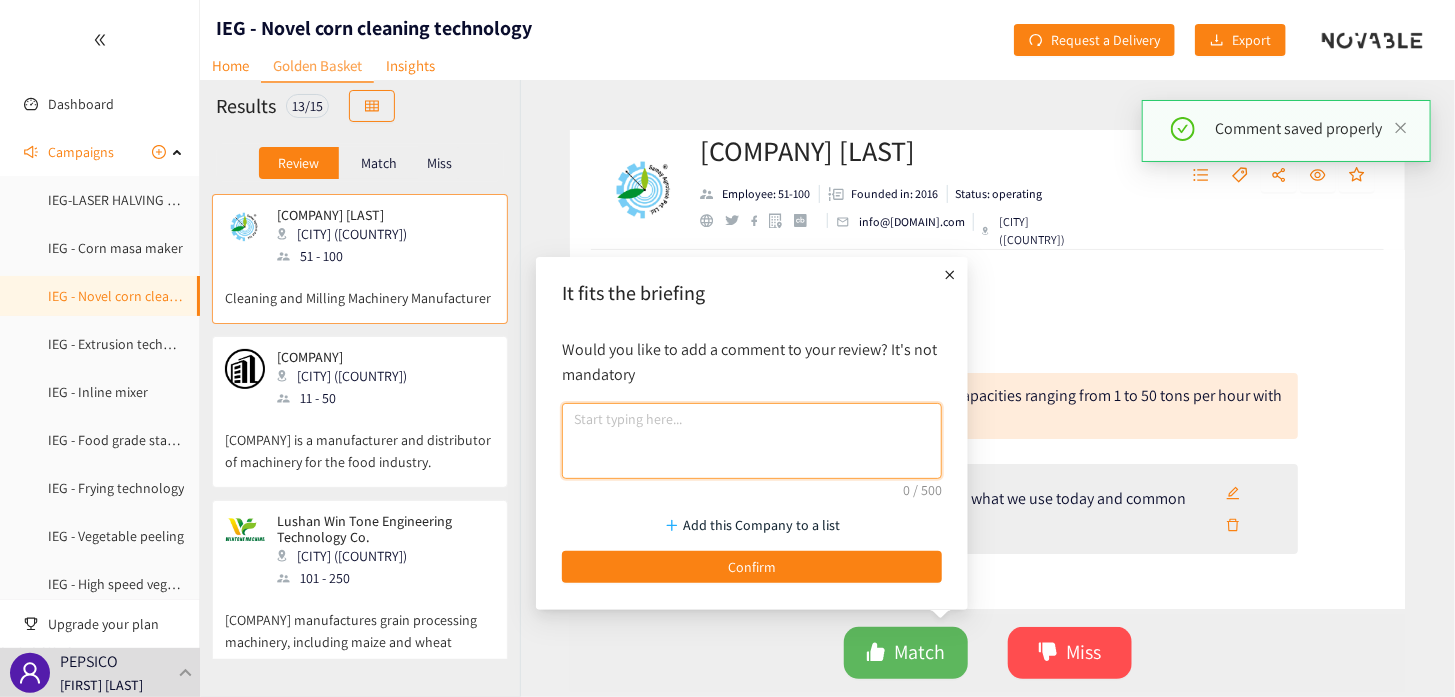 click at bounding box center (752, 441) 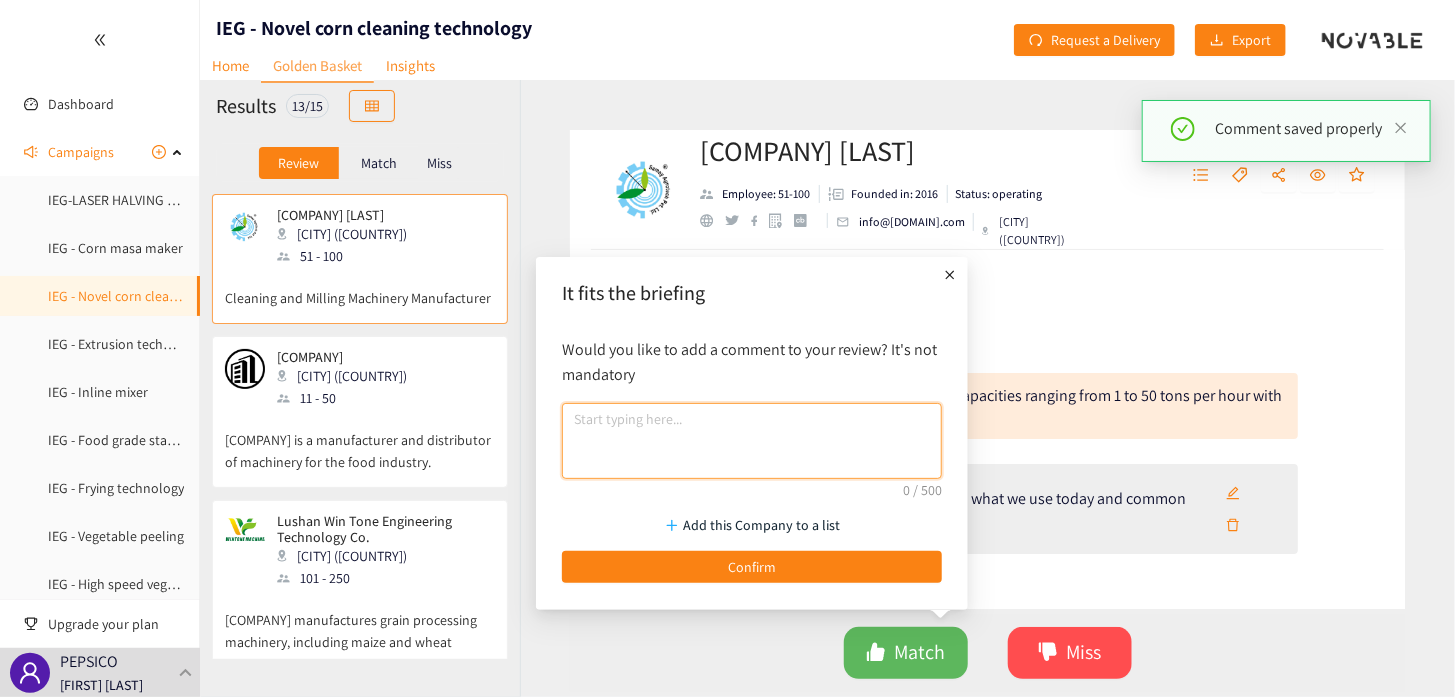 paste on "This is a form of mechanical cleaning and is similar to what we use today and common throughout industry" 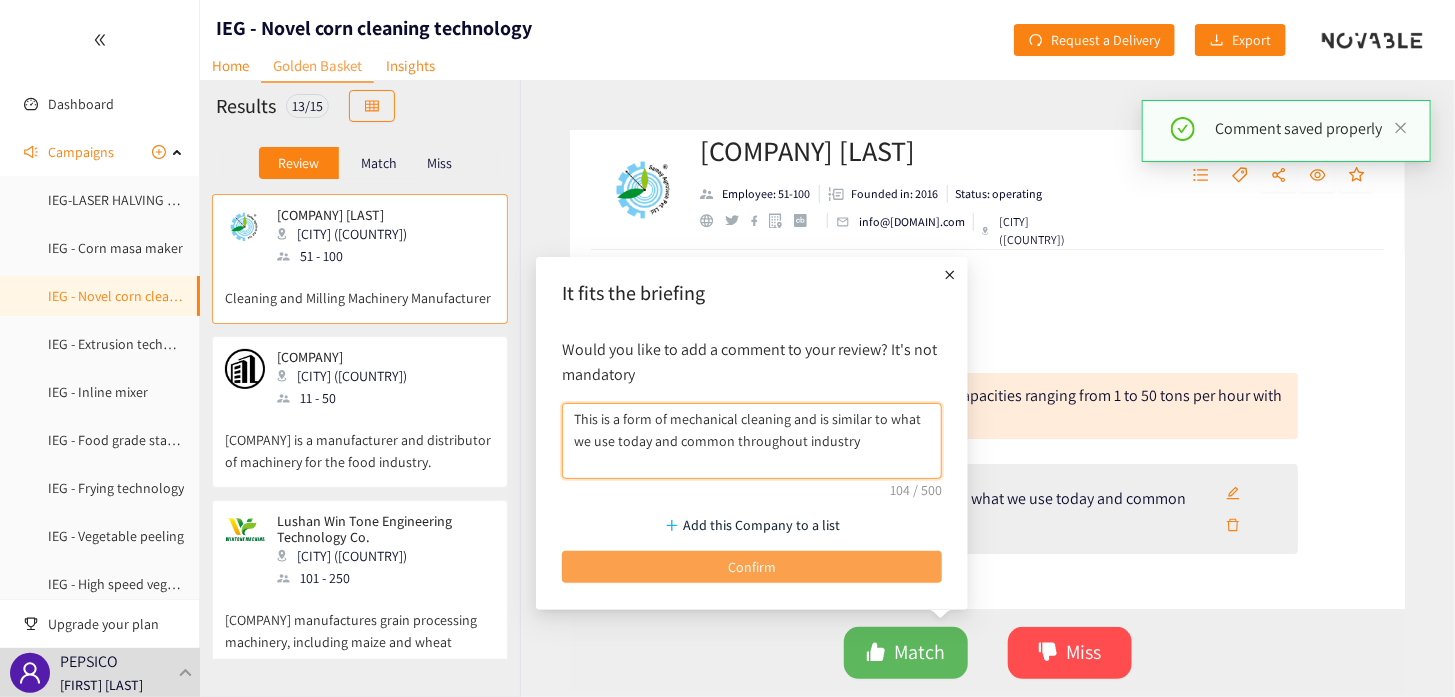 type on "This is a form of mechanical cleaning and is similar to what we use today and common throughout industry" 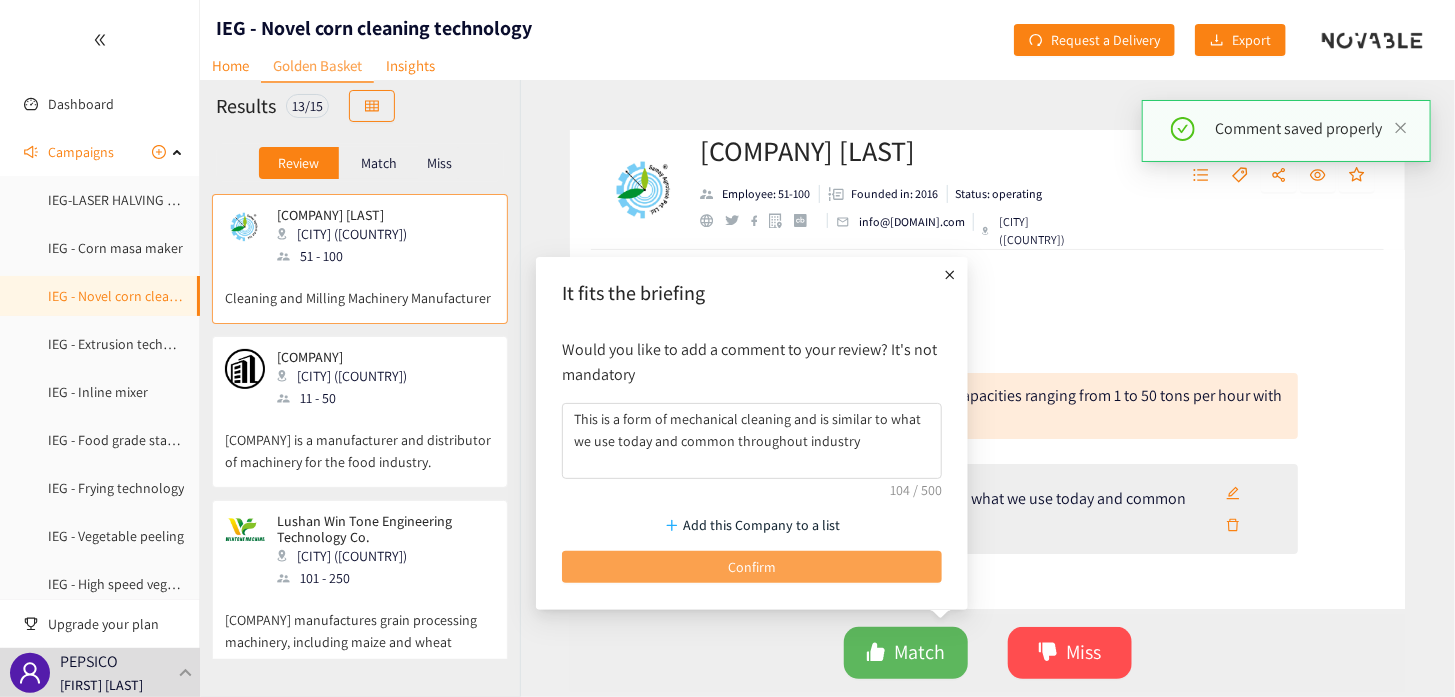 click on "Confirm" at bounding box center (752, 567) 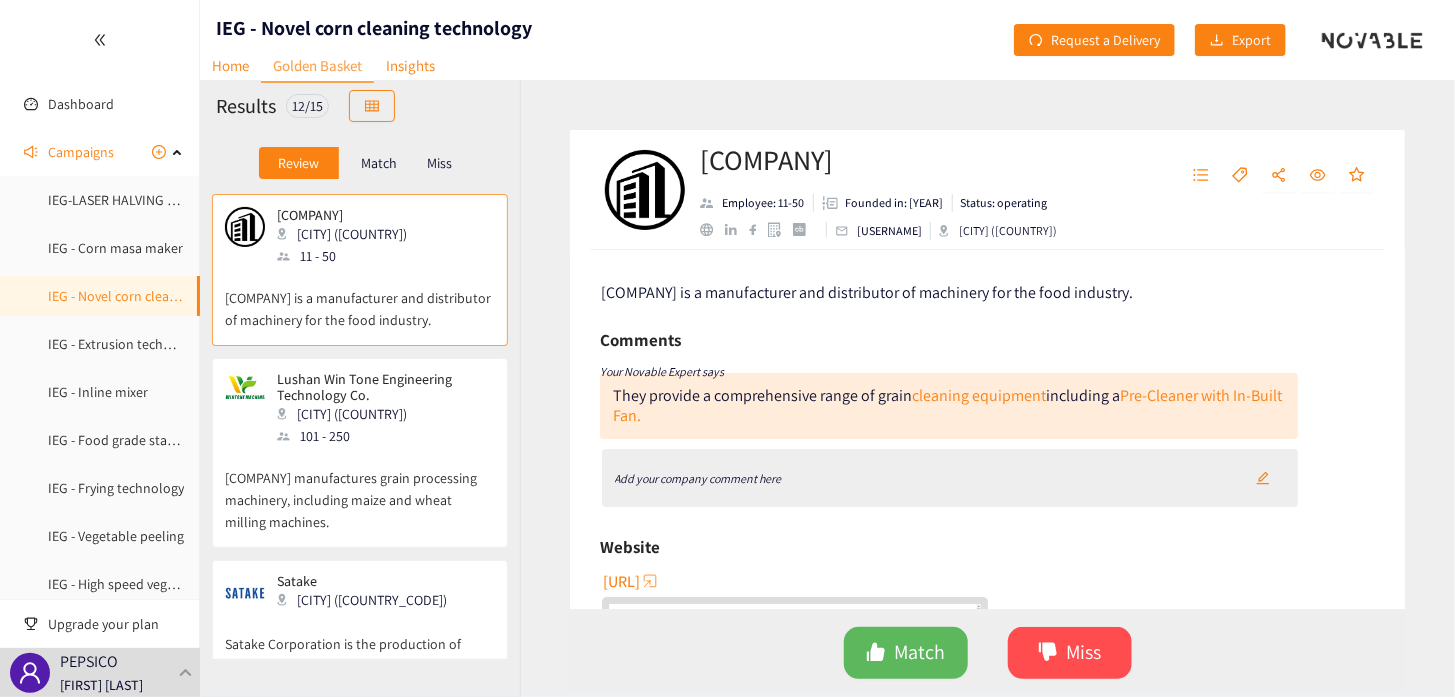 click on "Add your company comment here" at bounding box center [698, 478] 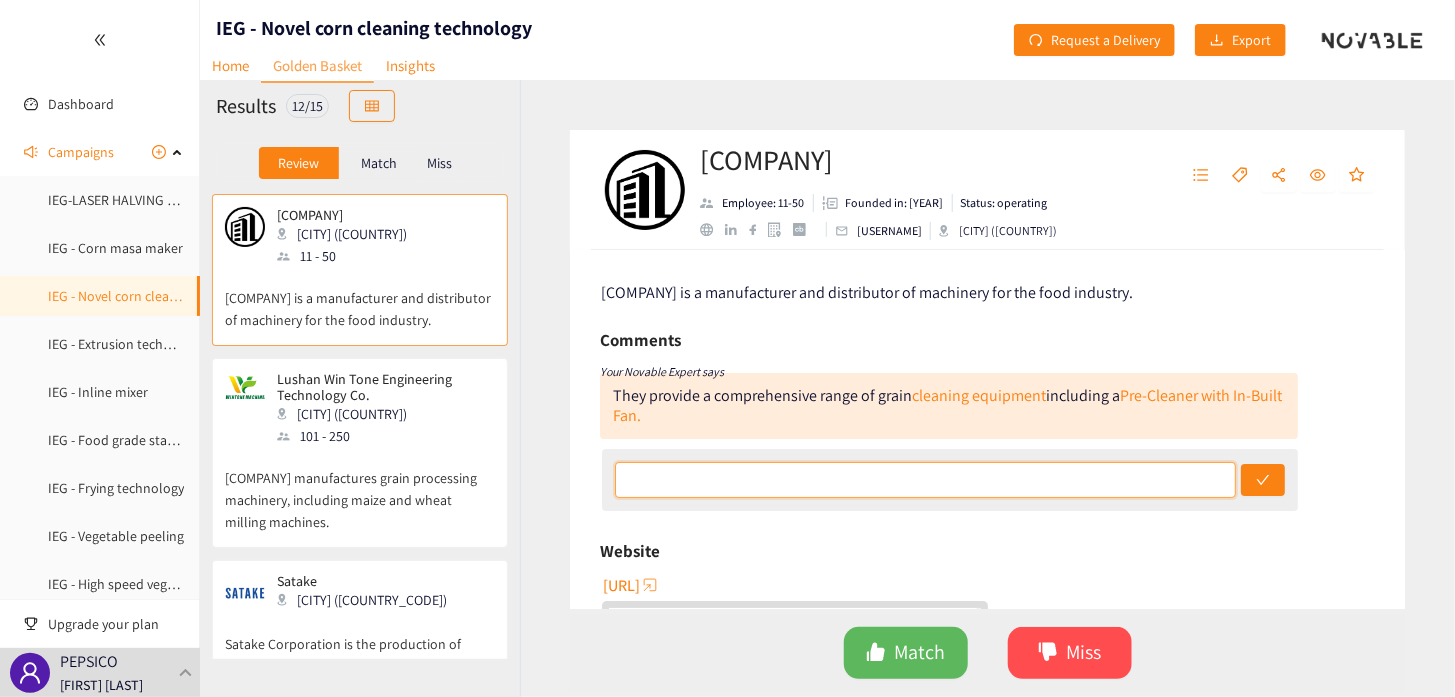 click at bounding box center [925, 480] 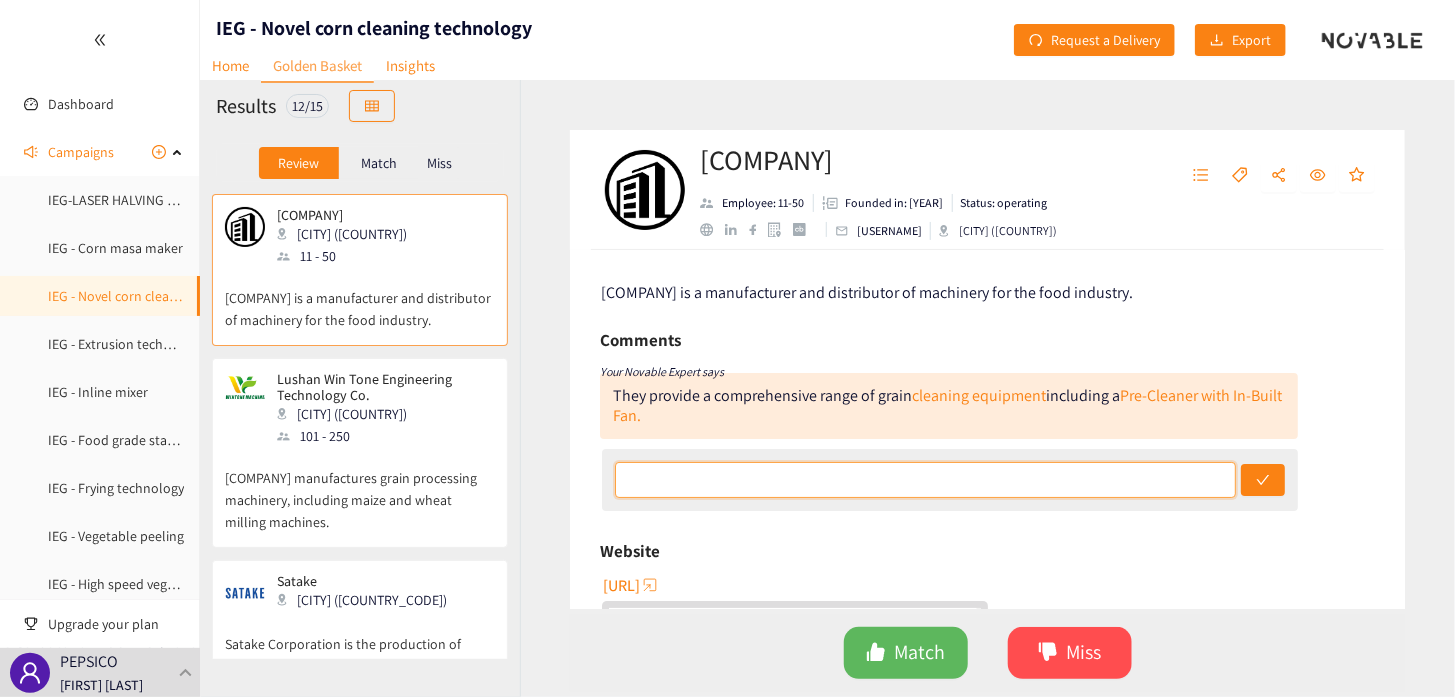 paste on "This is a form of mechanical cleaning and is similar to what we use today and common throughout industry" 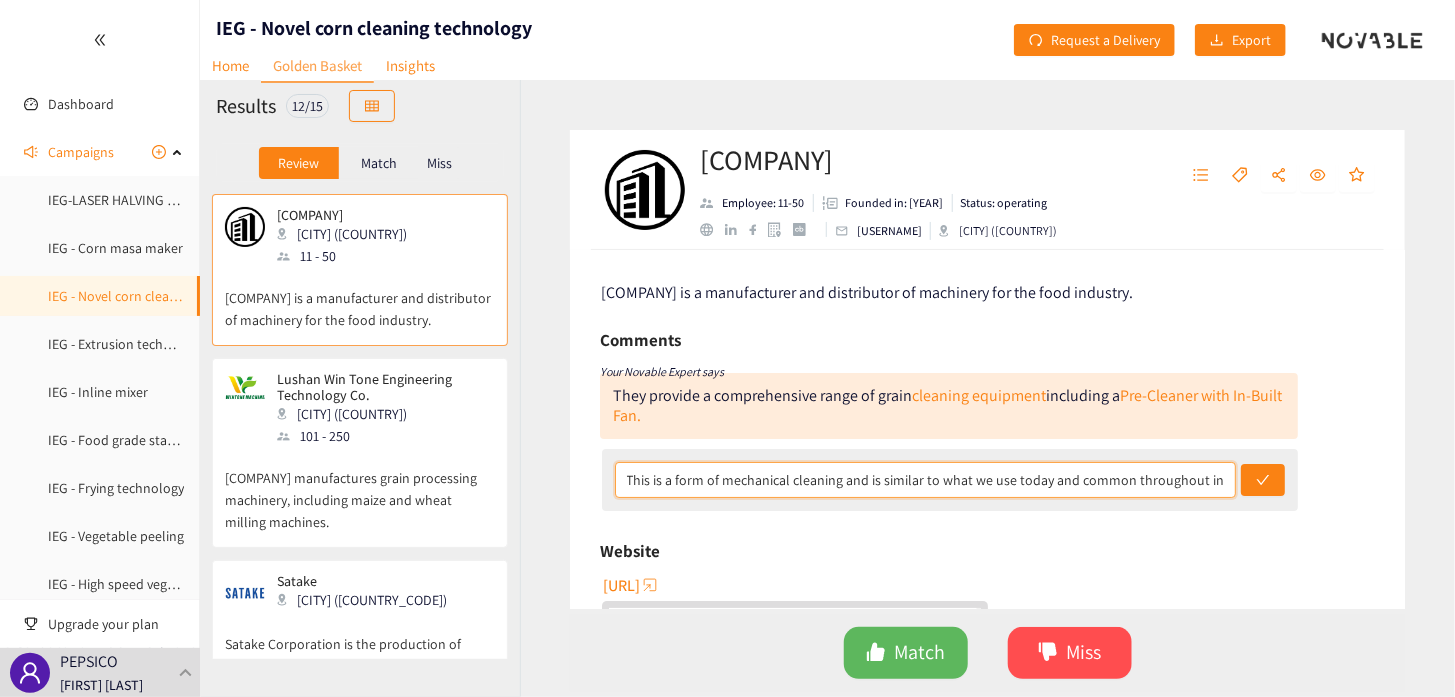 scroll, scrollTop: 0, scrollLeft: 26, axis: horizontal 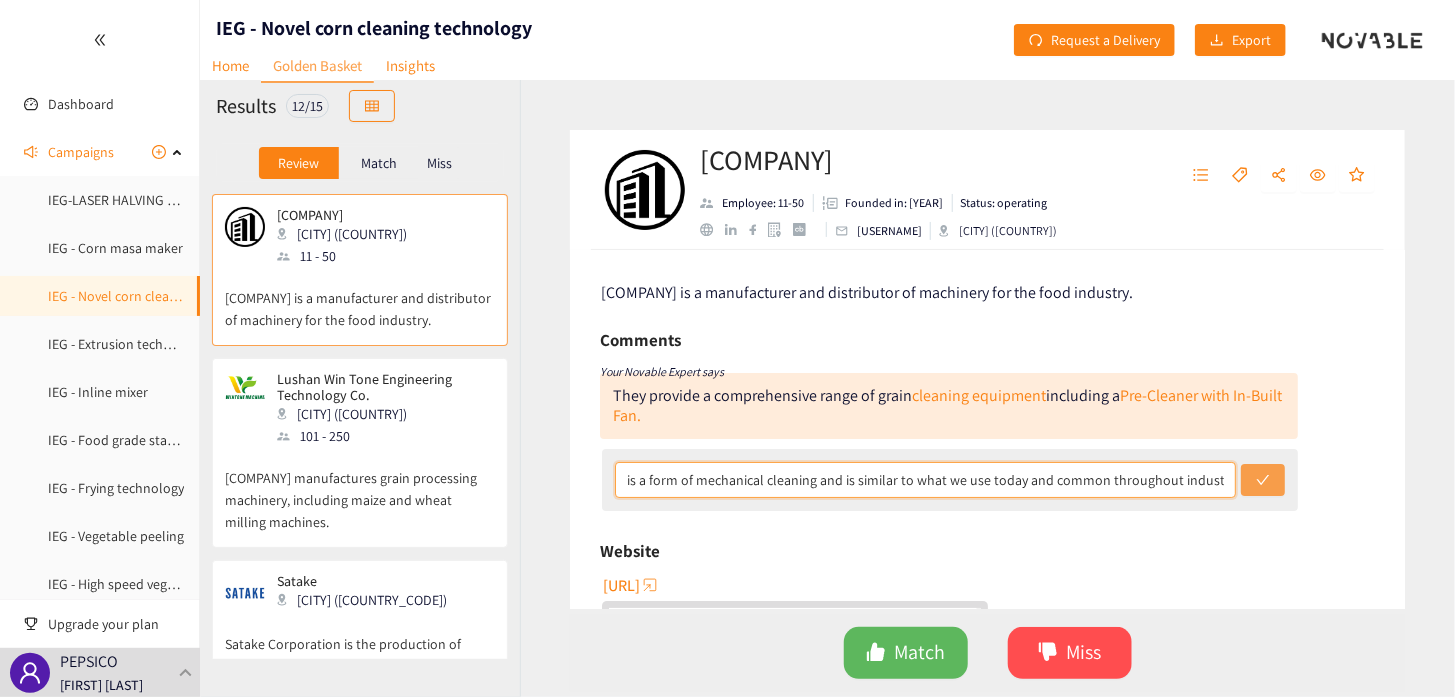 type on "This is a form of mechanical cleaning and is similar to what we use today and common throughout industry" 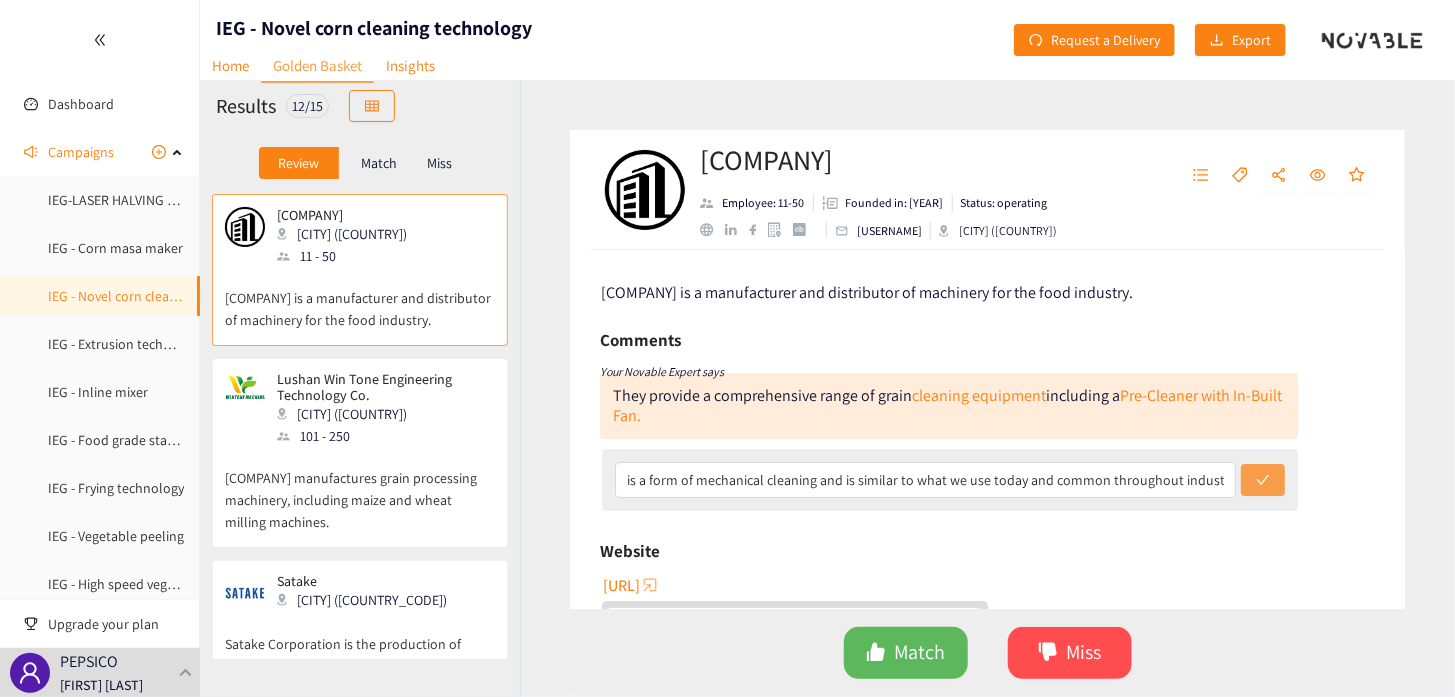 click 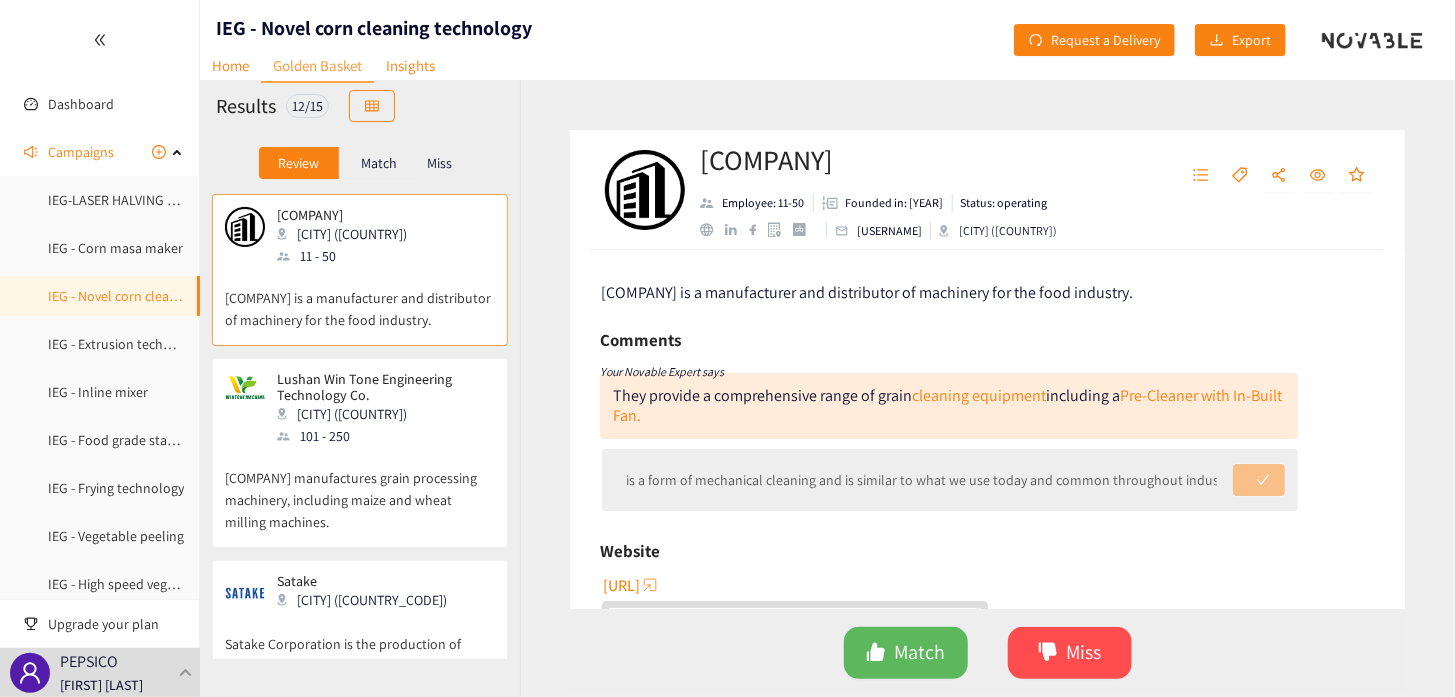 scroll, scrollTop: 0, scrollLeft: 0, axis: both 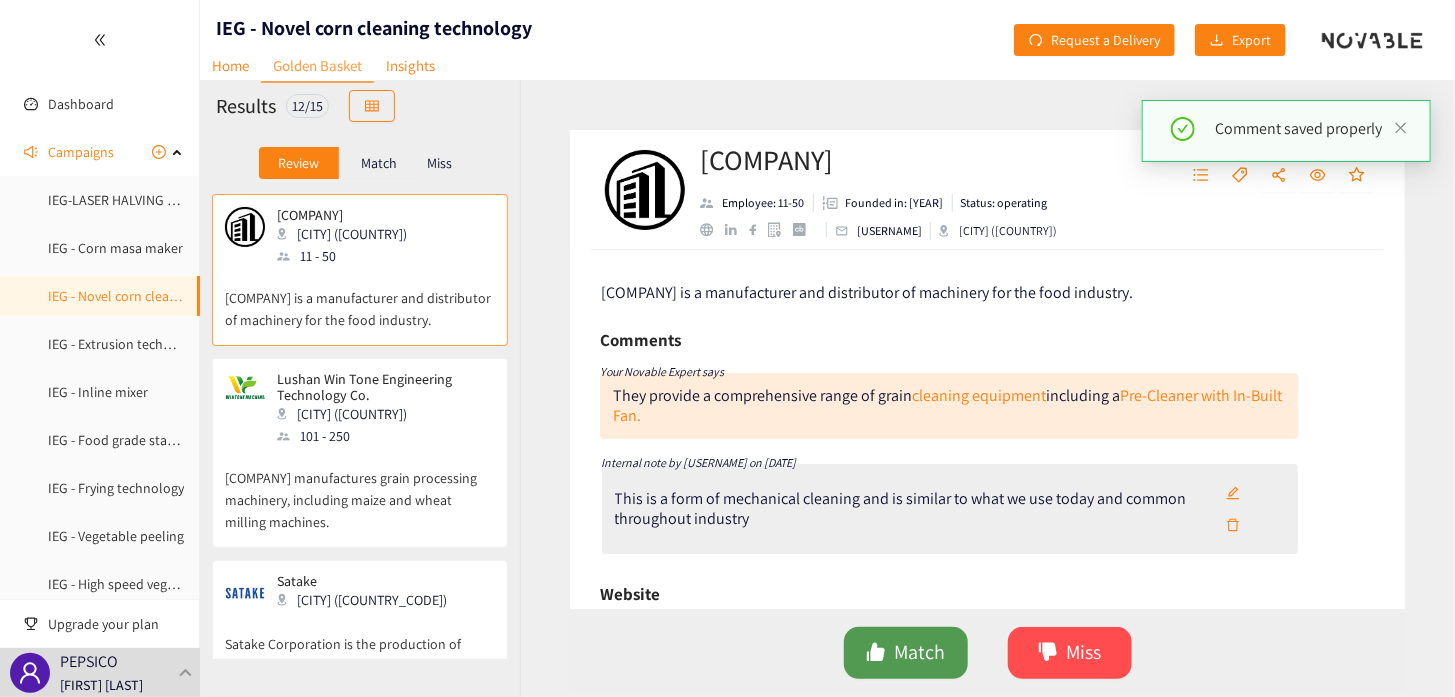 click on "Match" at bounding box center [919, 652] 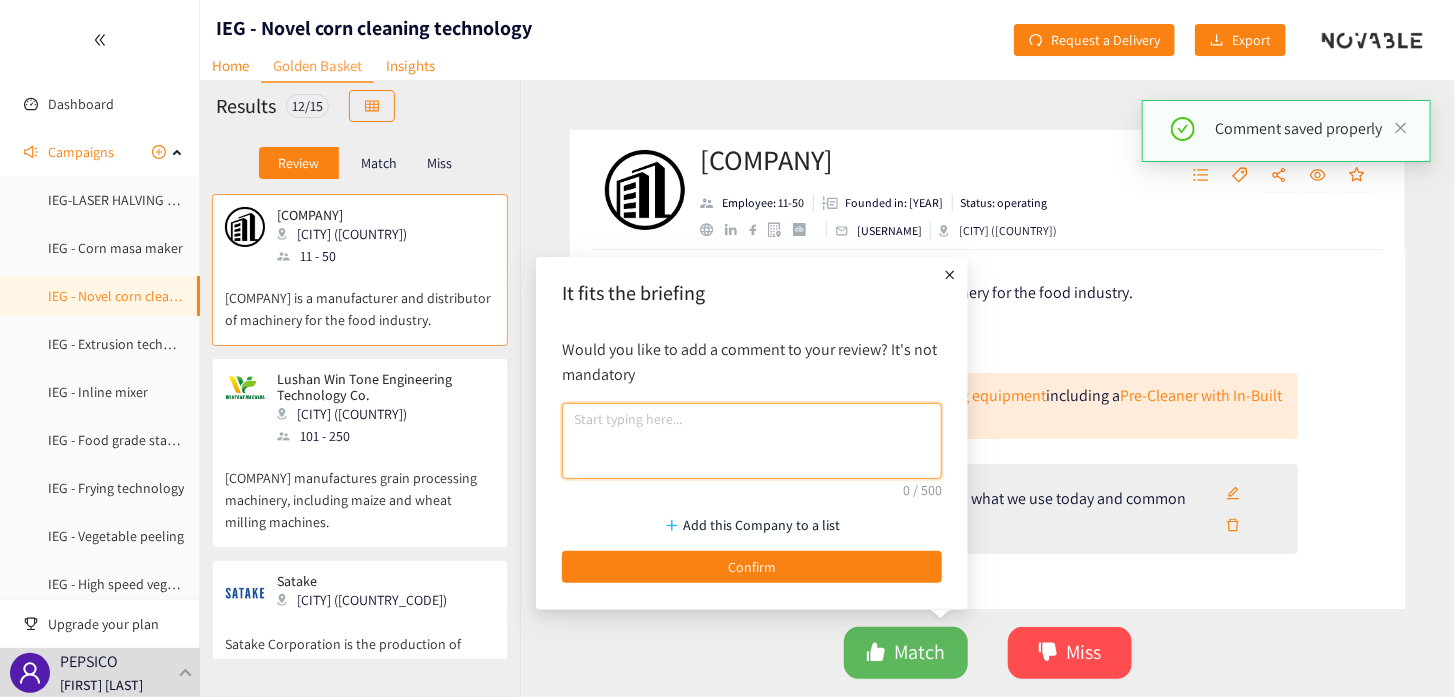 click at bounding box center (752, 441) 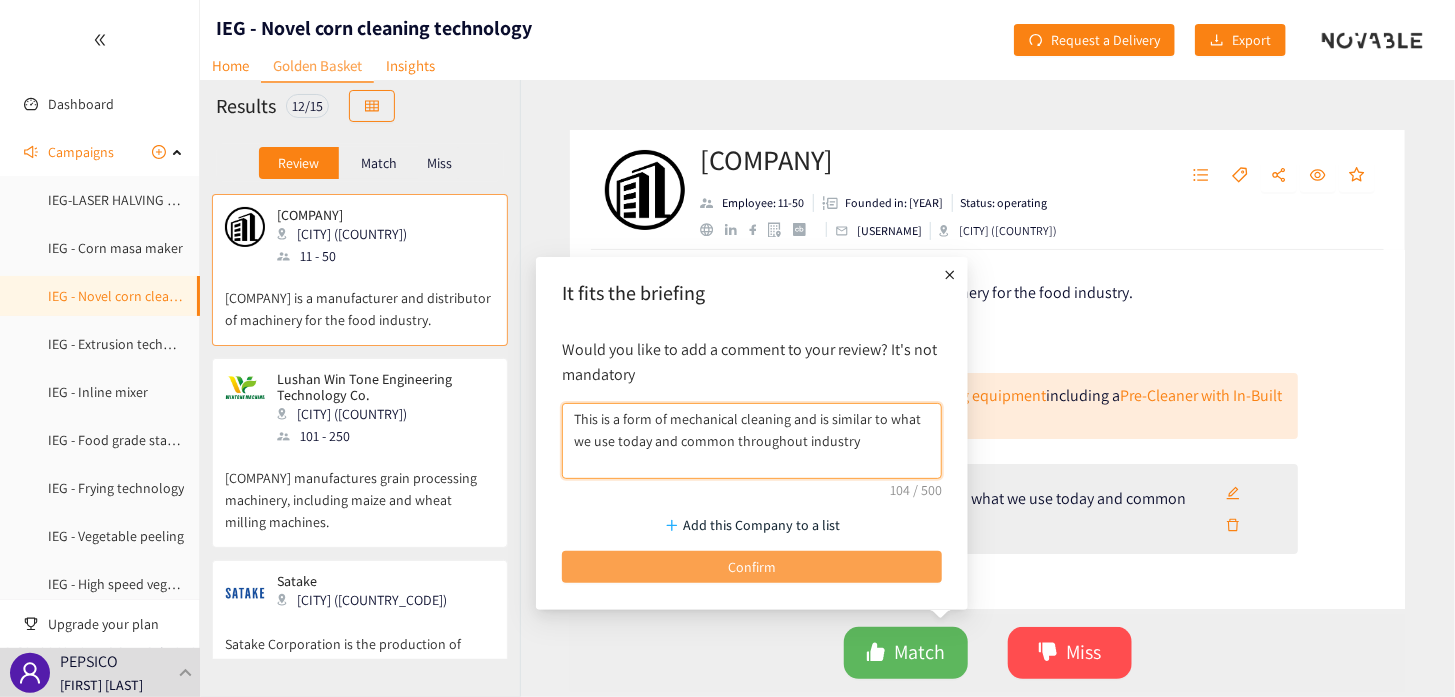 type on "This is a form of mechanical cleaning and is similar to what we use today and common throughout industry" 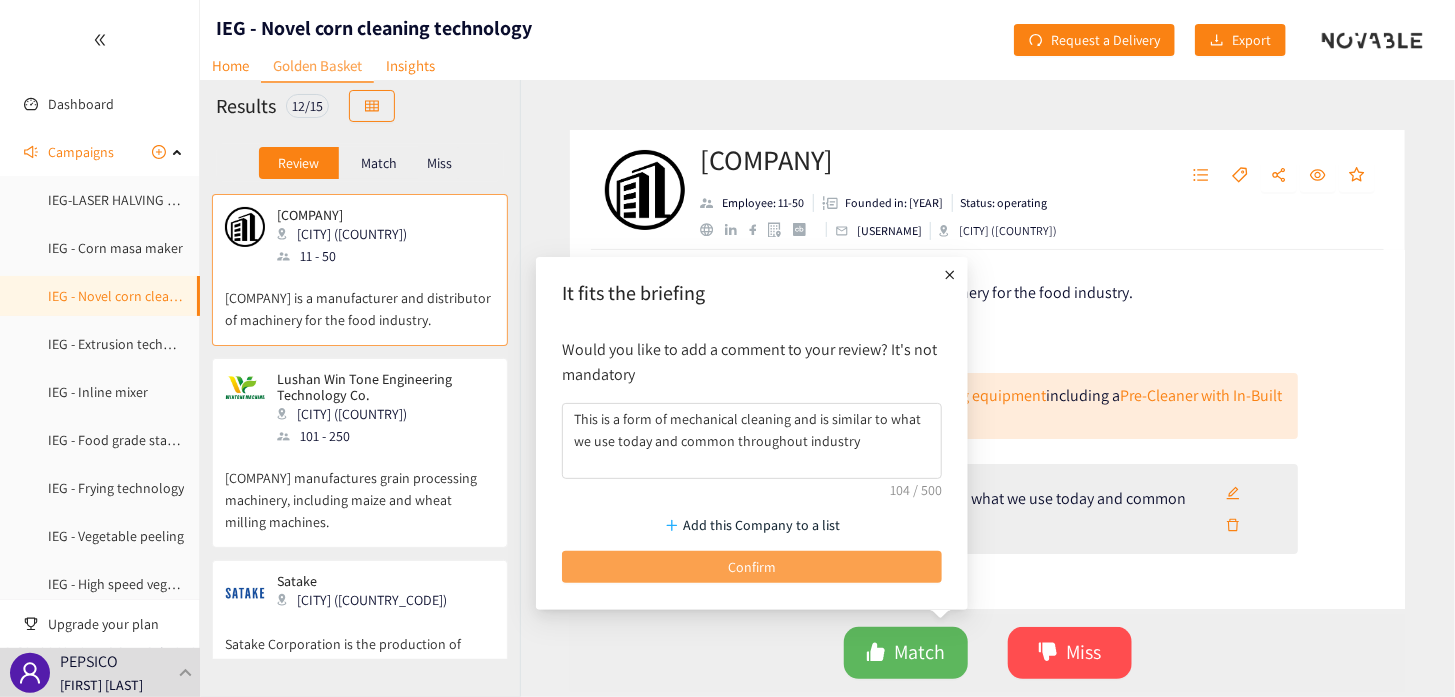 click on "Confirm" at bounding box center [752, 567] 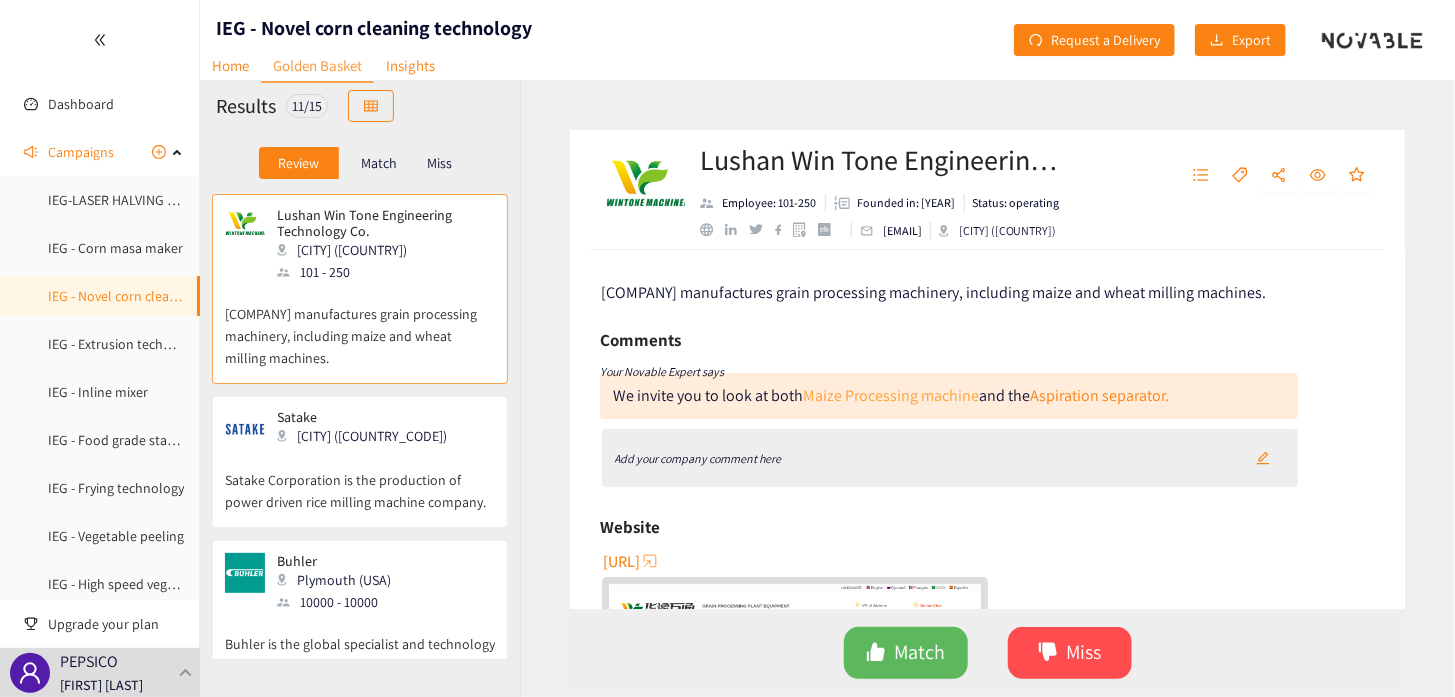 click on "Maize Processing machine" at bounding box center (891, 395) 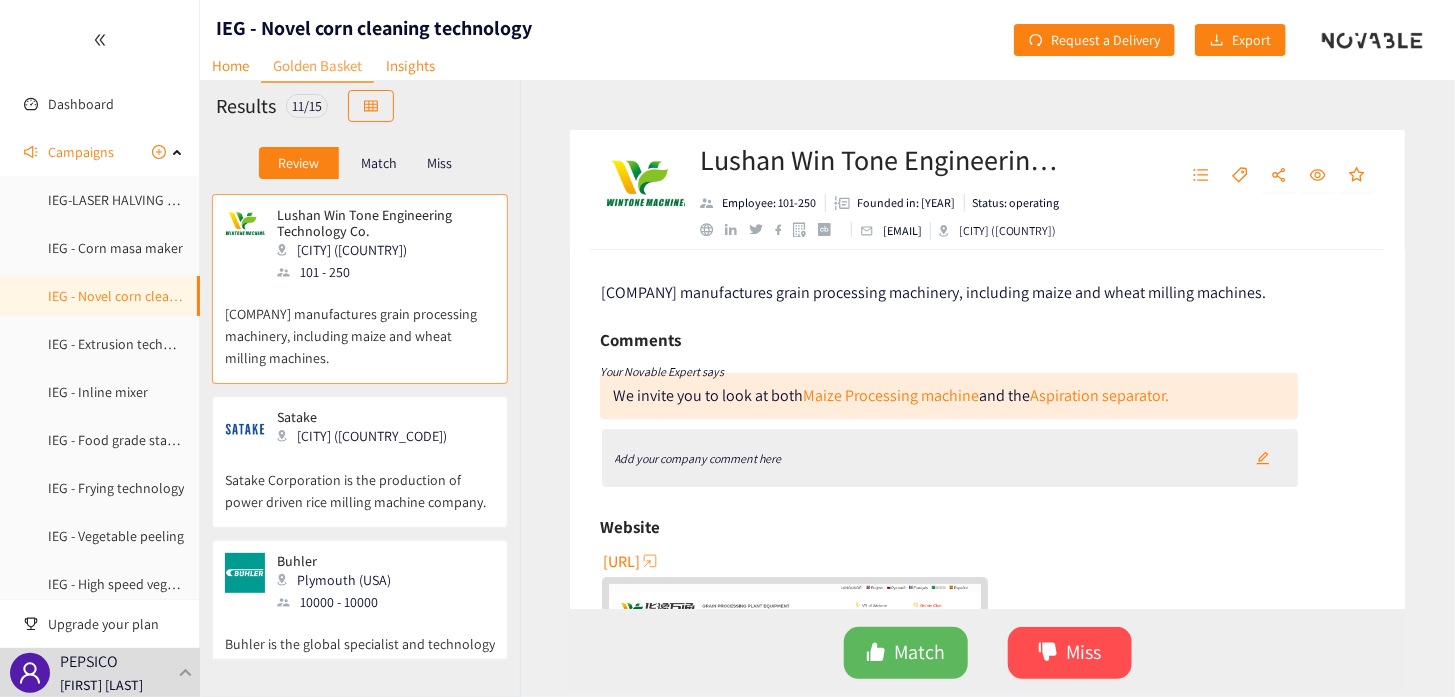 click on "Add your company comment here" at bounding box center (698, 458) 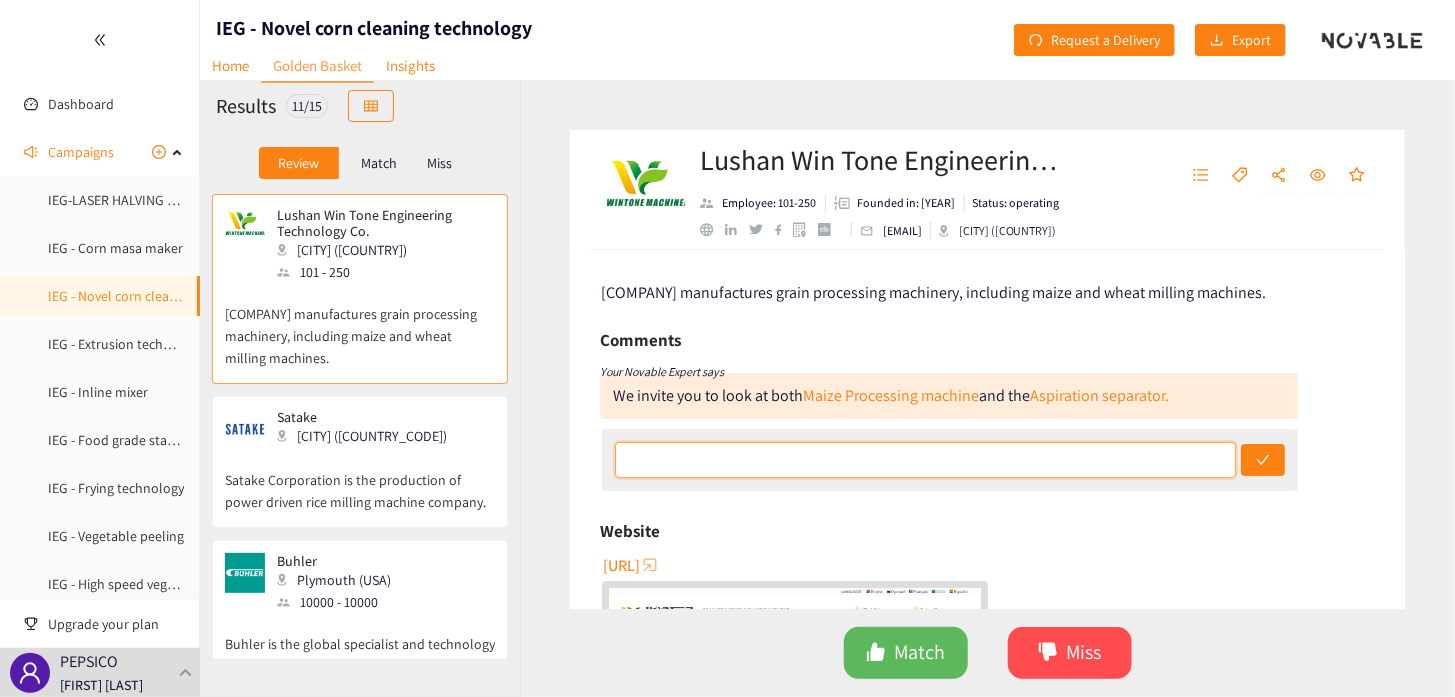 click at bounding box center (925, 460) 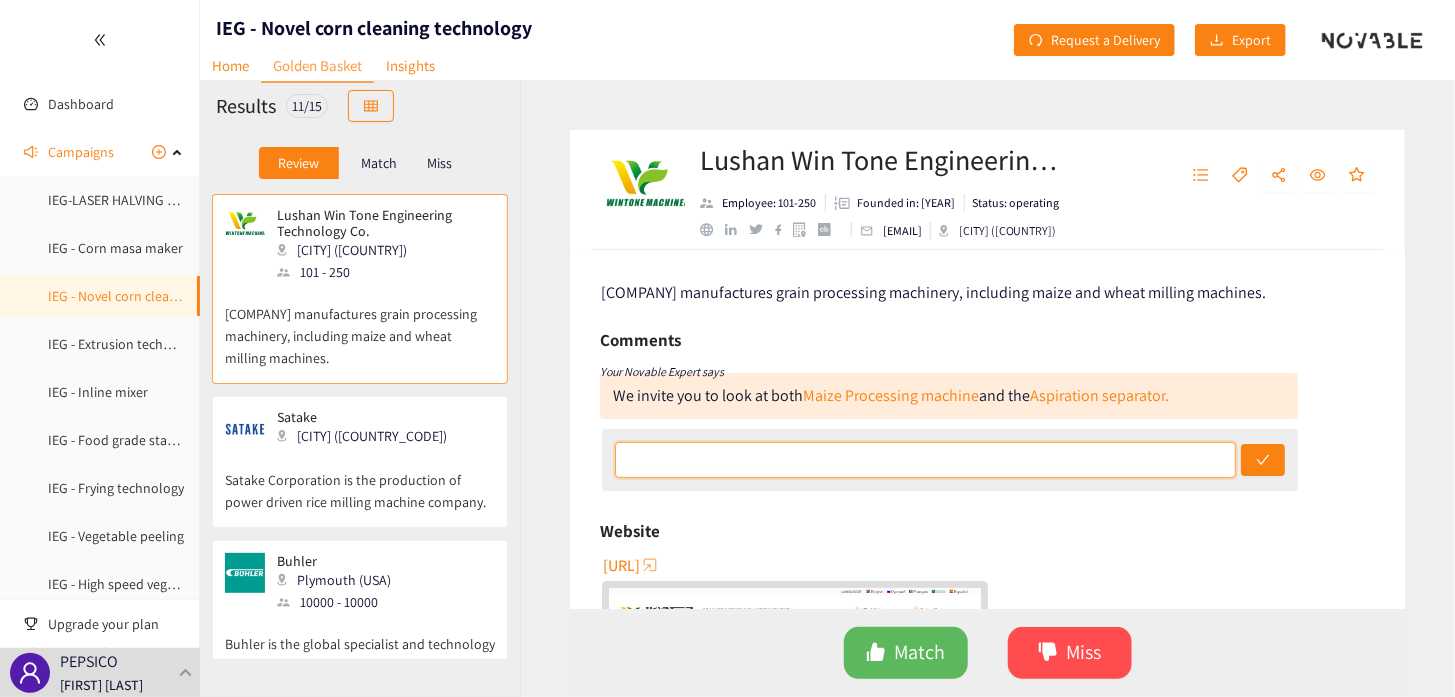 paste on "This is a form of mechanical cleaning and is similar to what we use today and common throughout industry" 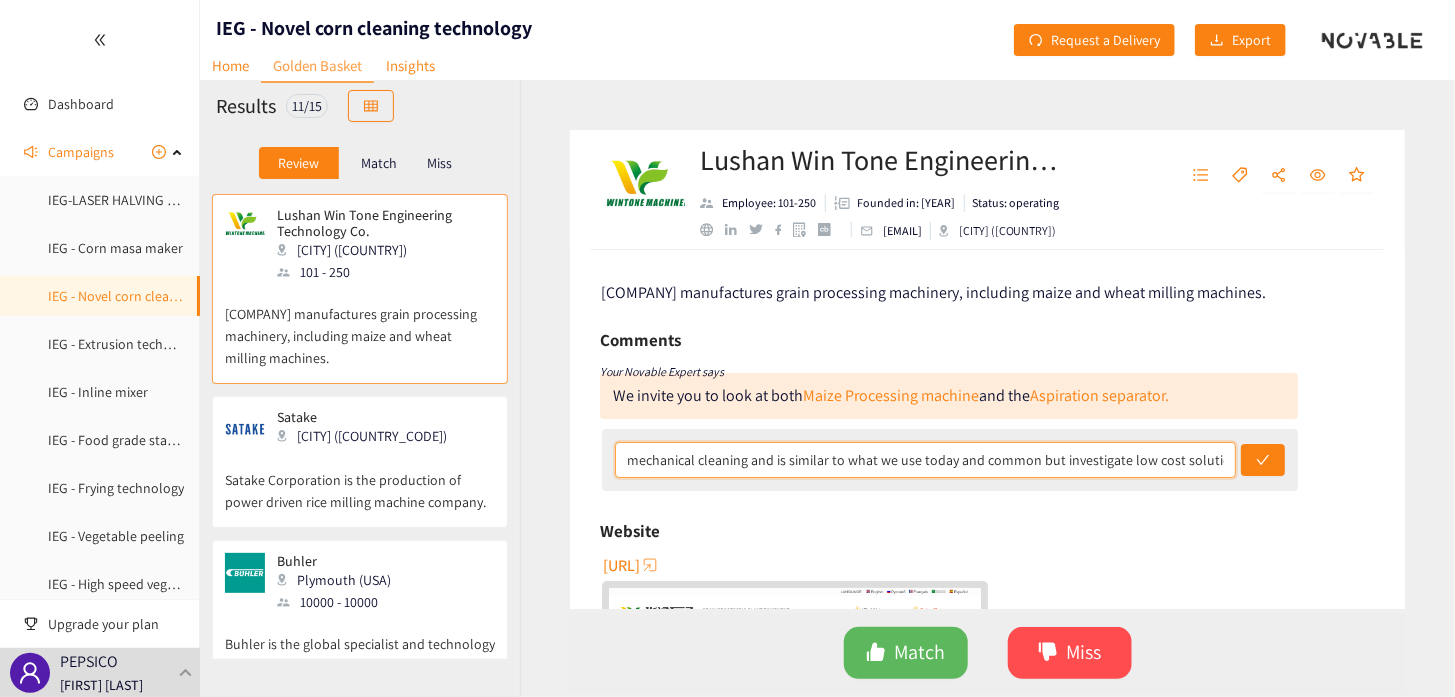 scroll, scrollTop: 0, scrollLeft: 98, axis: horizontal 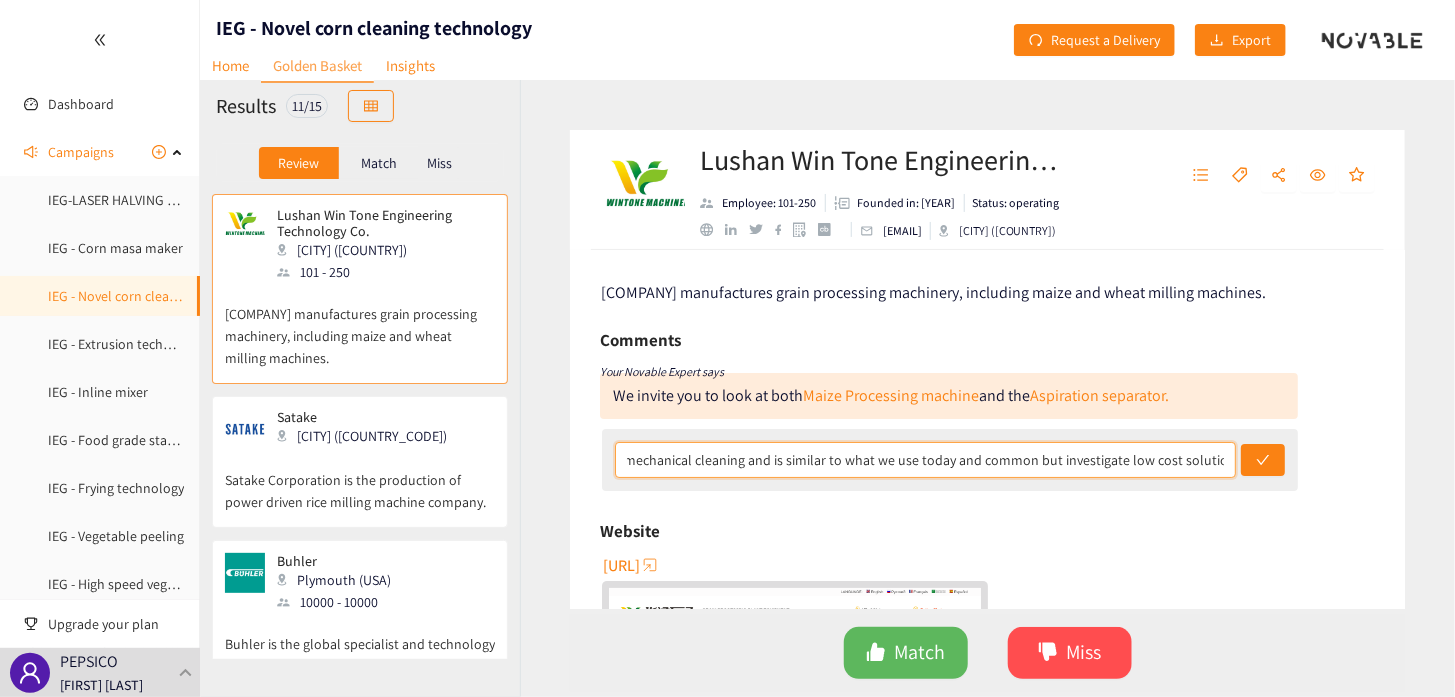 click on "This is a form of mechanical cleaning and is similar to what we use today and common but investigate low cost solution." at bounding box center [925, 460] 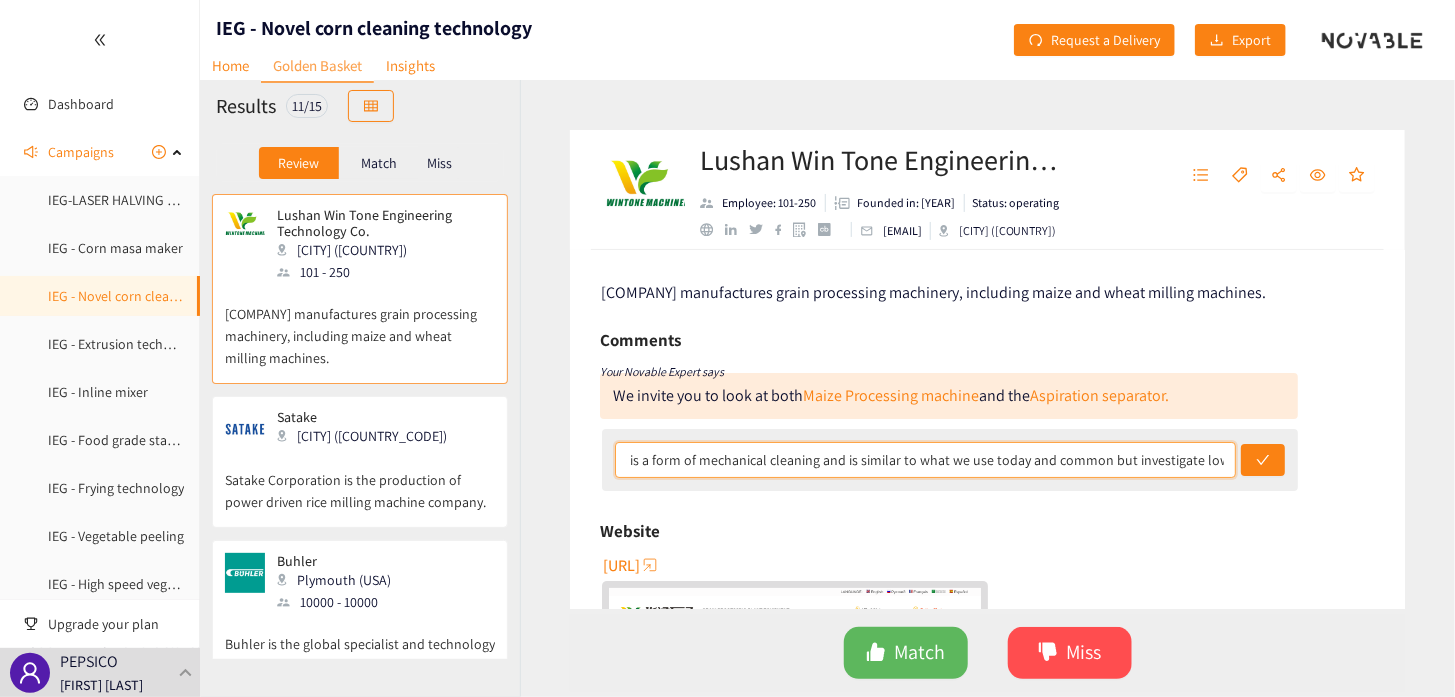 scroll, scrollTop: 0, scrollLeft: 0, axis: both 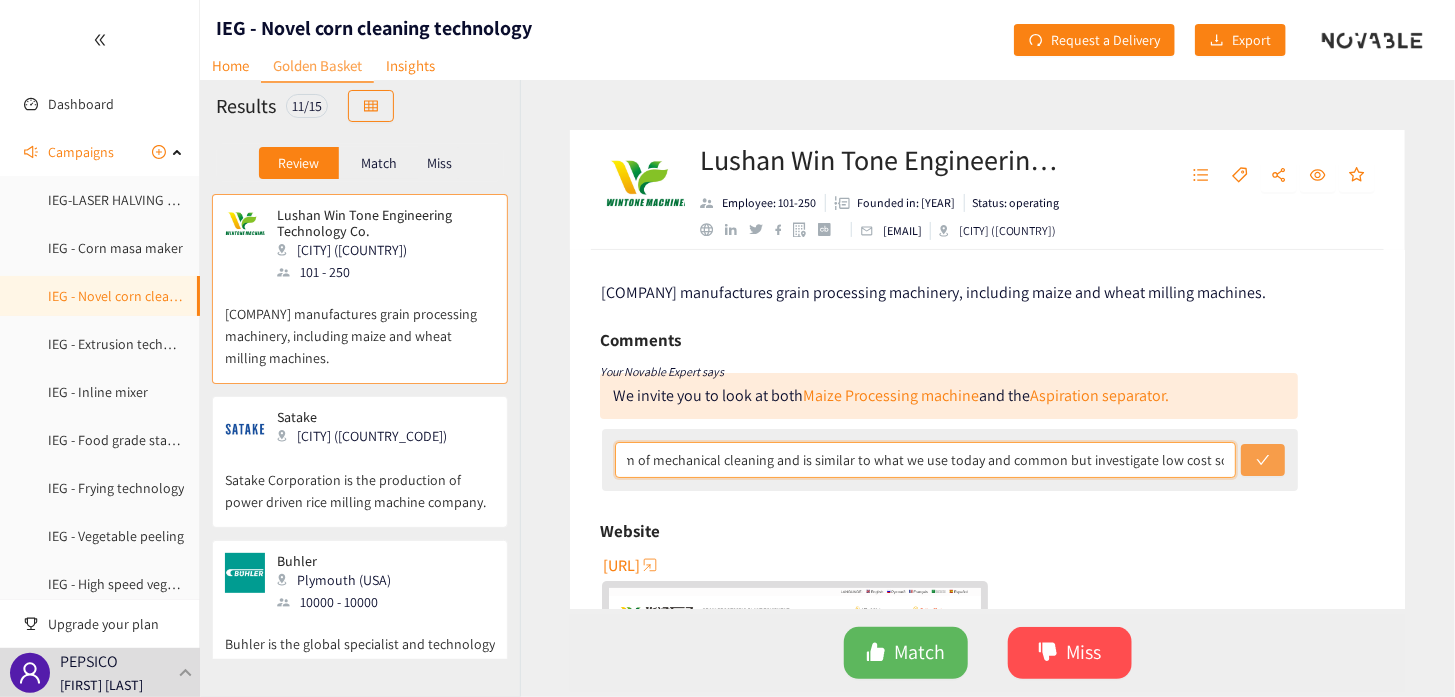 drag, startPoint x: 628, startPoint y: 483, endPoint x: 1258, endPoint y: 469, distance: 630.1555 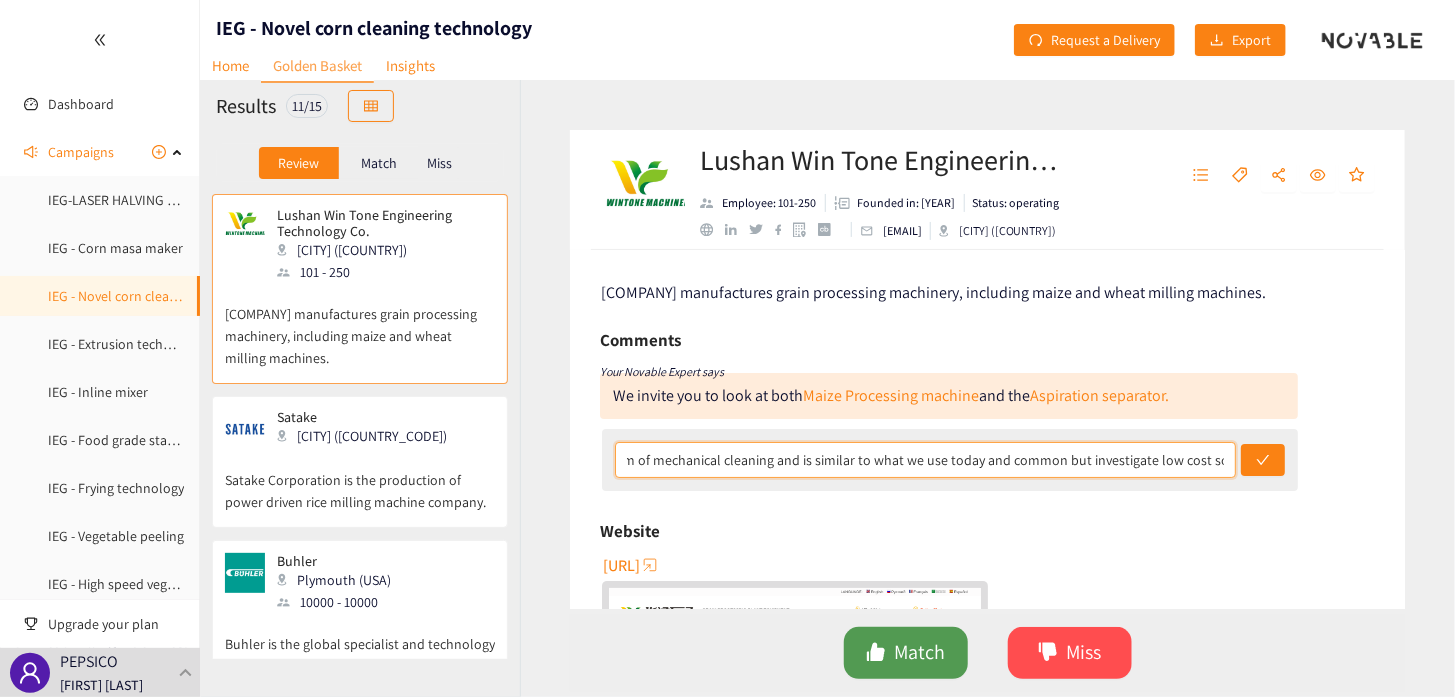 type on "[NAME] to investigate.  This is a form of mechanical cleaning and is similar to what we use today and common but investigate low cost solution." 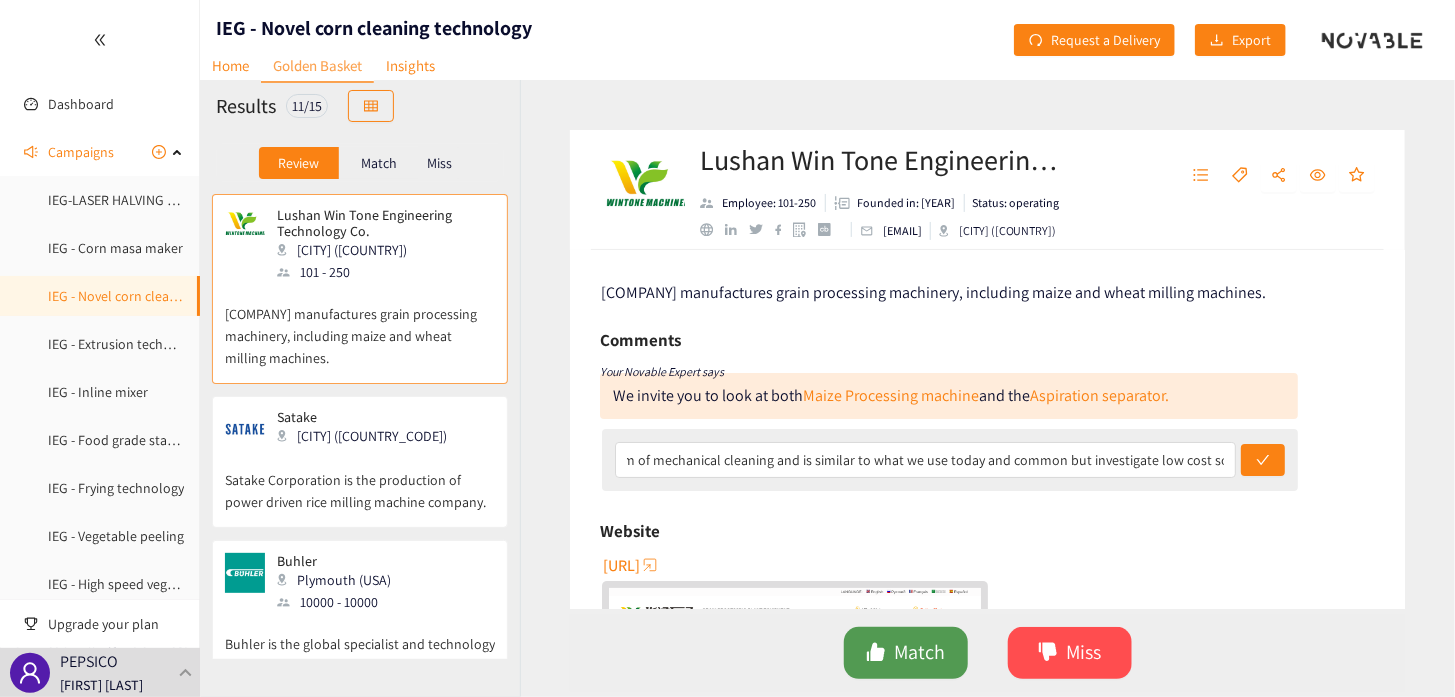 click on "Match" at bounding box center (919, 652) 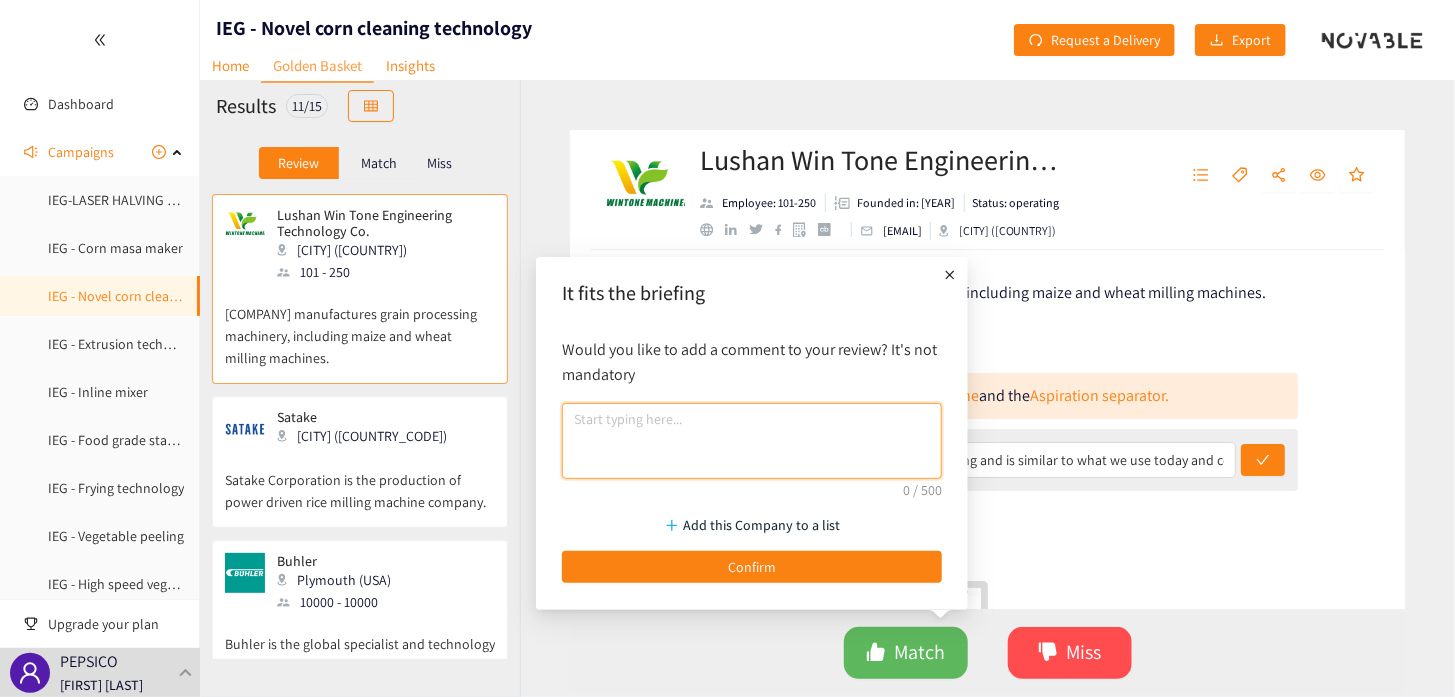click at bounding box center [752, 441] 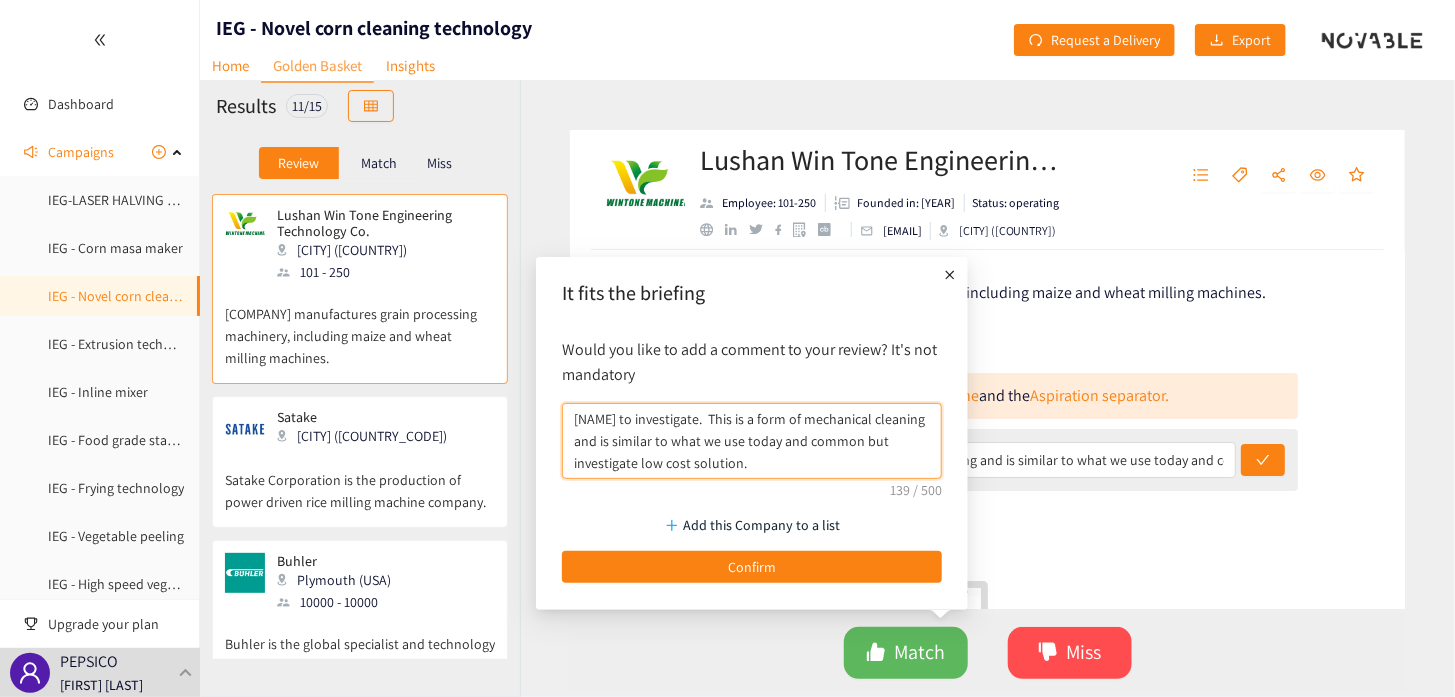 click on "[NAME] to investigate.  This is a form of mechanical cleaning and is similar to what we use today and common but investigate low cost solution." at bounding box center [752, 441] 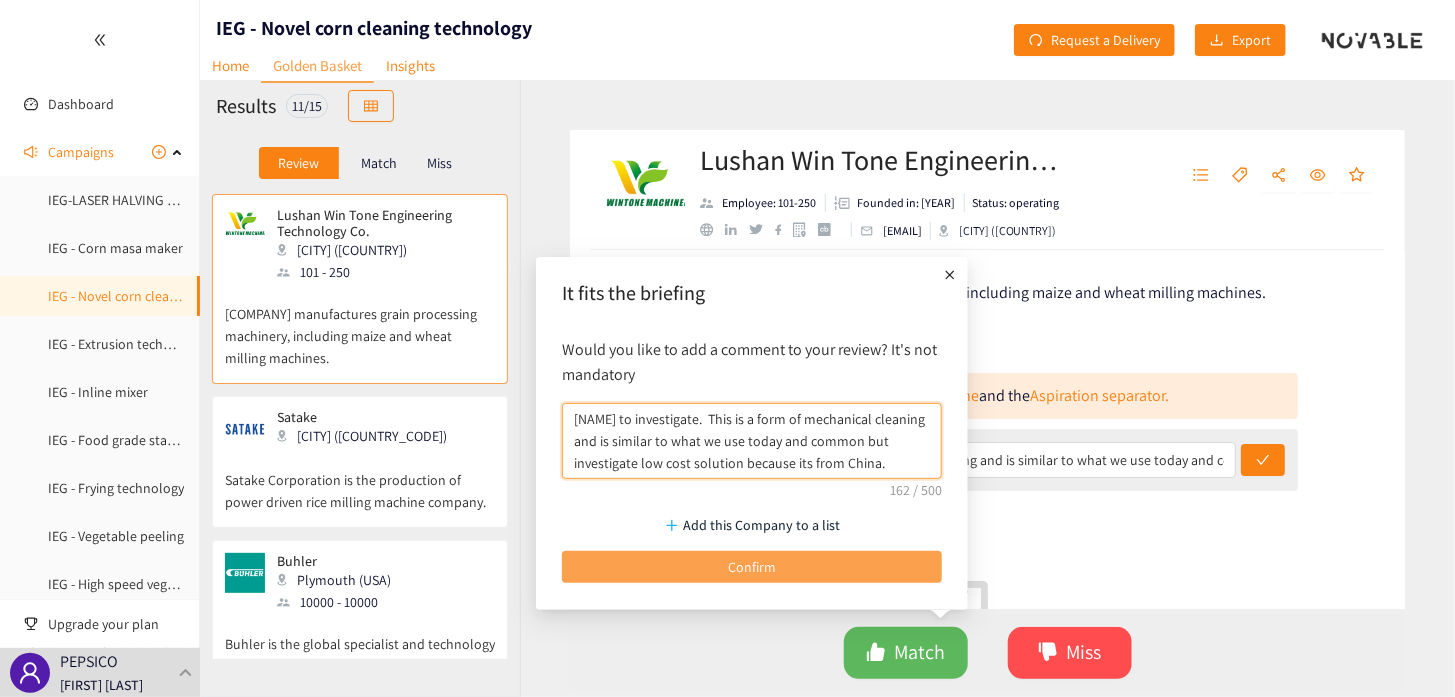 type on "[NAME] to investigate.  This is a form of mechanical cleaning and is similar to what we use today and common but investigate low cost solution because its from China." 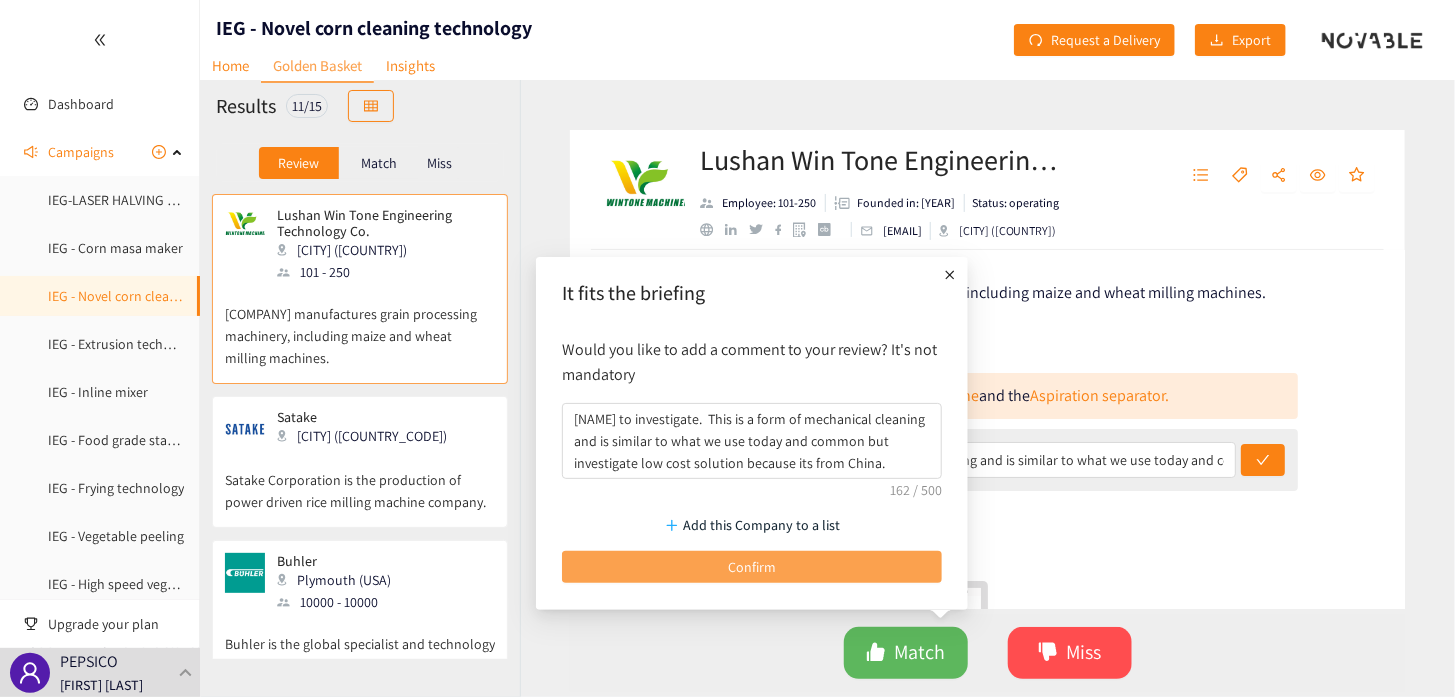 click on "Confirm" at bounding box center (752, 567) 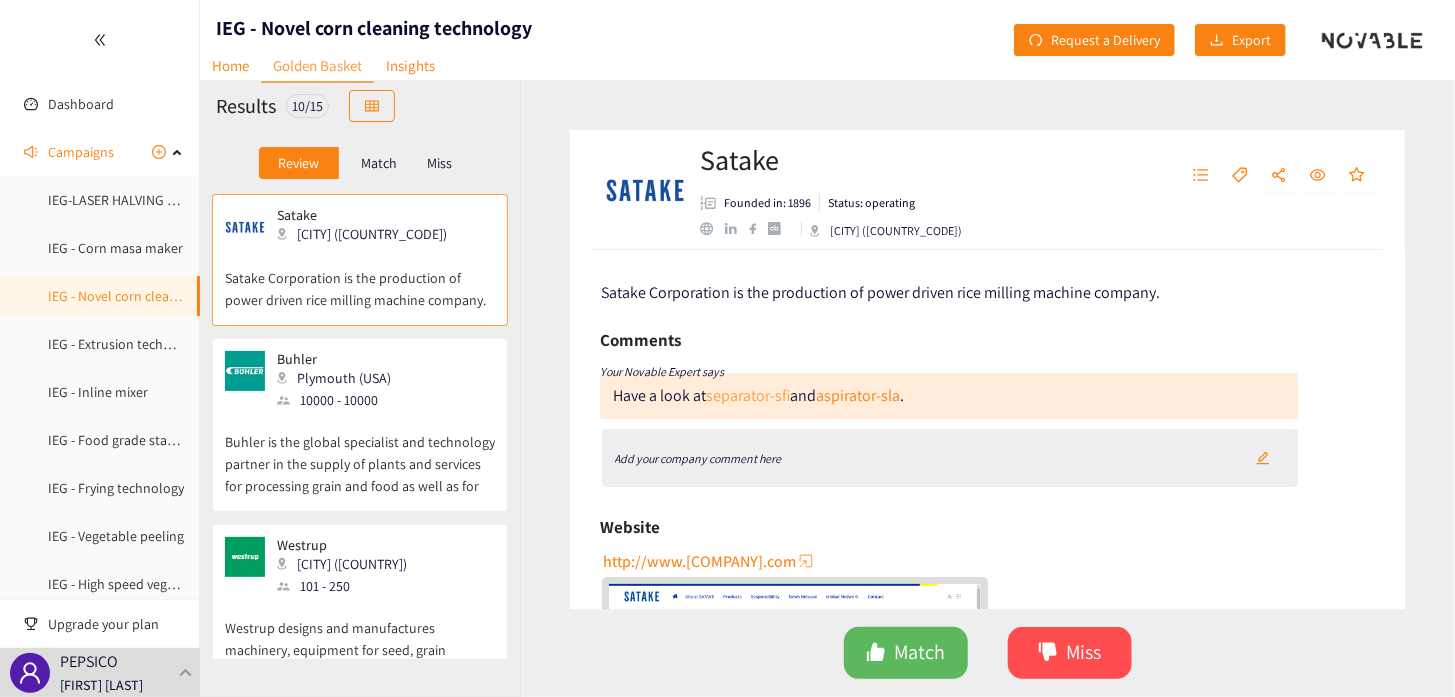click on "separator-sfi" at bounding box center [748, 395] 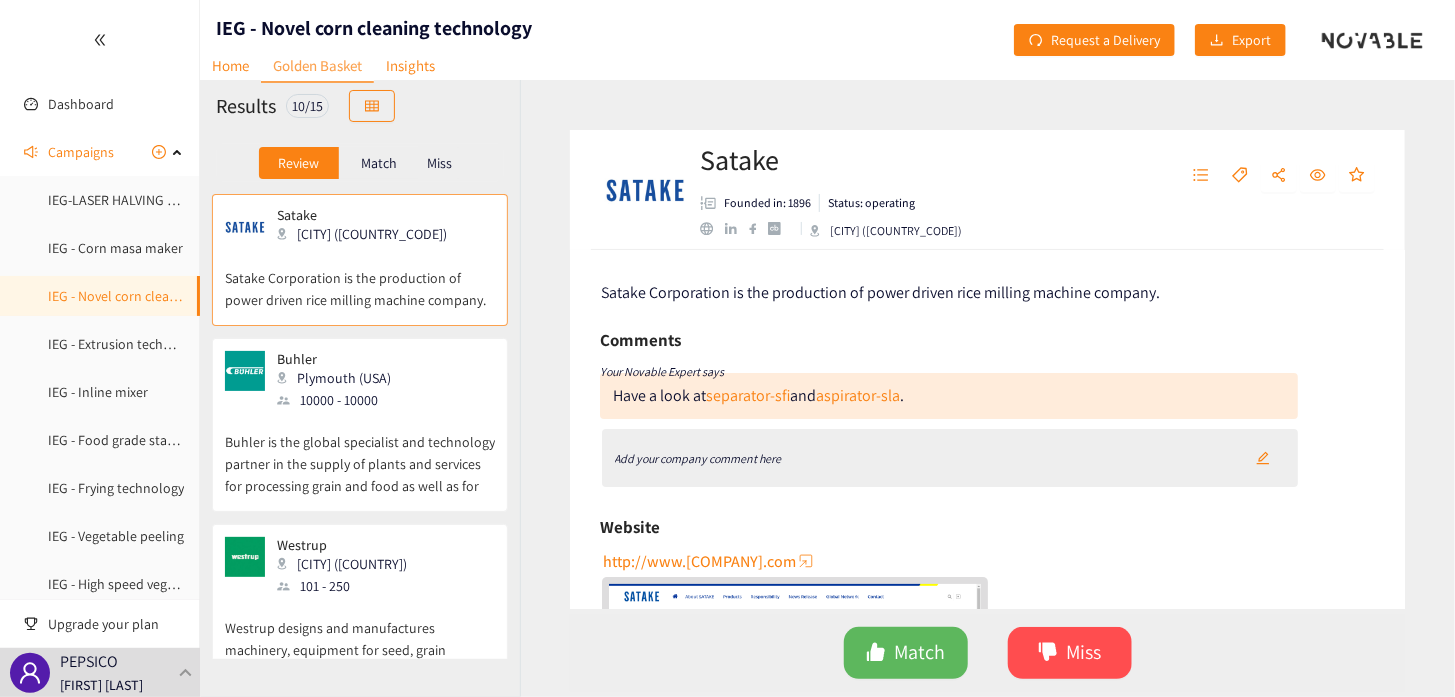 click on "Add your company comment here" at bounding box center (950, 458) 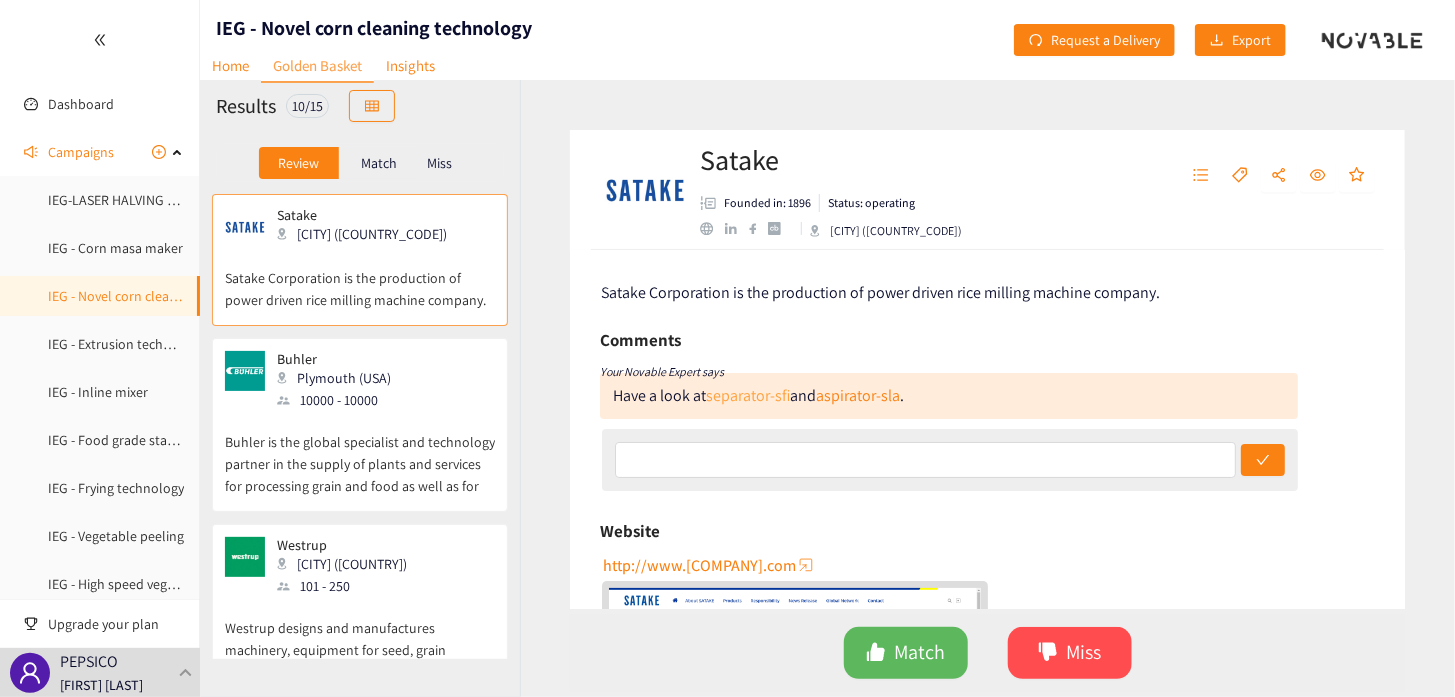 click on "separator-sfi" at bounding box center (748, 395) 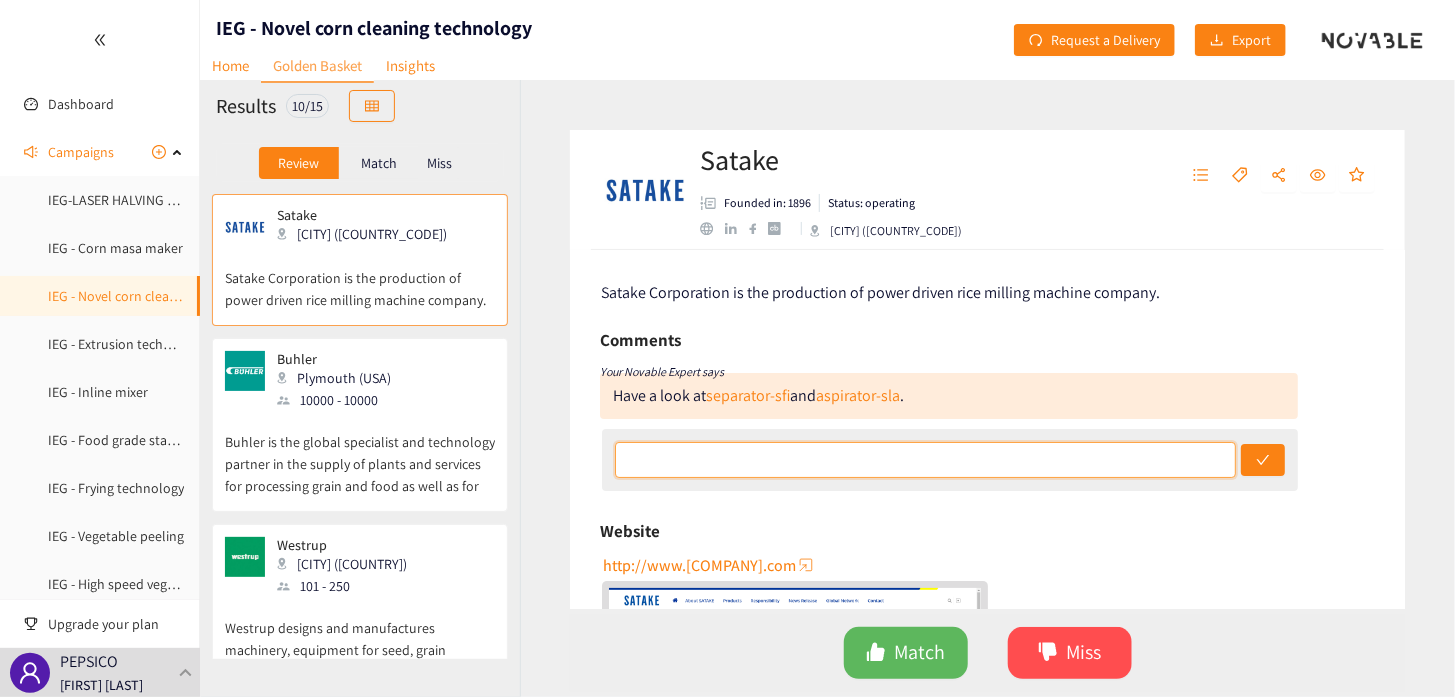click at bounding box center (925, 460) 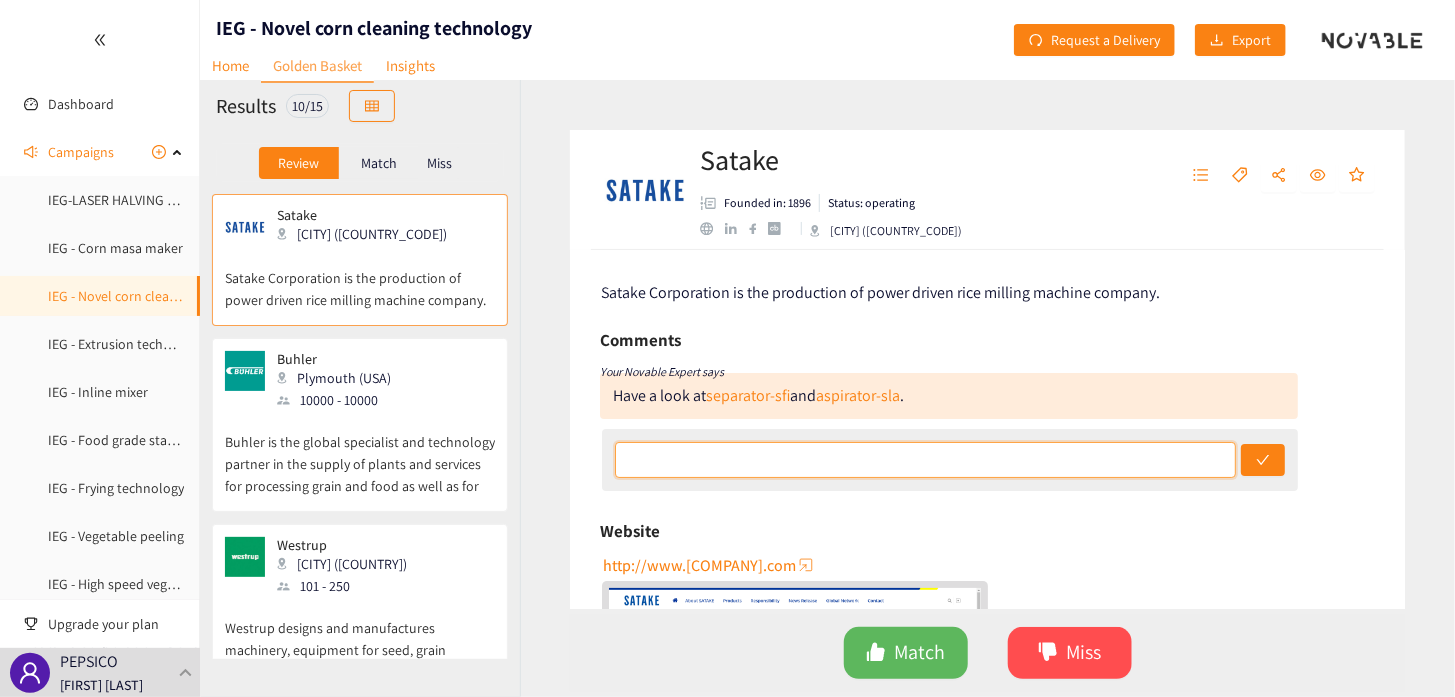 paste on "[NAME] to investigate.  This is a form of mechanical cleaning and is similar to what we use today and common but investigate low cost solution." 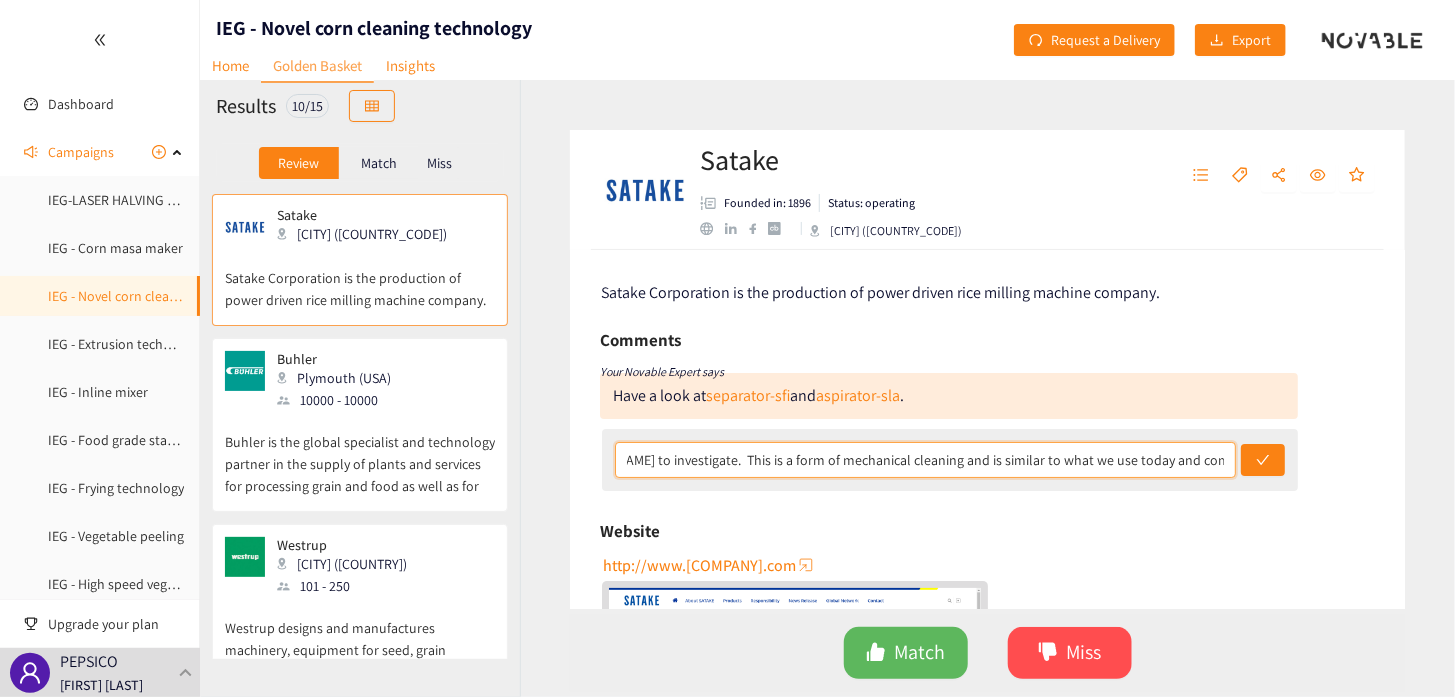 scroll, scrollTop: 0, scrollLeft: 0, axis: both 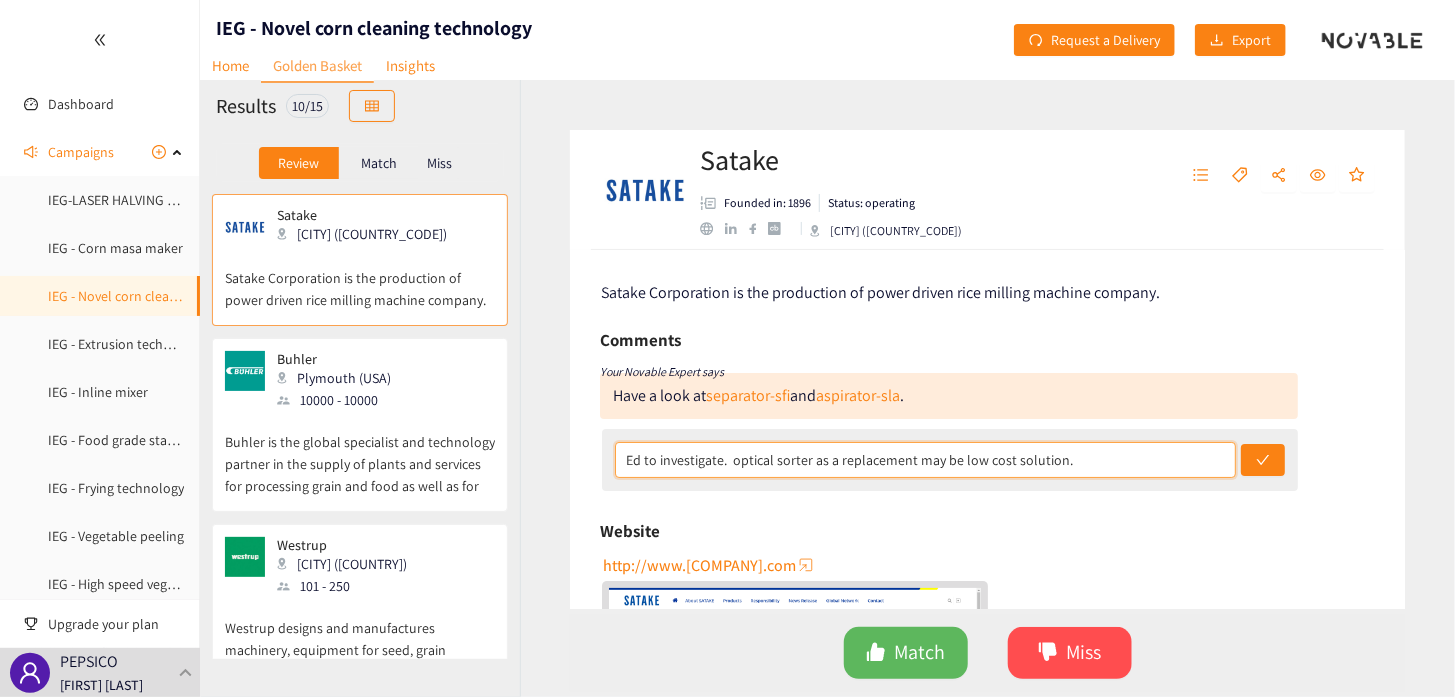 drag, startPoint x: 1098, startPoint y: 457, endPoint x: 596, endPoint y: 443, distance: 502.1952 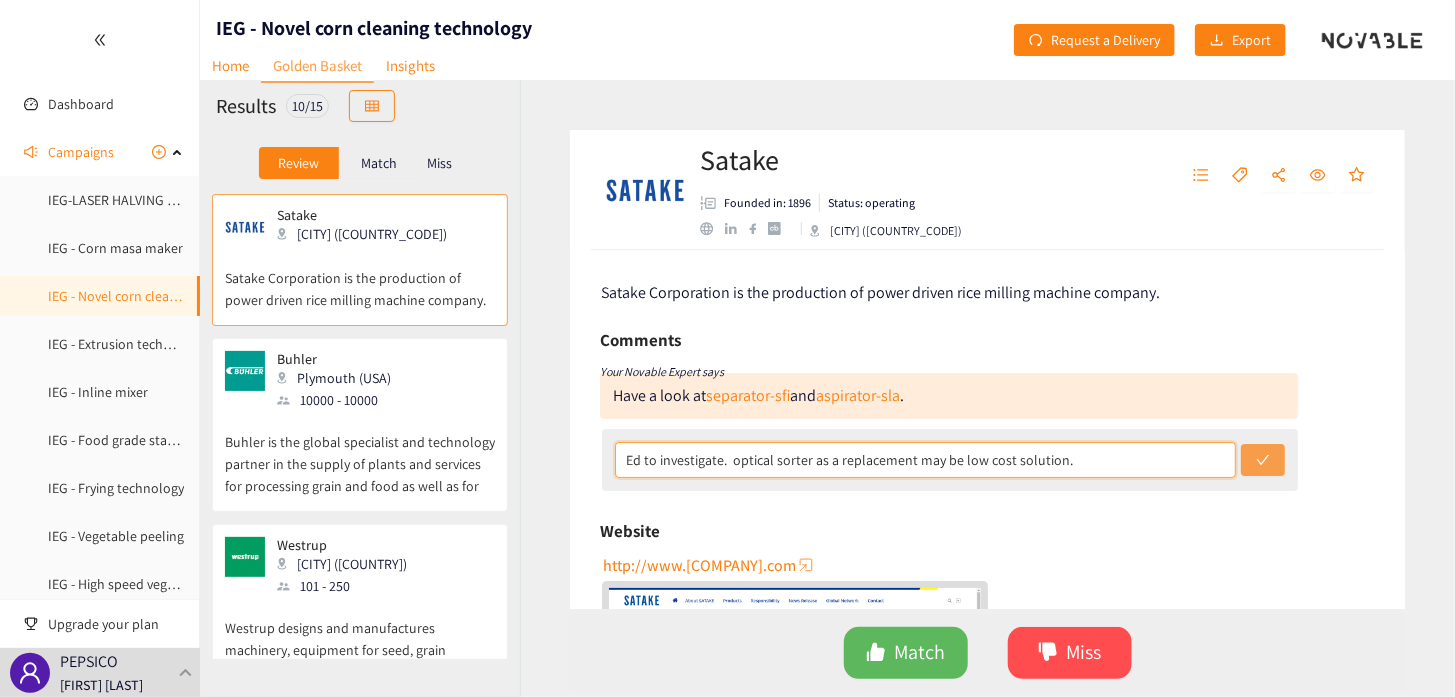 type on "Ed to investigate.  optical sorter as a replacement may be low cost solution." 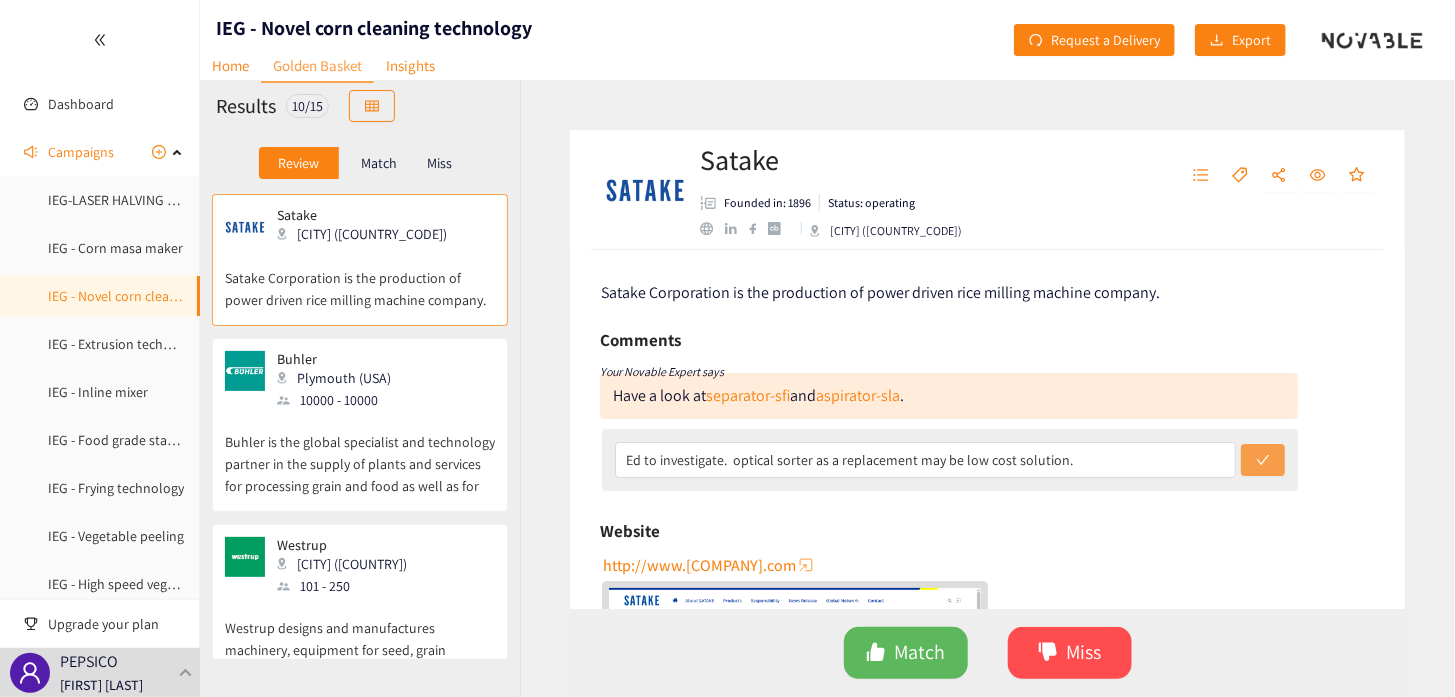click 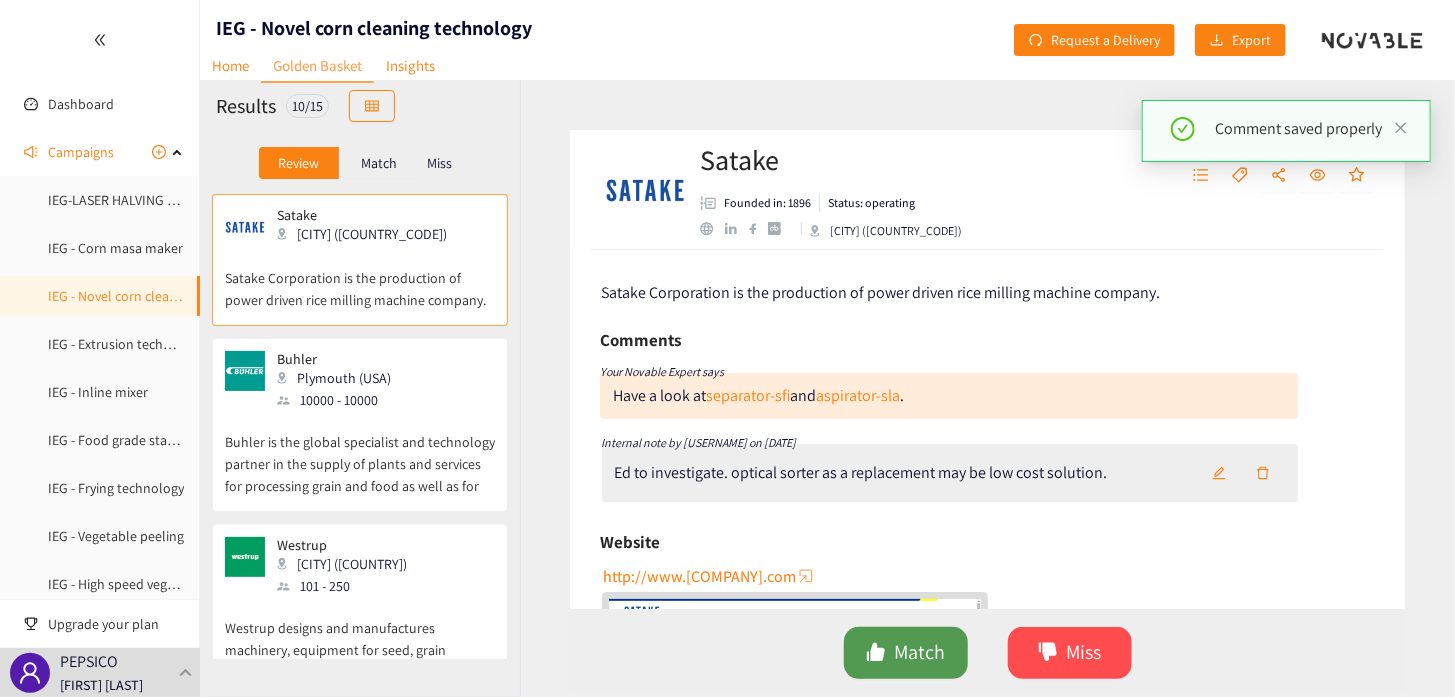 click on "Match" at bounding box center [906, 653] 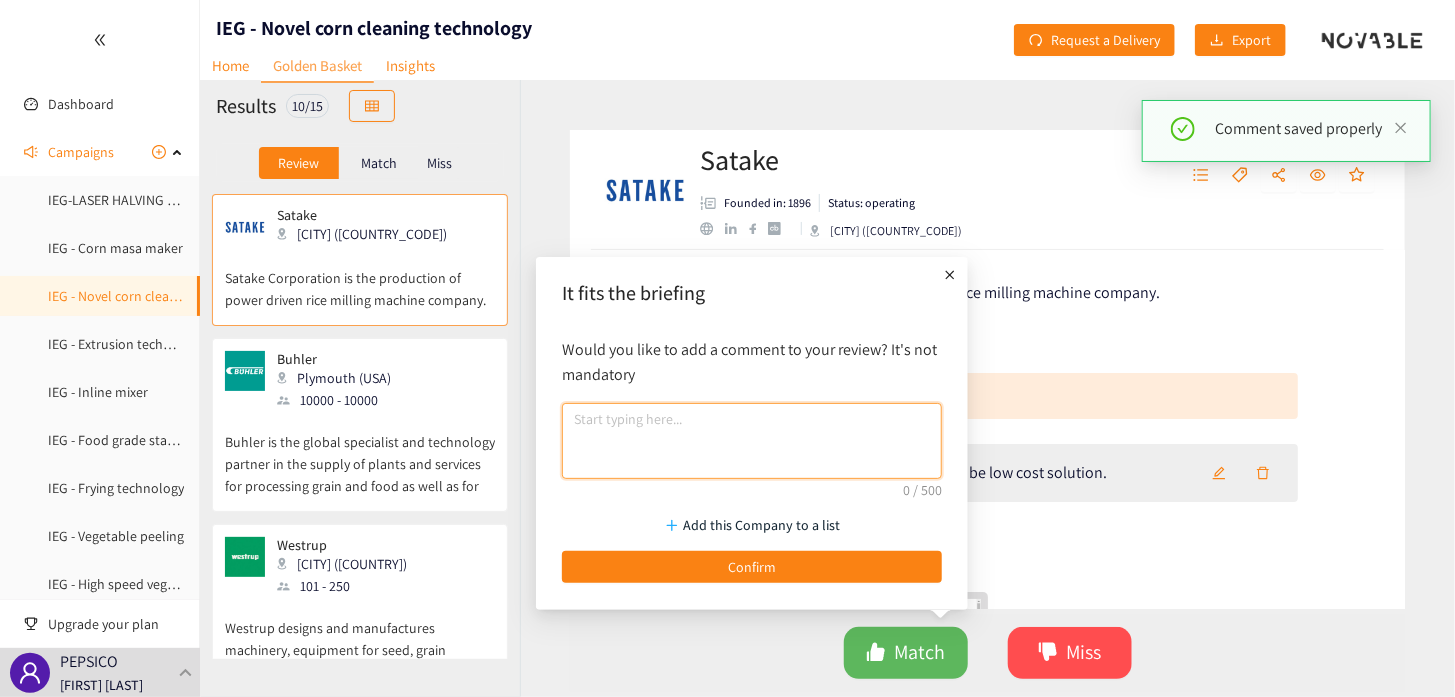 click at bounding box center (752, 441) 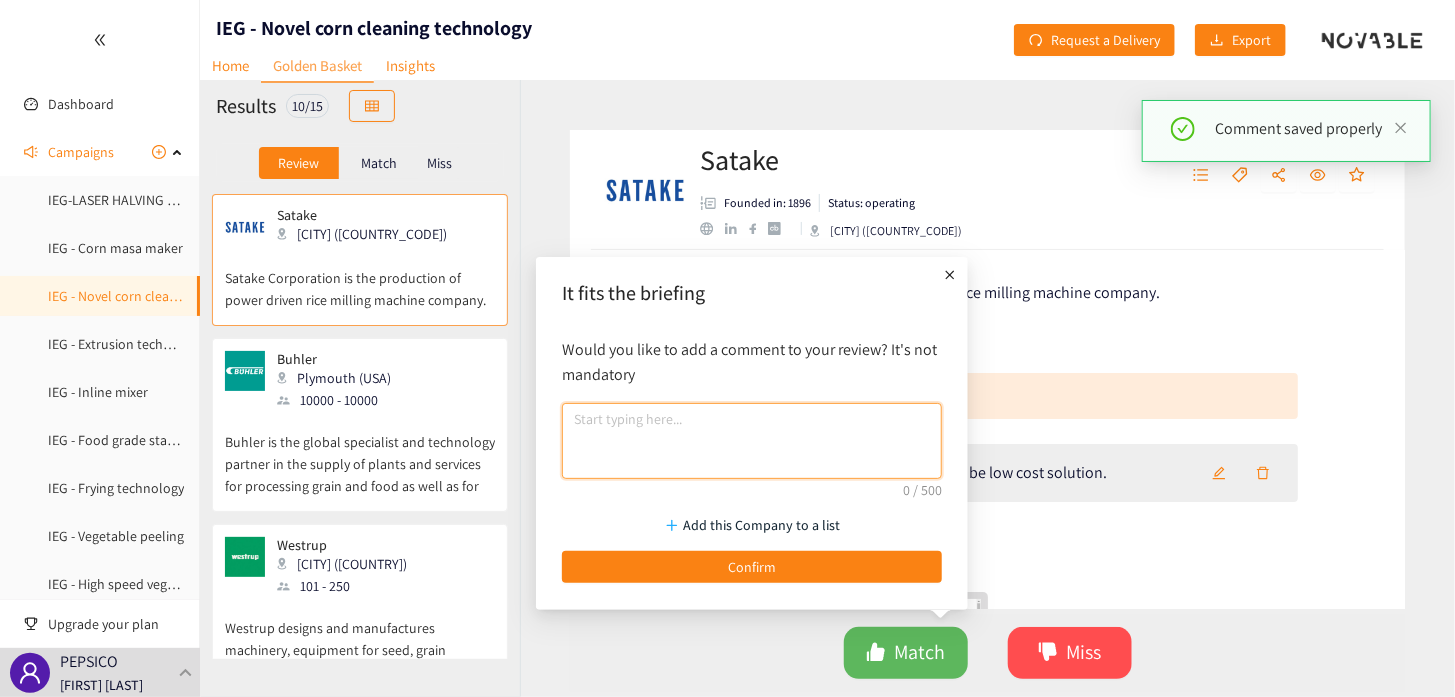 paste on "Ed to investigate.  optical sorter as a replacement may be low cost solution." 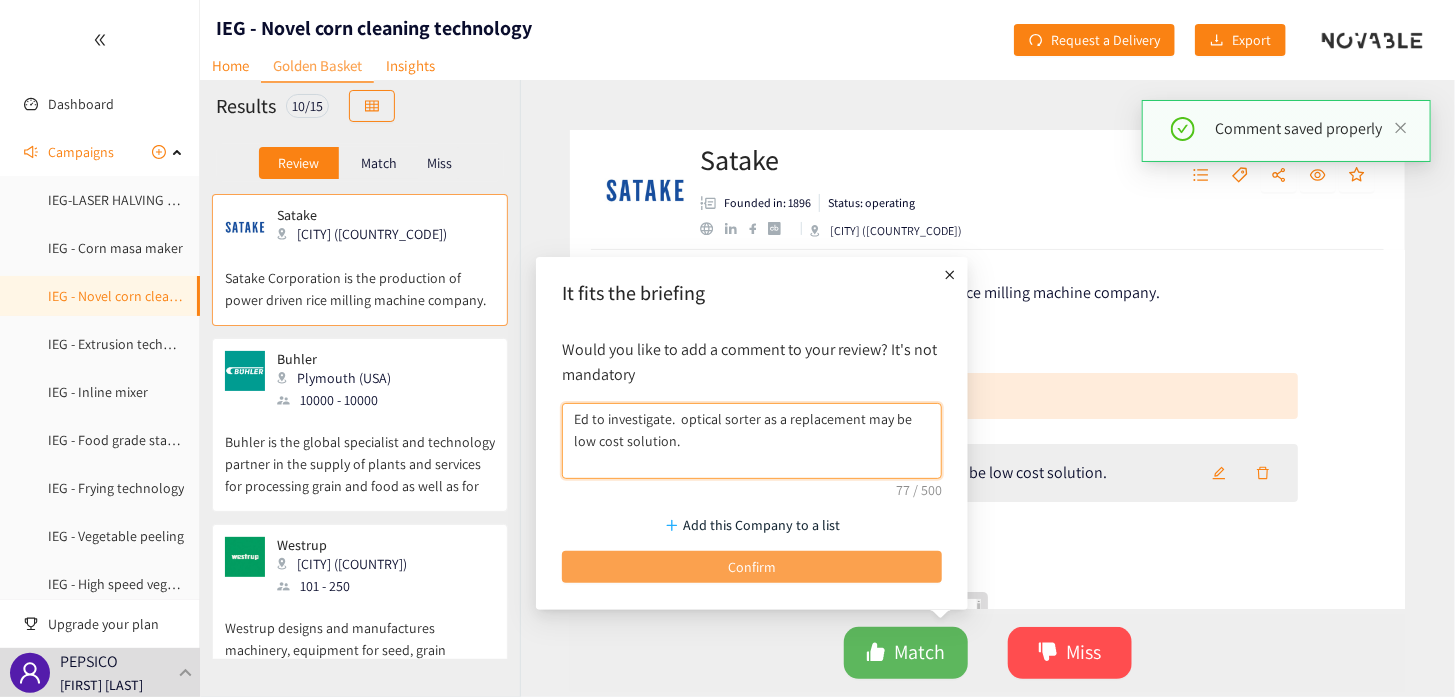 type on "Ed to investigate.  optical sorter as a replacement may be low cost solution." 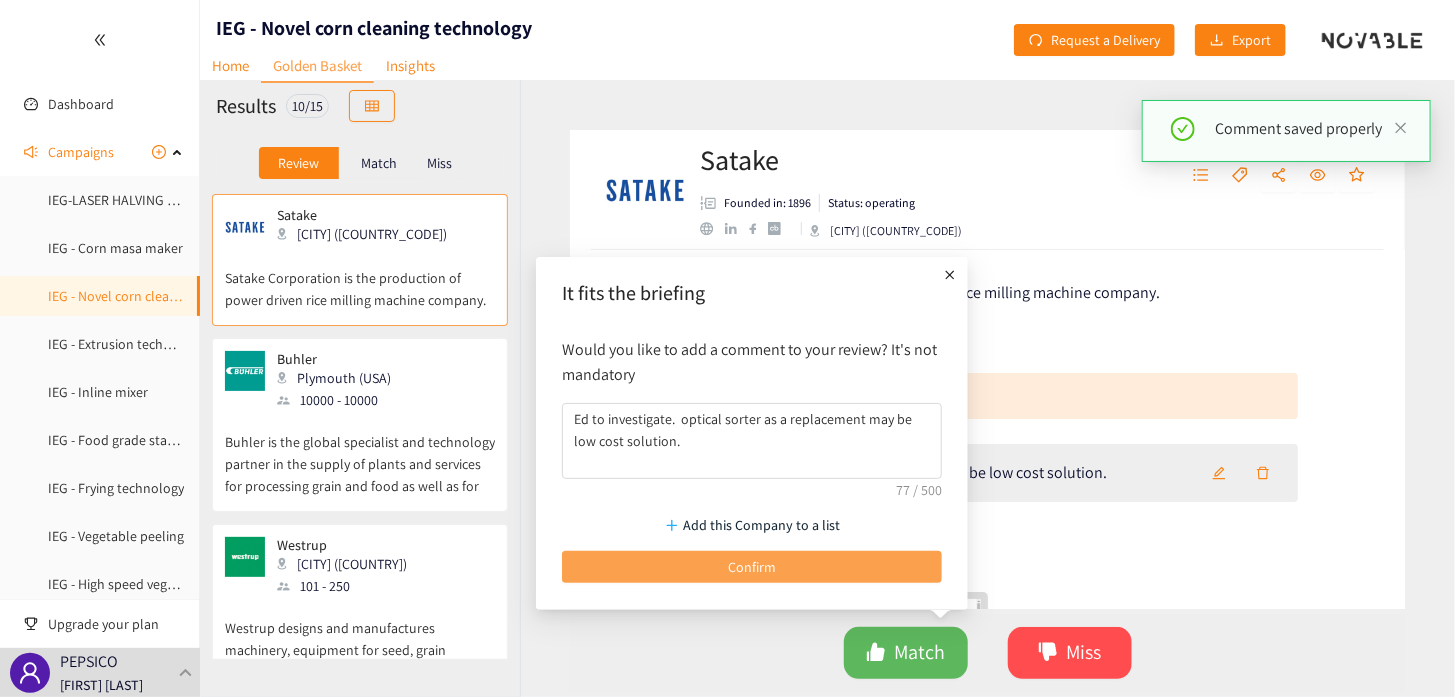 click on "Confirm" at bounding box center [752, 567] 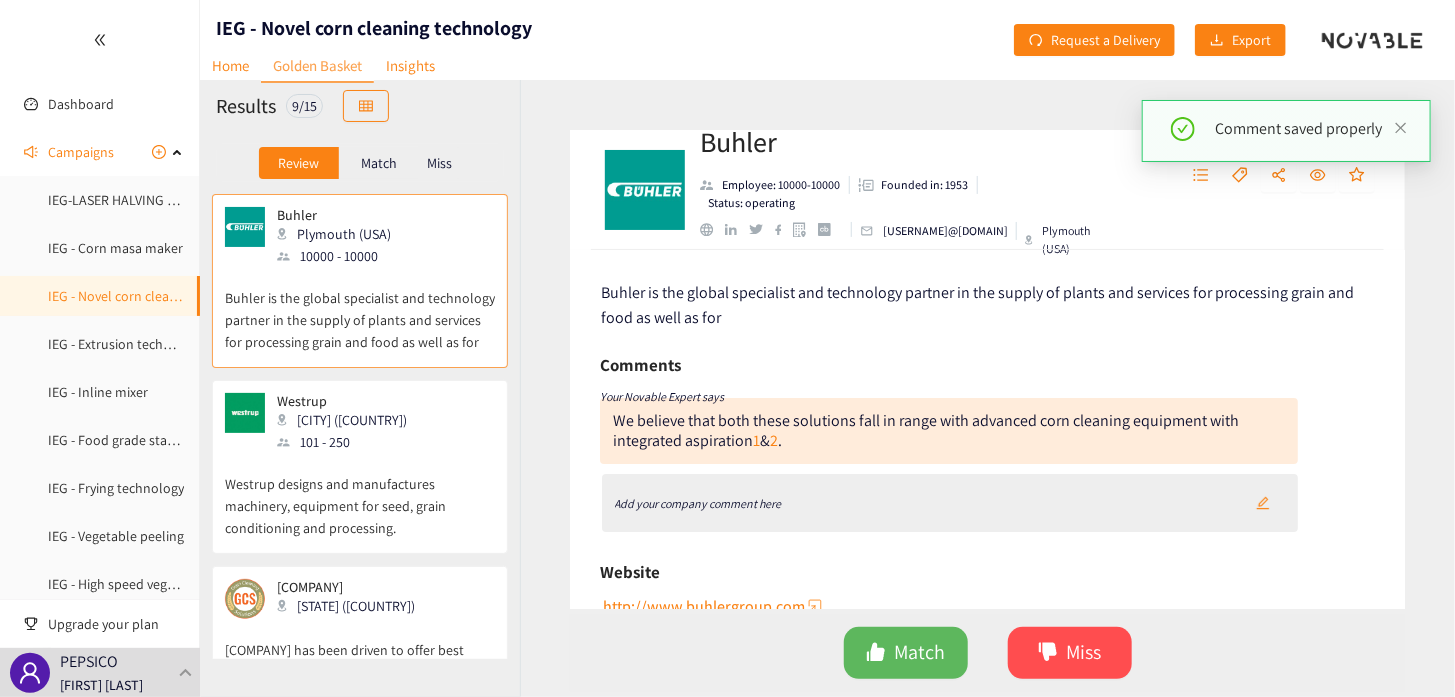 click on "Add your company comment here" at bounding box center (950, 503) 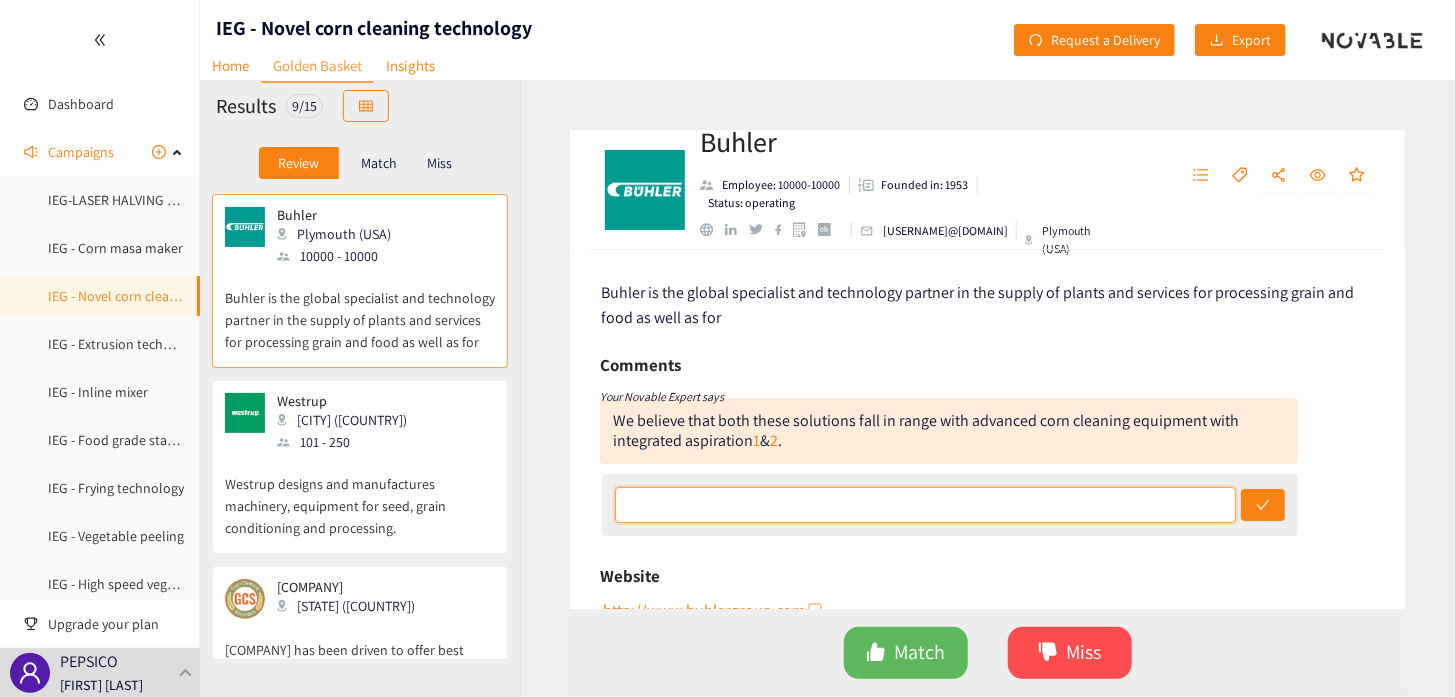 drag, startPoint x: 932, startPoint y: 496, endPoint x: 788, endPoint y: 500, distance: 144.05554 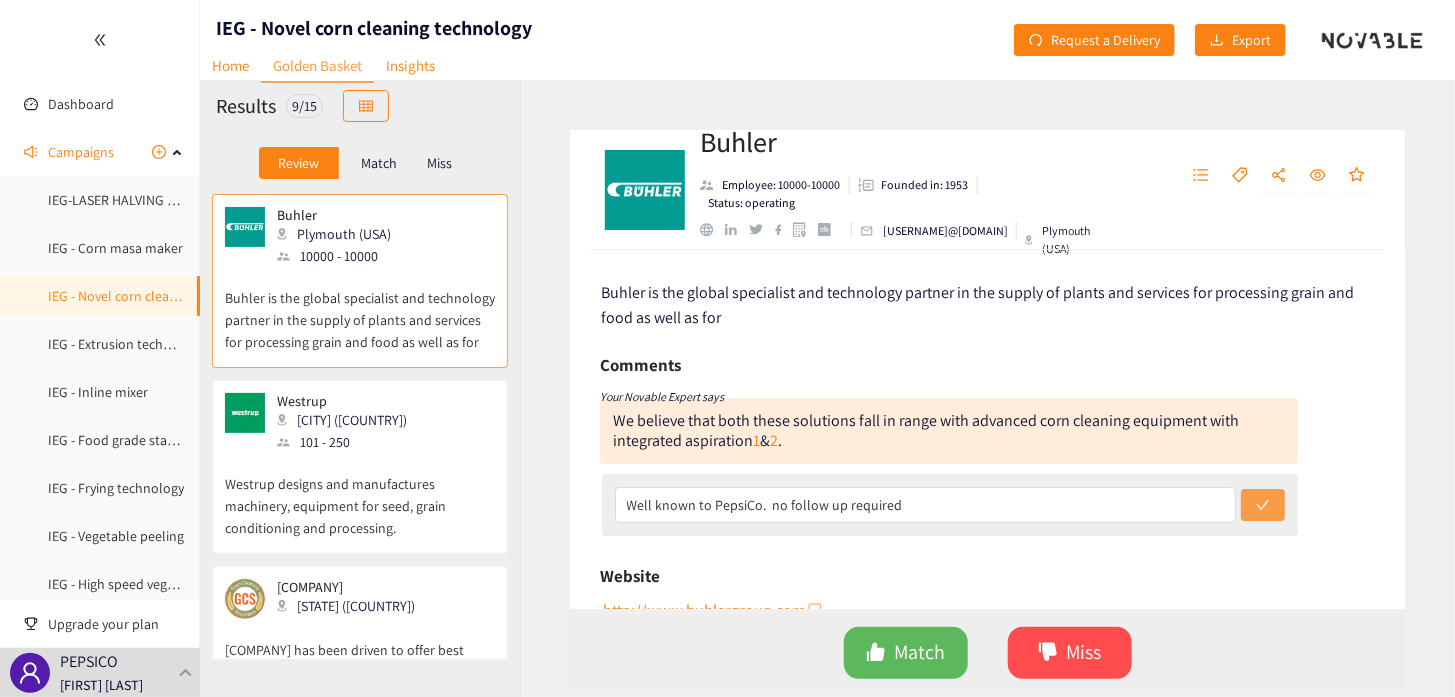 click 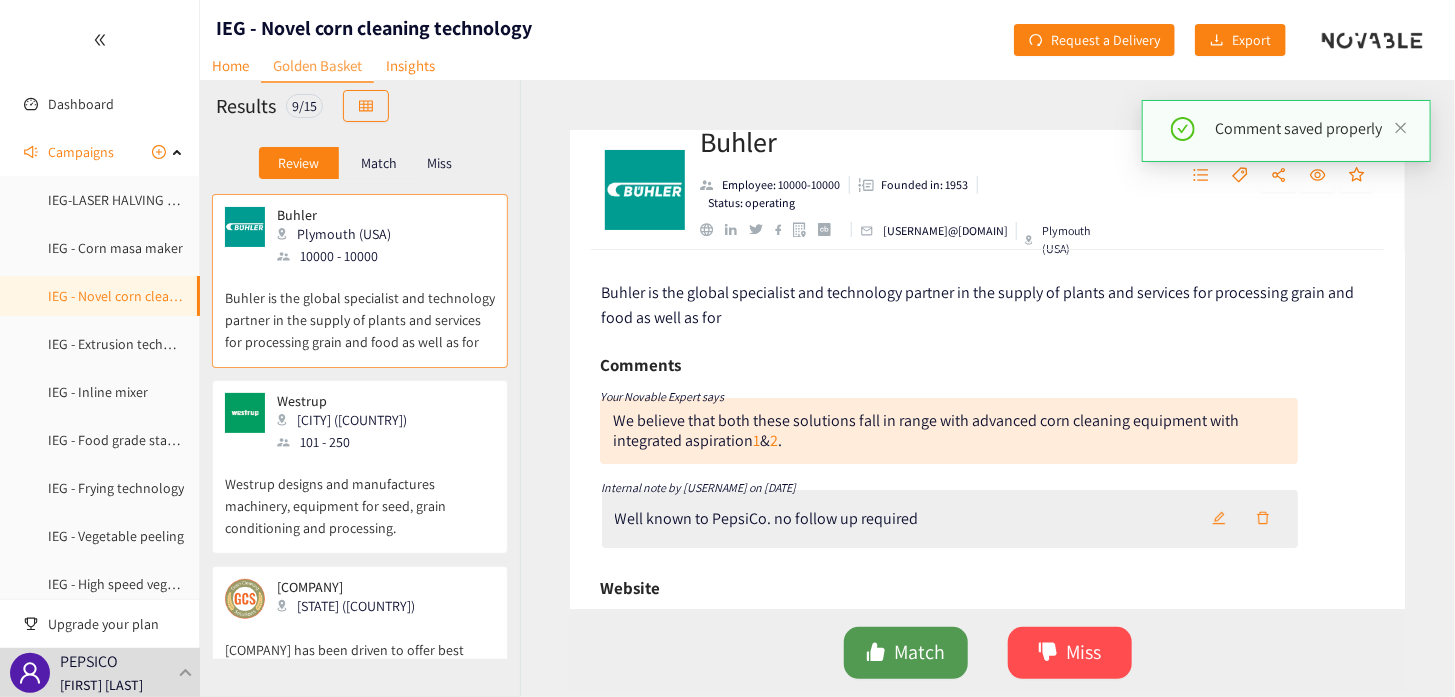 drag, startPoint x: 895, startPoint y: 656, endPoint x: 883, endPoint y: 645, distance: 16.27882 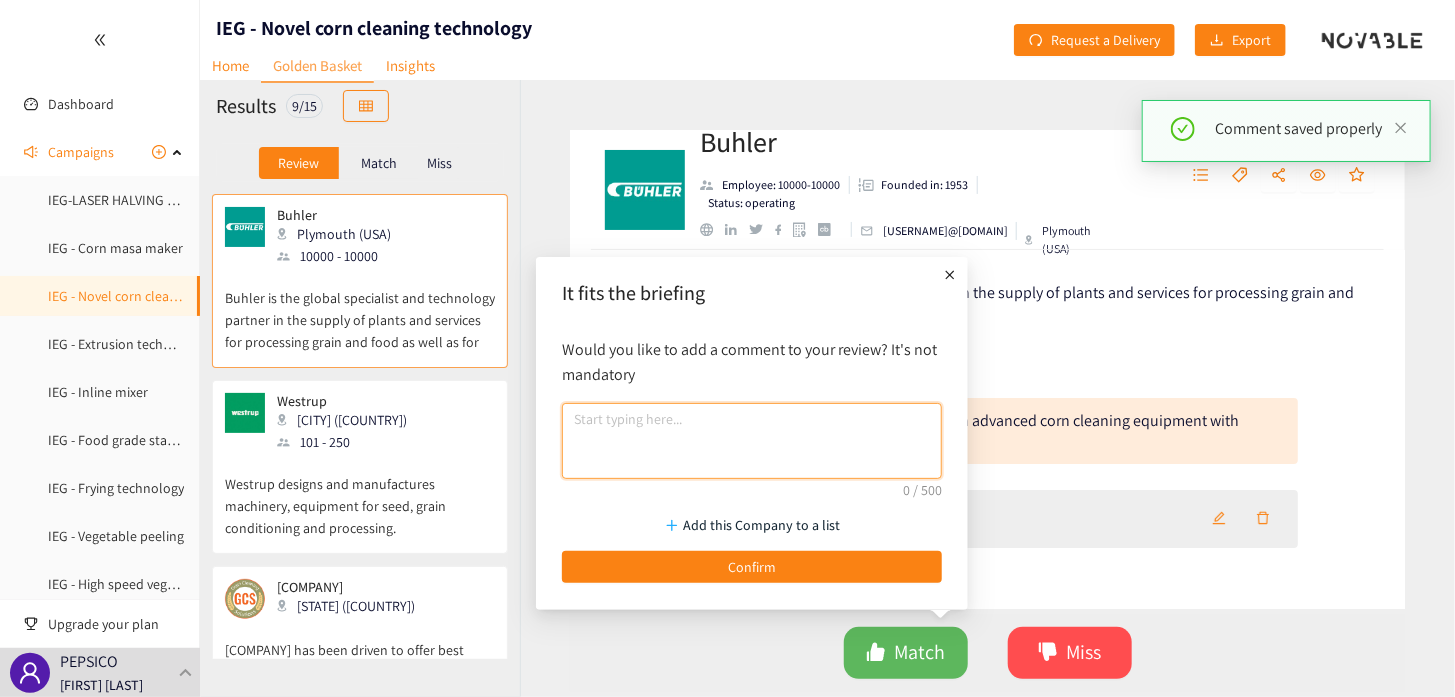 click at bounding box center [752, 441] 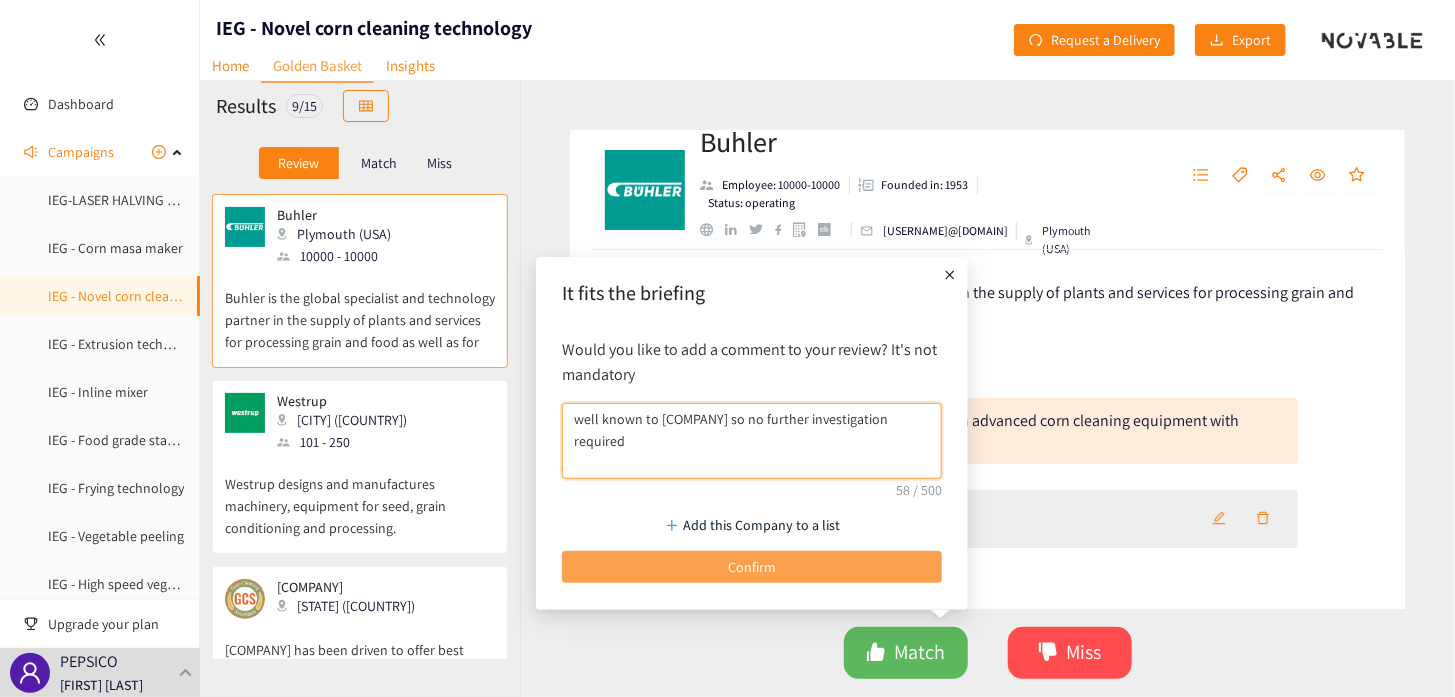 type on "well known to [COMPANY] so no further investigation required" 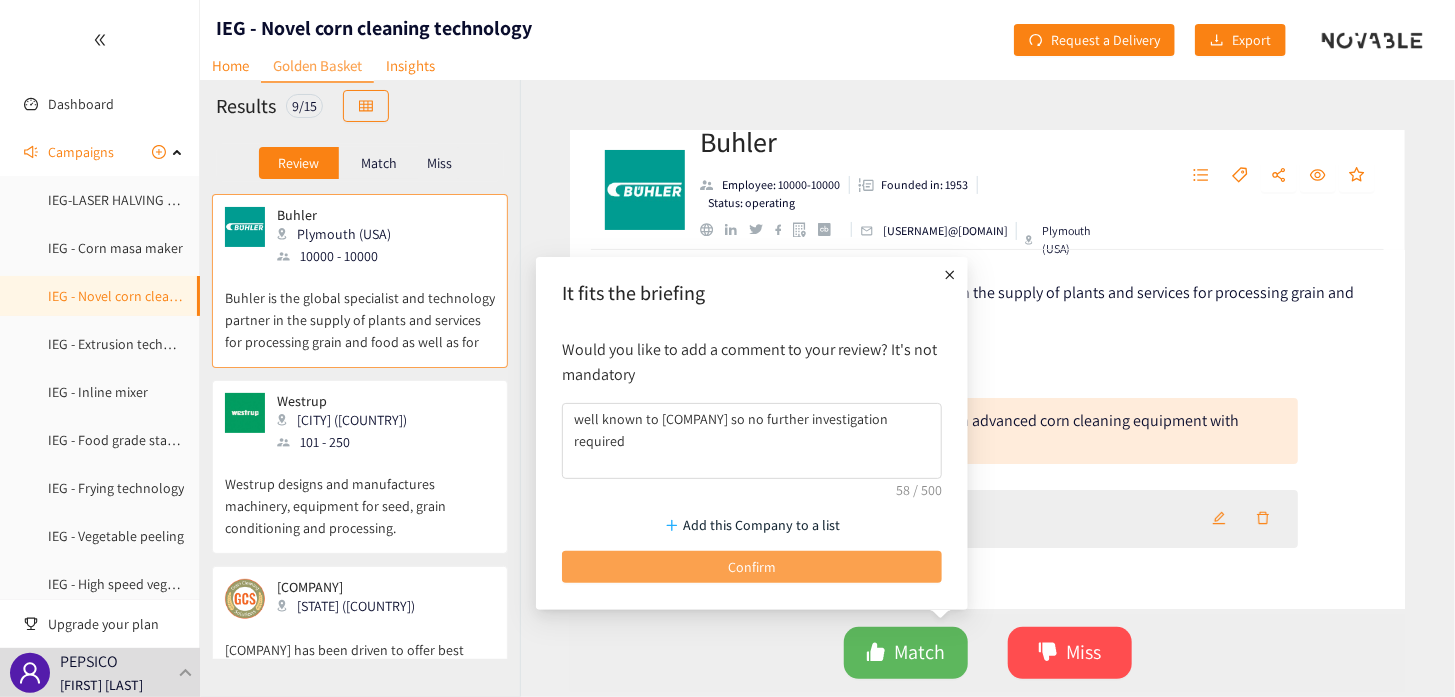 click on "Confirm" at bounding box center (752, 567) 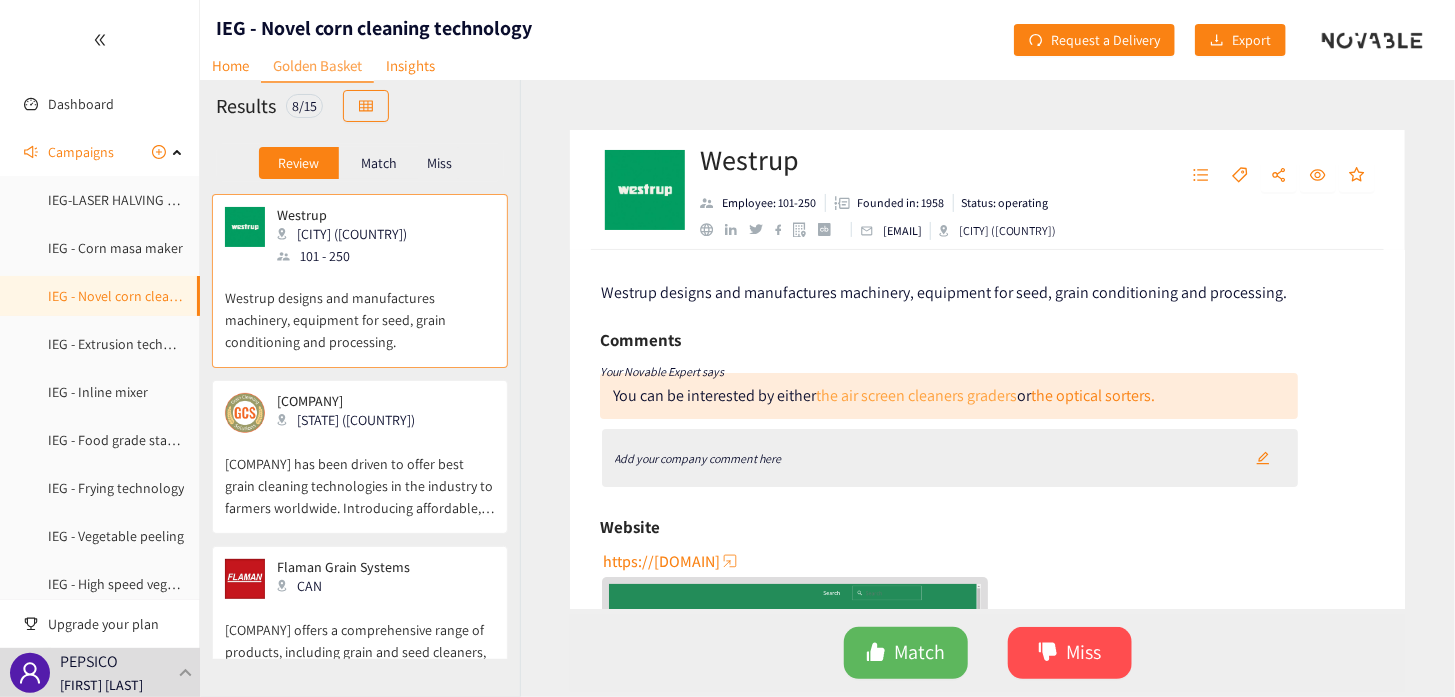 click on "the air screen cleaners graders" at bounding box center [916, 395] 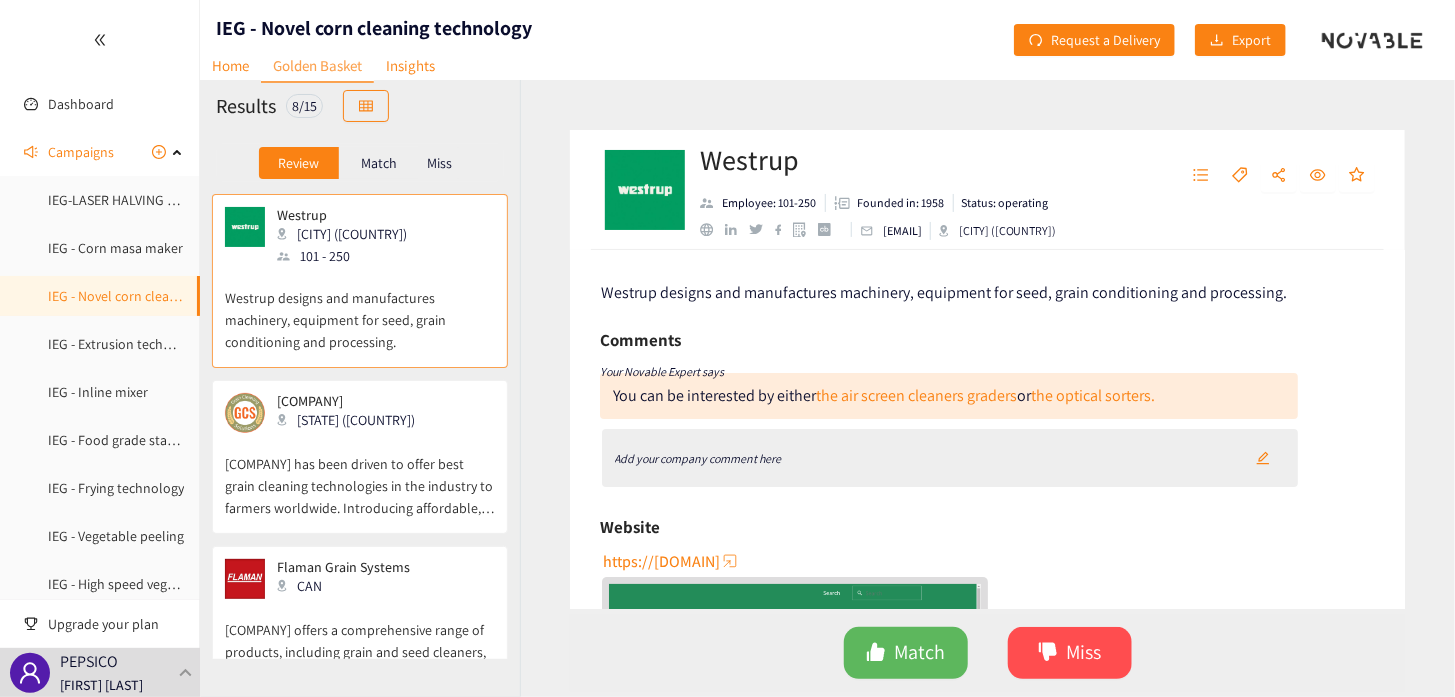 click on "Add your company comment here" at bounding box center (698, 458) 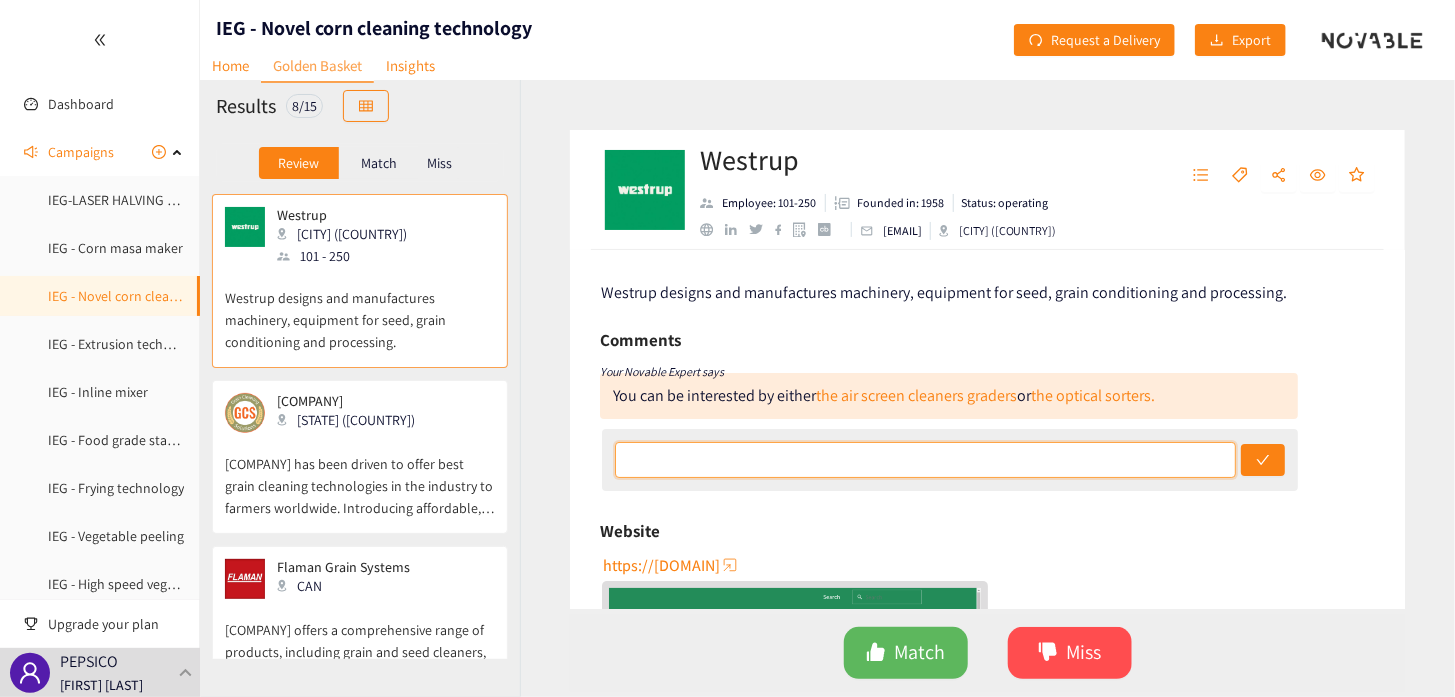 click at bounding box center [925, 460] 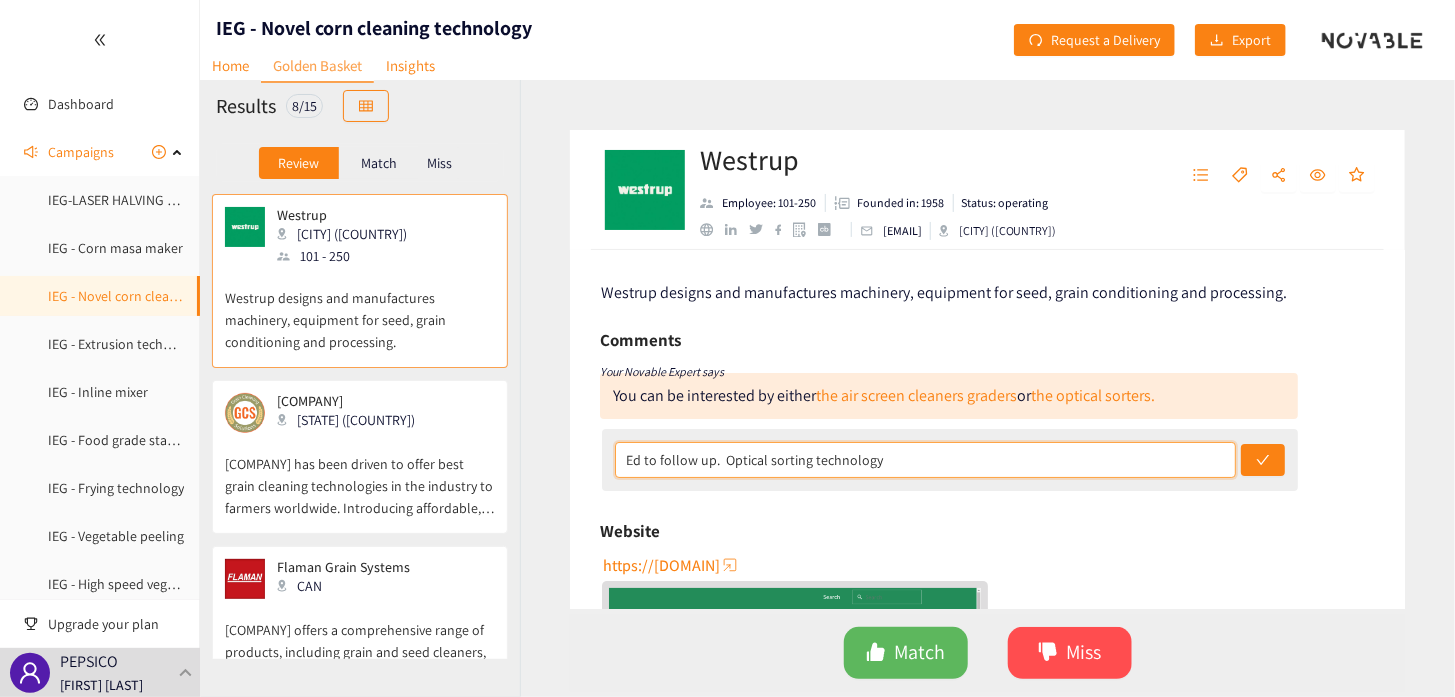 drag, startPoint x: 902, startPoint y: 460, endPoint x: 589, endPoint y: 429, distance: 314.5314 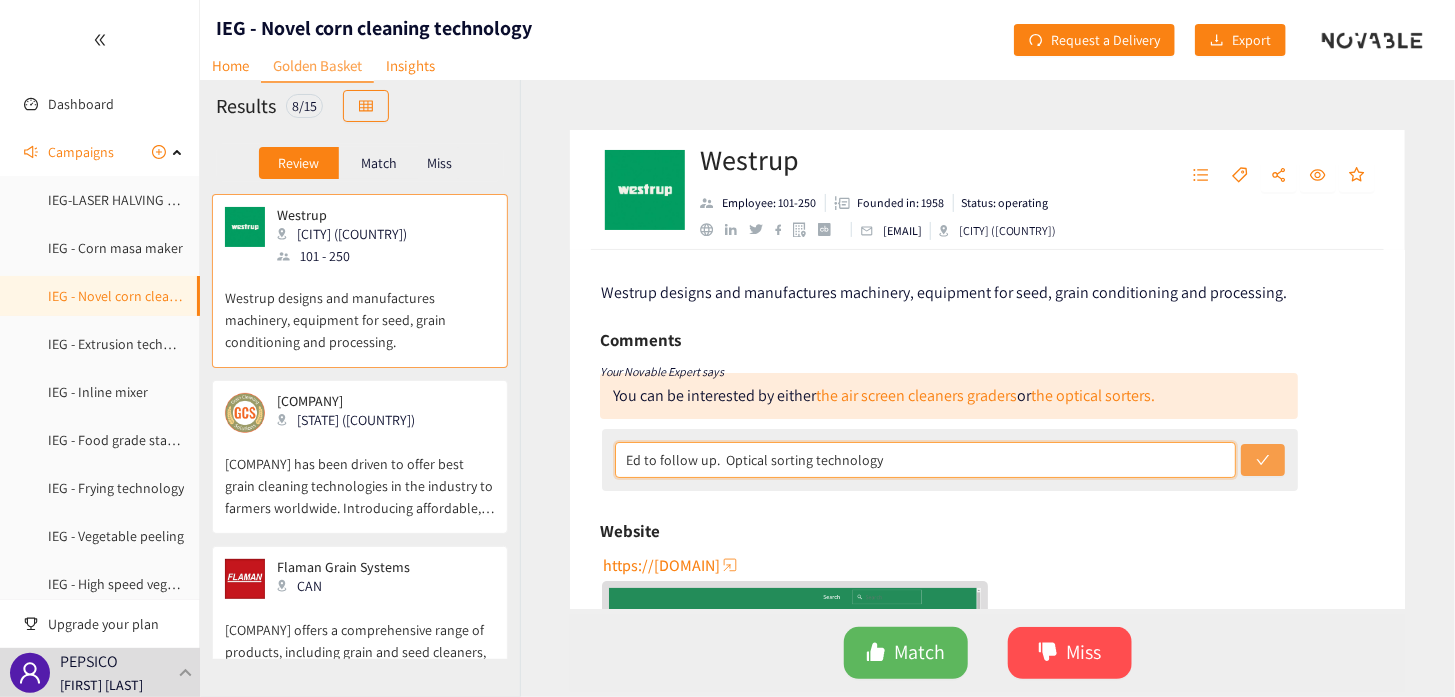 type on "Ed to follow up.  Optical sorting technology" 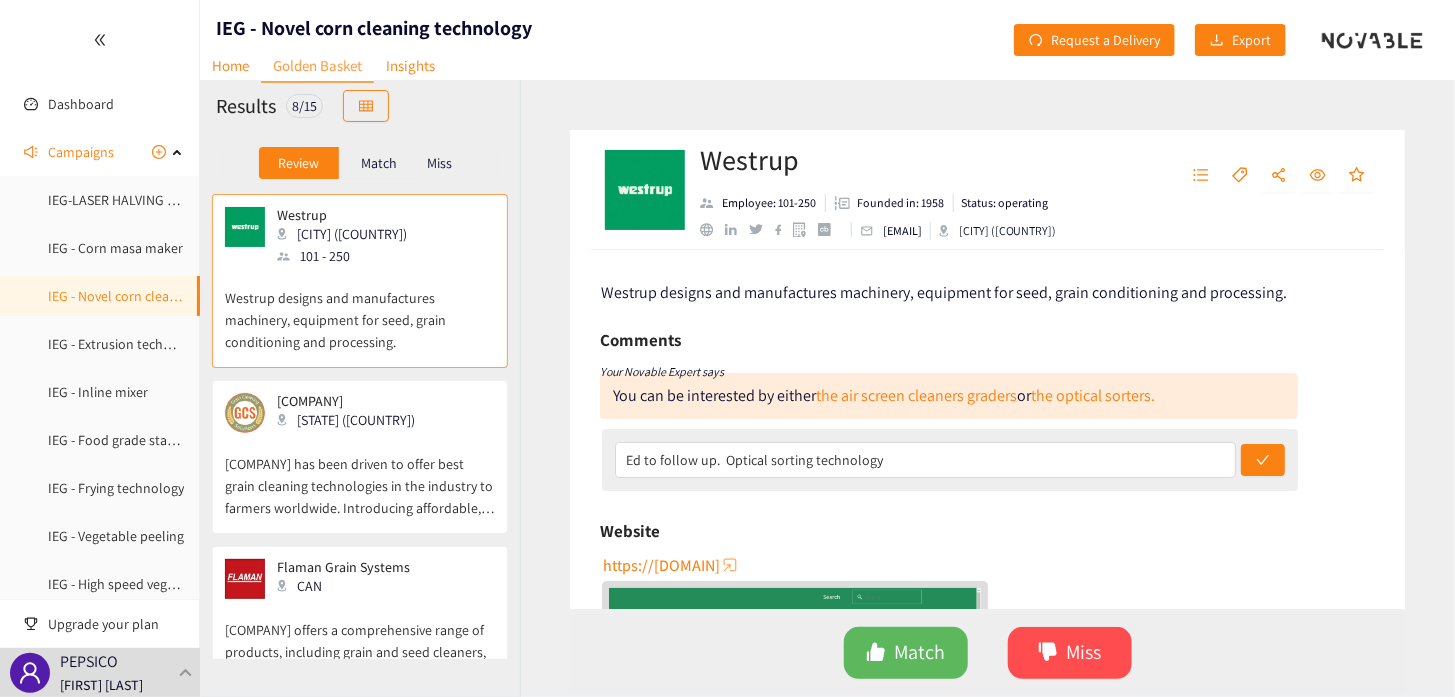 drag, startPoint x: 1258, startPoint y: 468, endPoint x: 1241, endPoint y: 476, distance: 18.788294 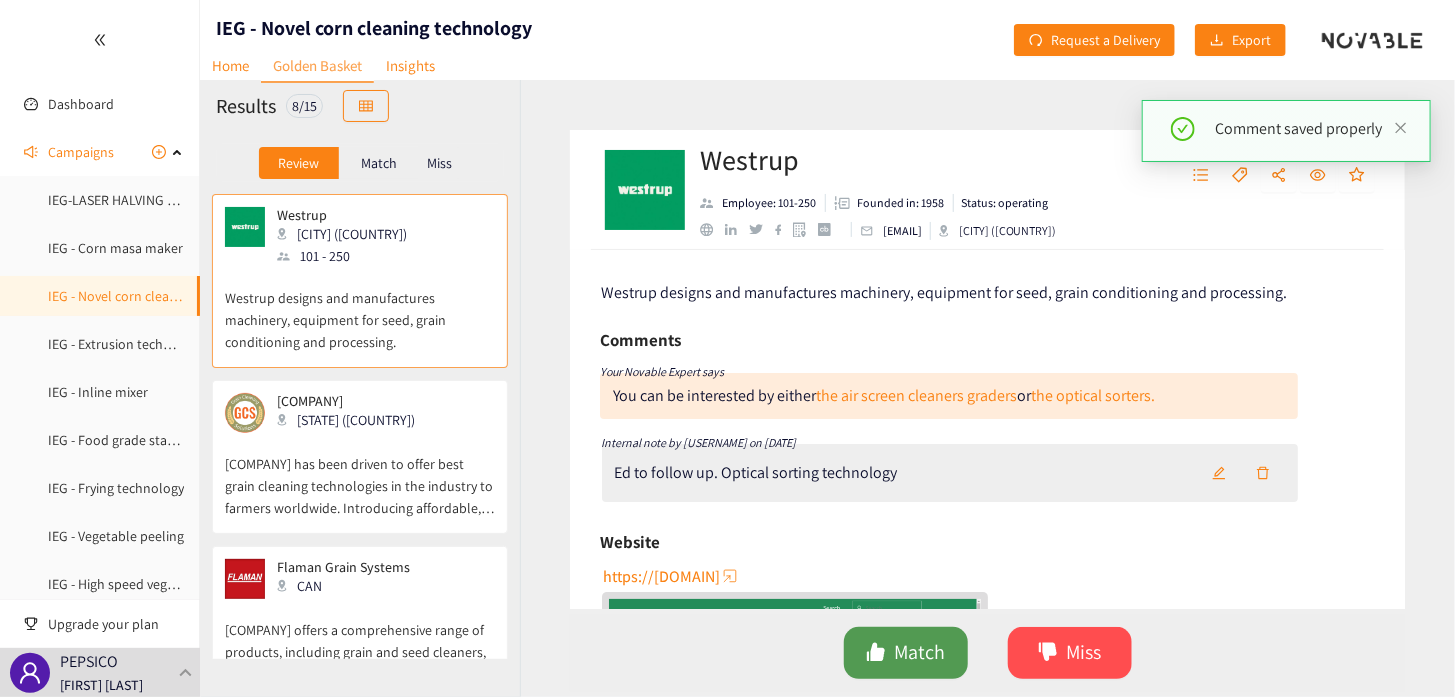 click 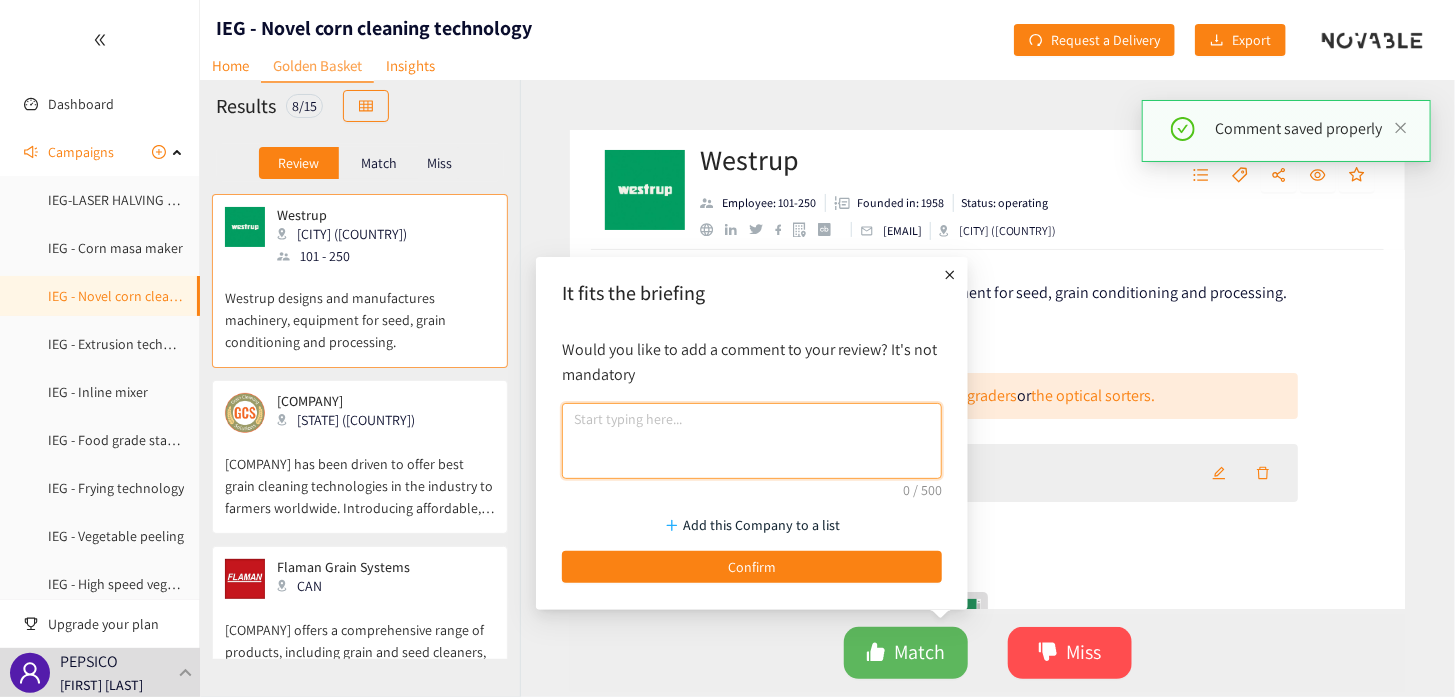 click at bounding box center [752, 441] 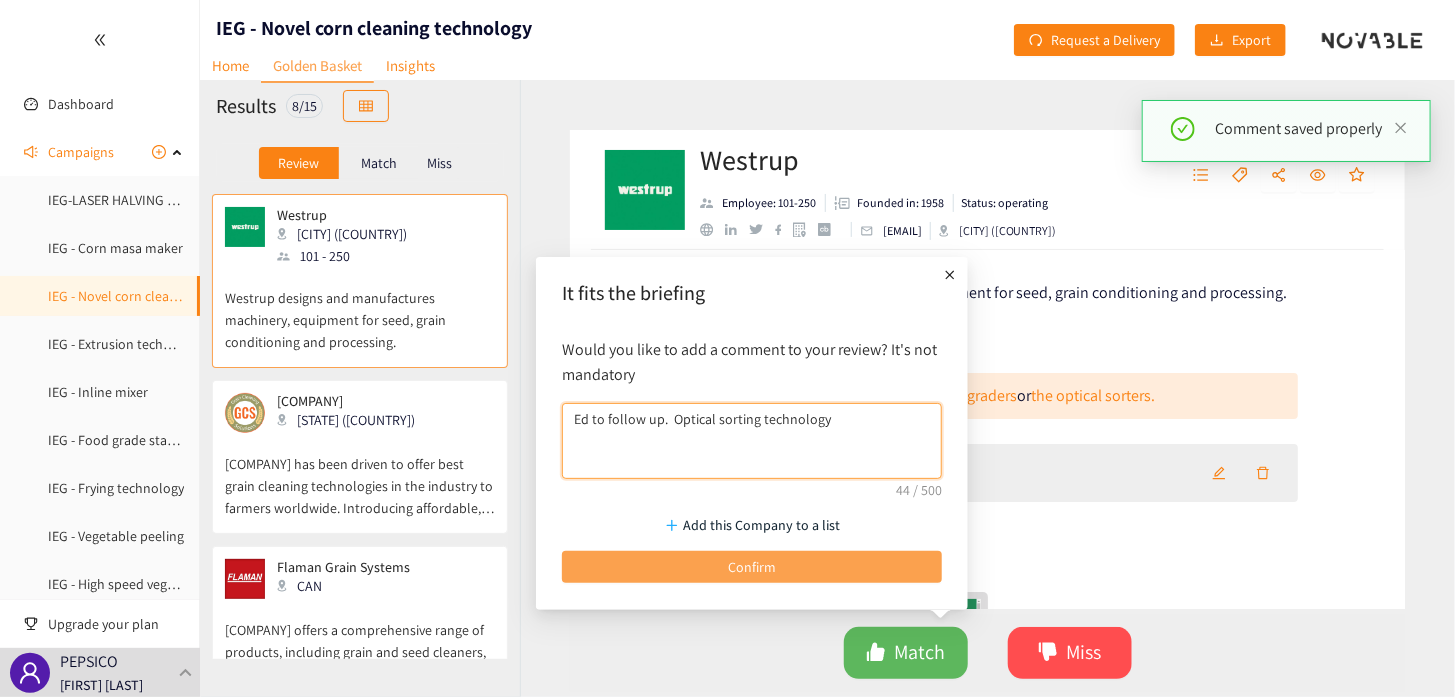 type on "Ed to follow up.  Optical sorting technology" 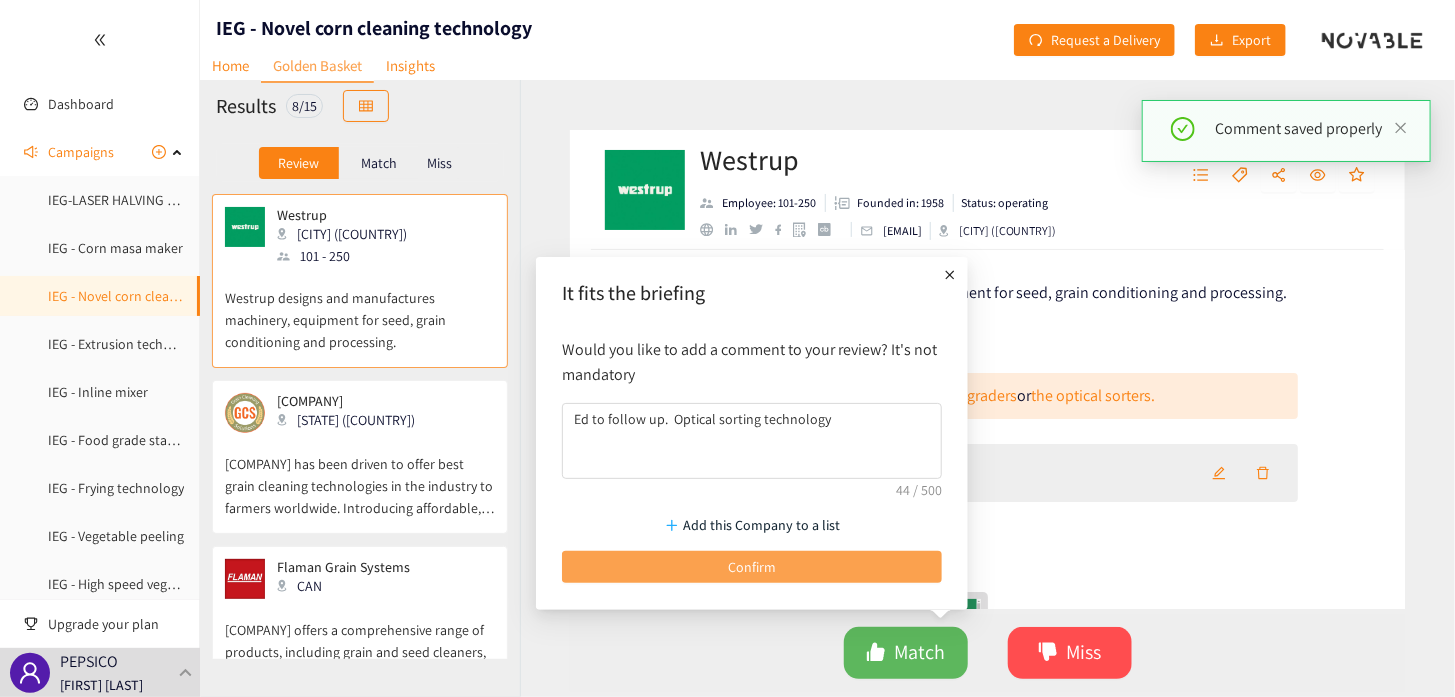 click on "Confirm" at bounding box center (752, 567) 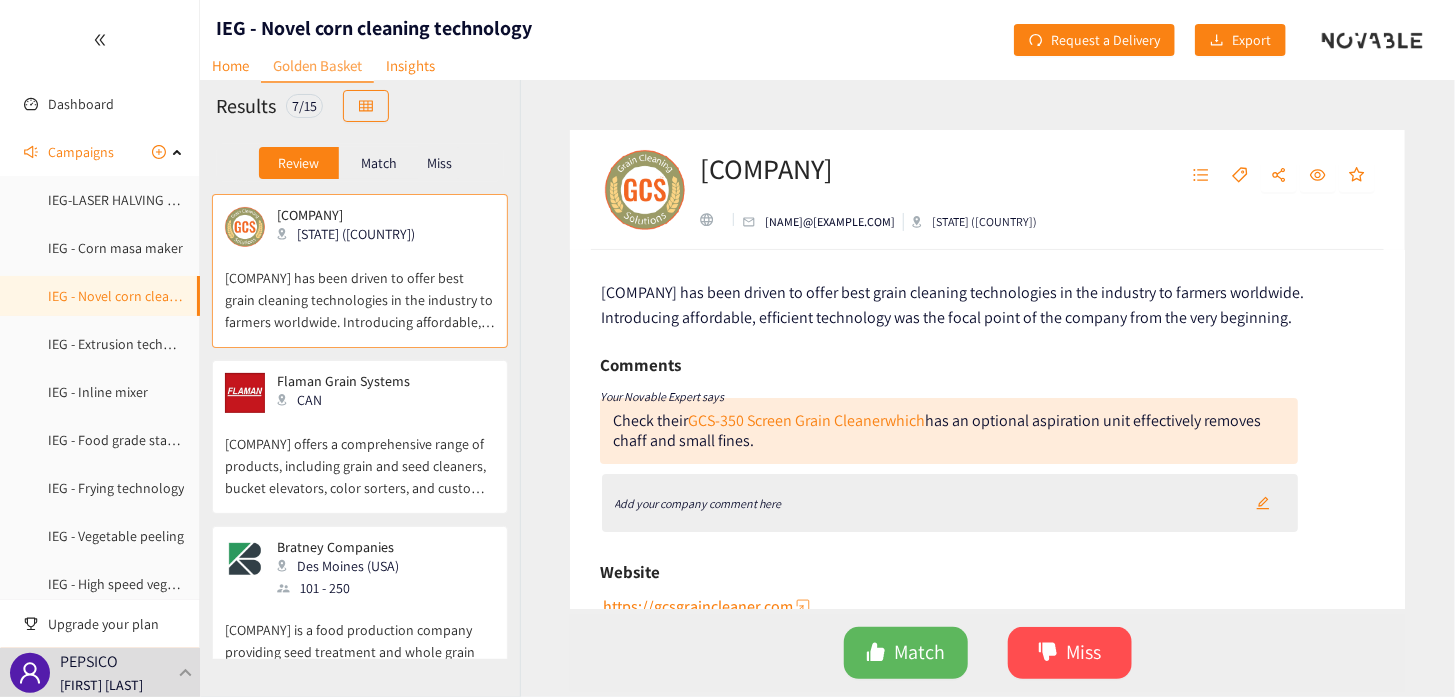 click on "Add your company comment here" at bounding box center (698, 503) 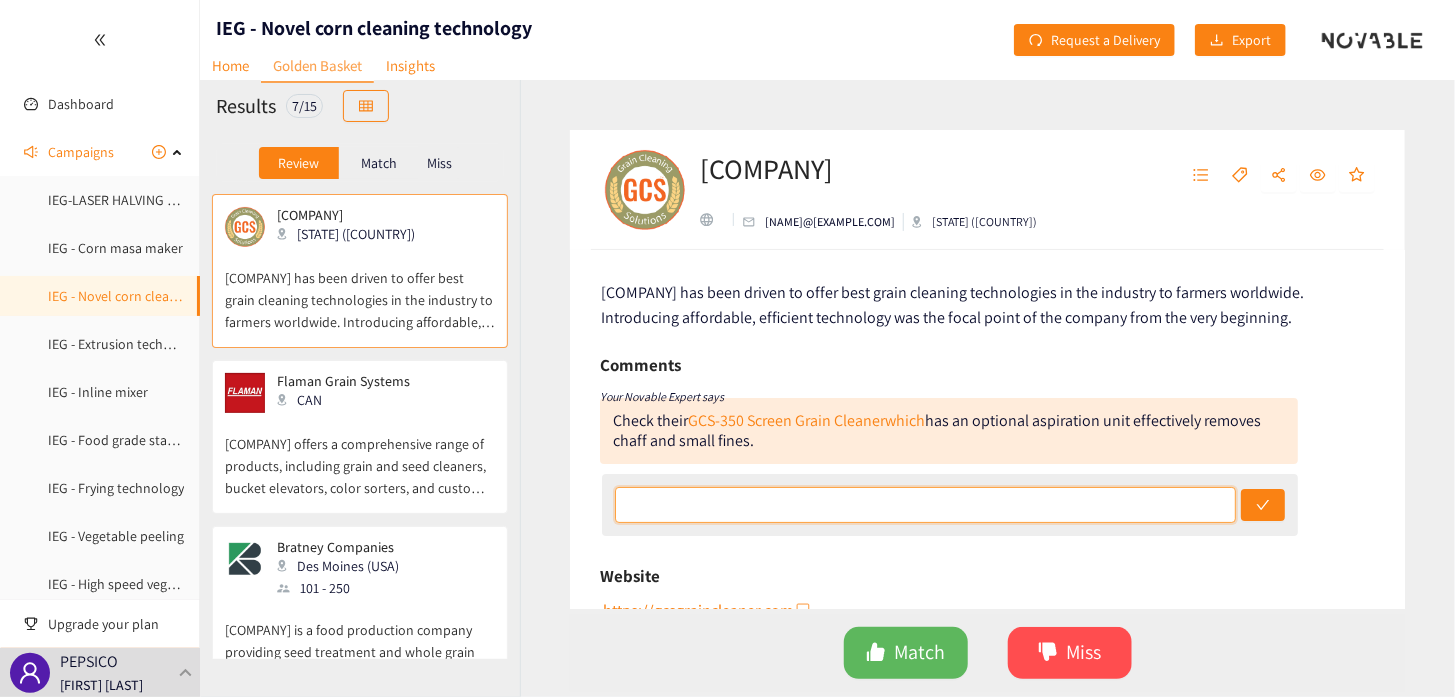 click at bounding box center [925, 505] 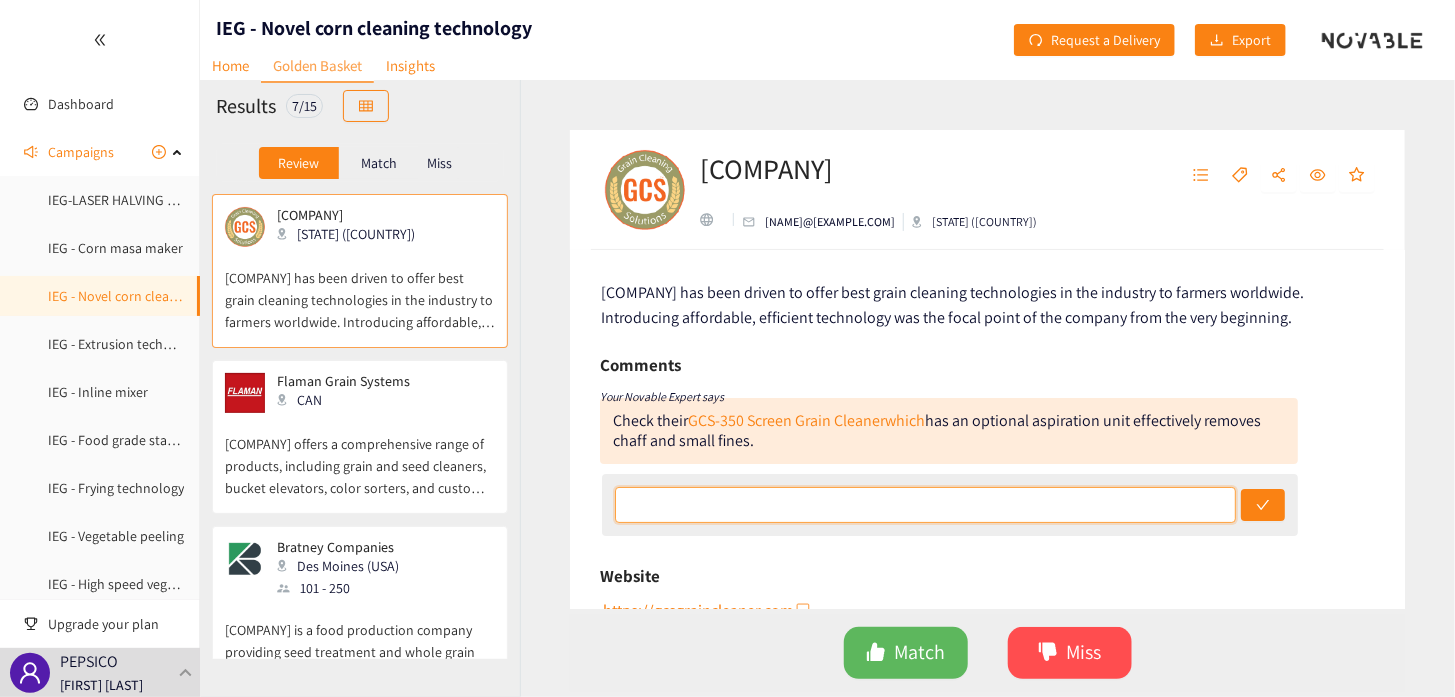 type on "This is a form of mechanical cleaning and is similar to what we use today and common throughout industry" 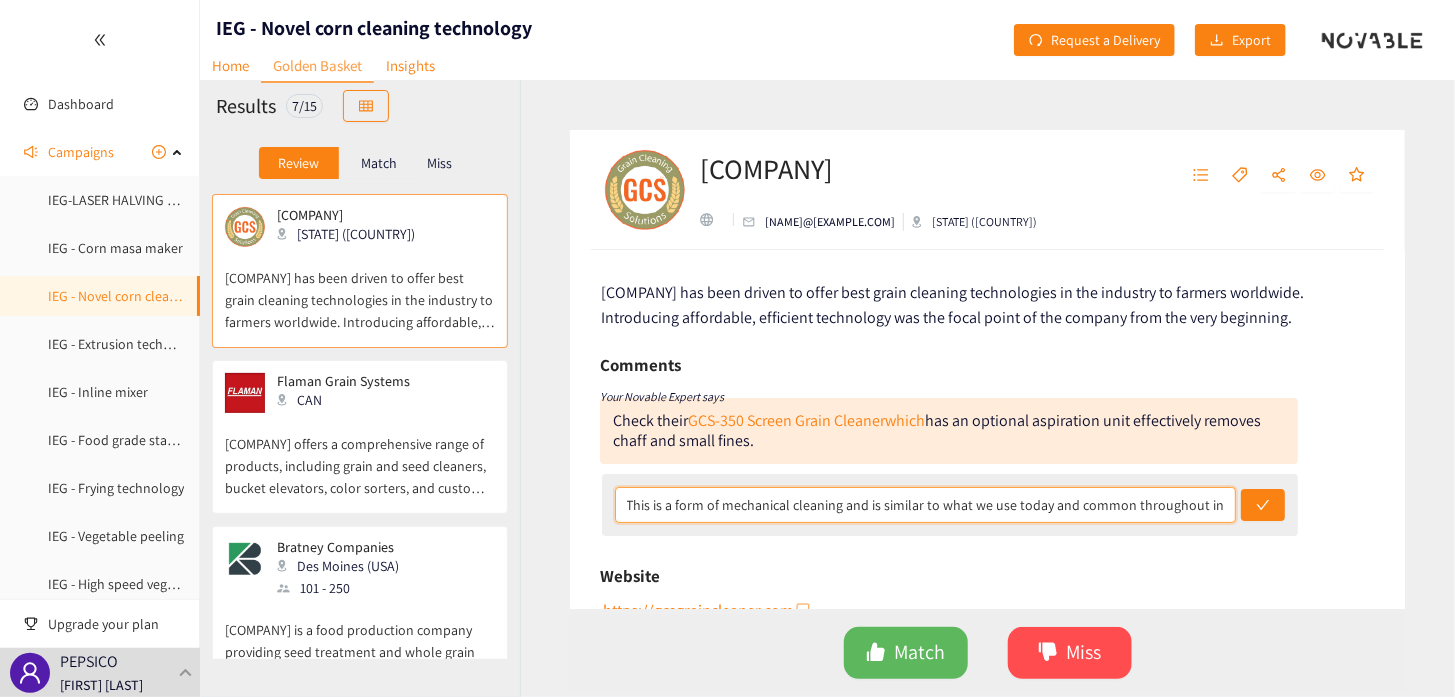 scroll, scrollTop: 0, scrollLeft: 26, axis: horizontal 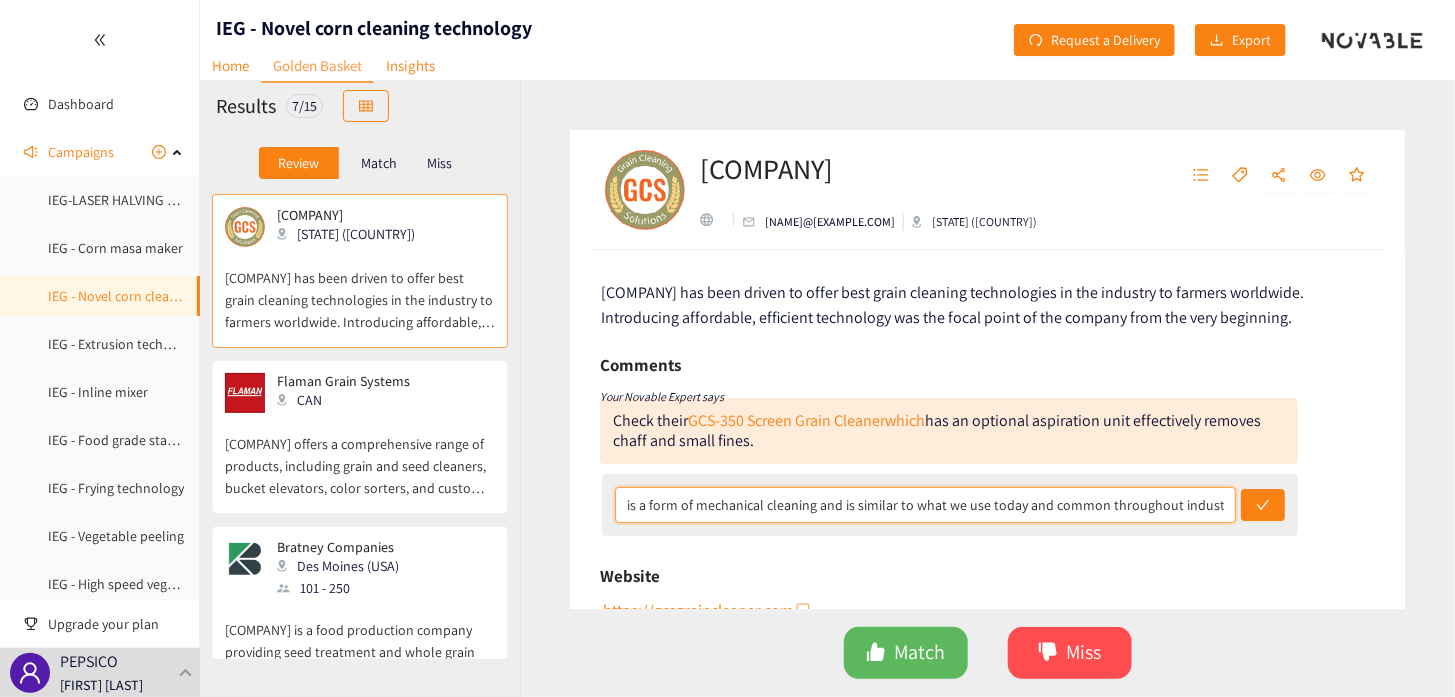 drag, startPoint x: 629, startPoint y: 503, endPoint x: 1248, endPoint y: 526, distance: 619.4272 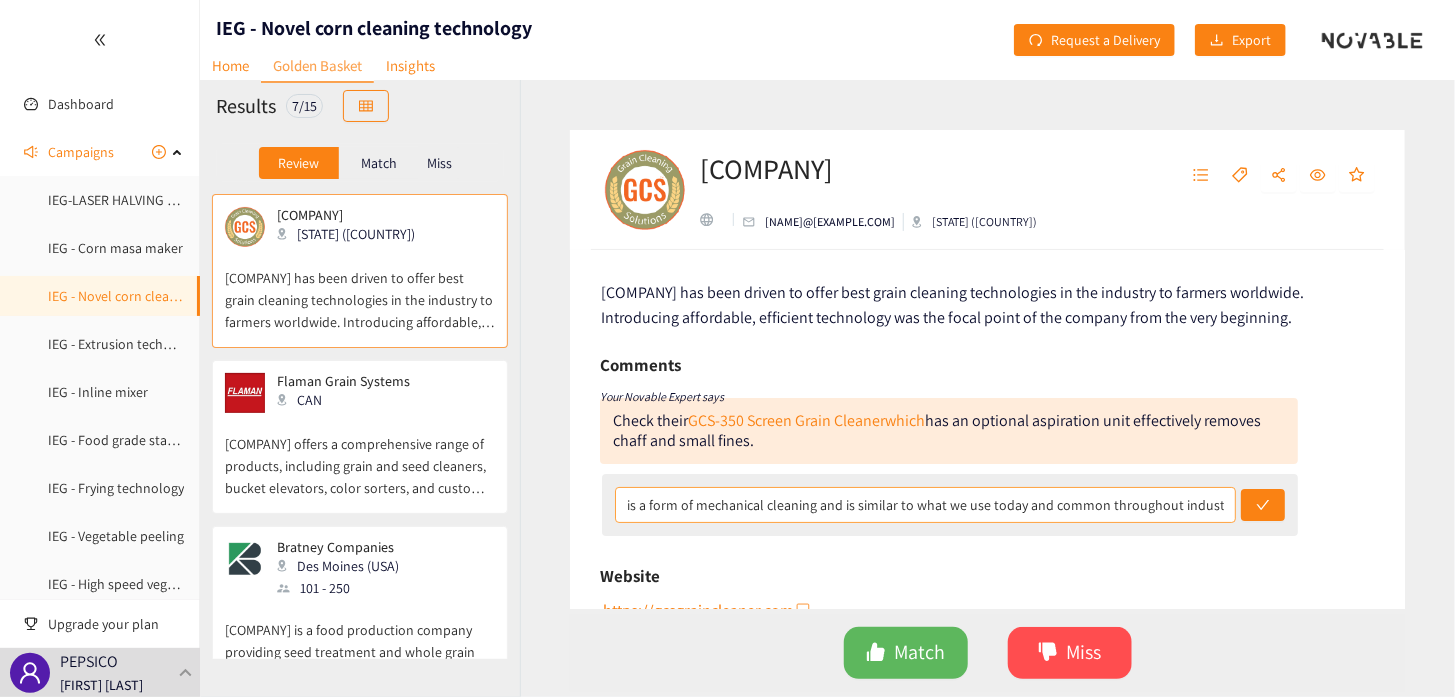 drag, startPoint x: 1253, startPoint y: 504, endPoint x: 1227, endPoint y: 520, distance: 30.528675 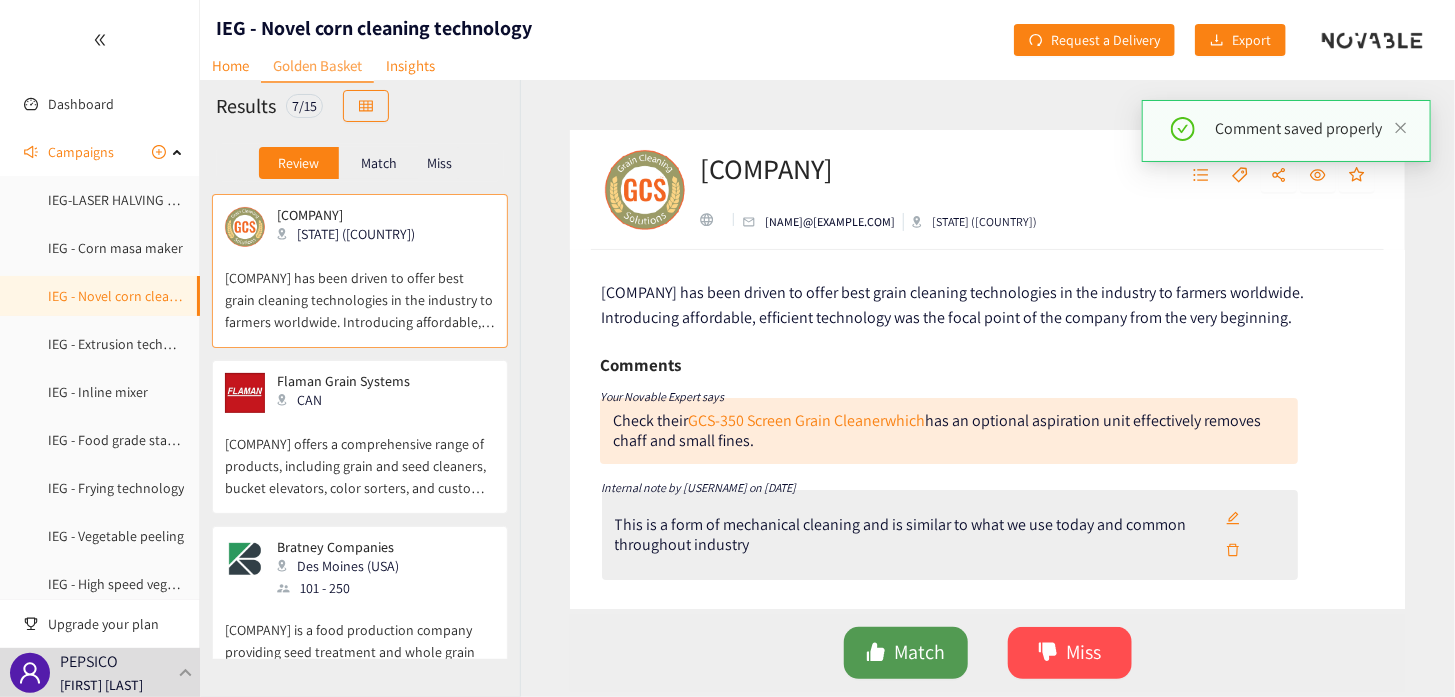 click on "Match" at bounding box center (919, 652) 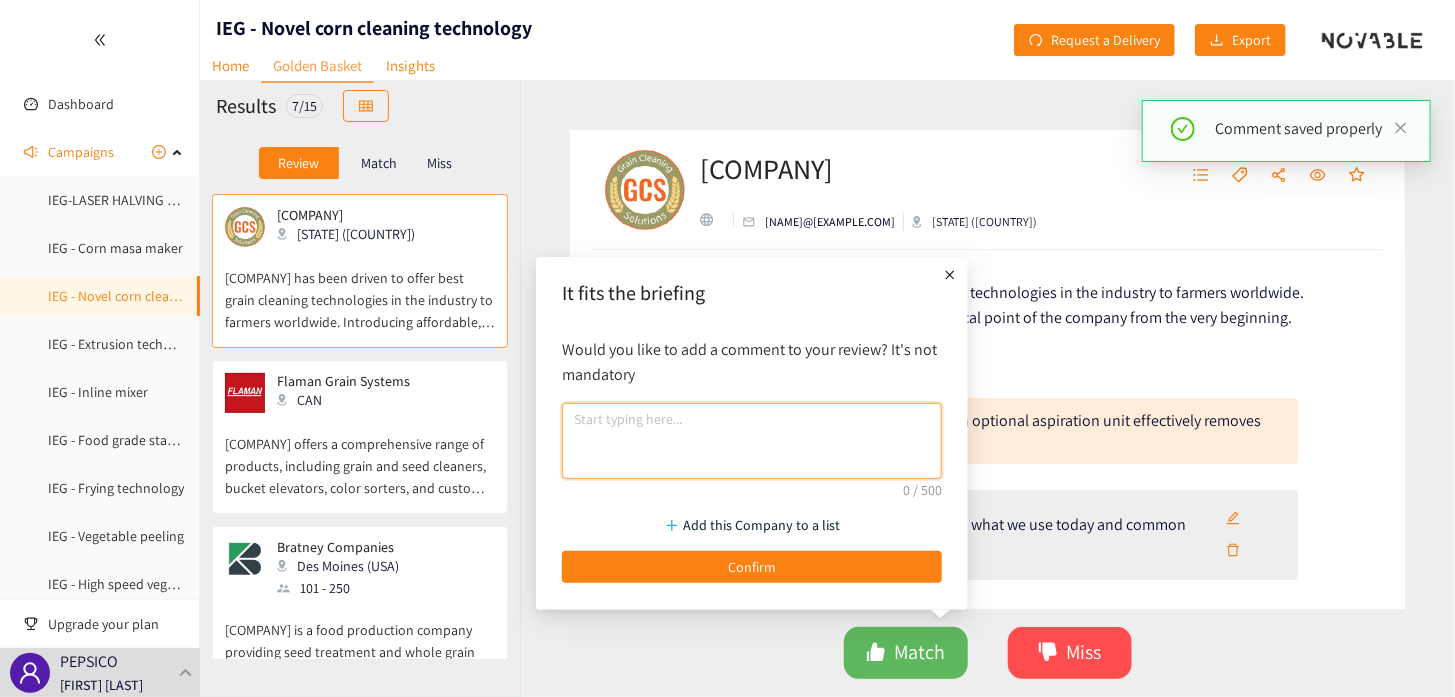click at bounding box center (752, 441) 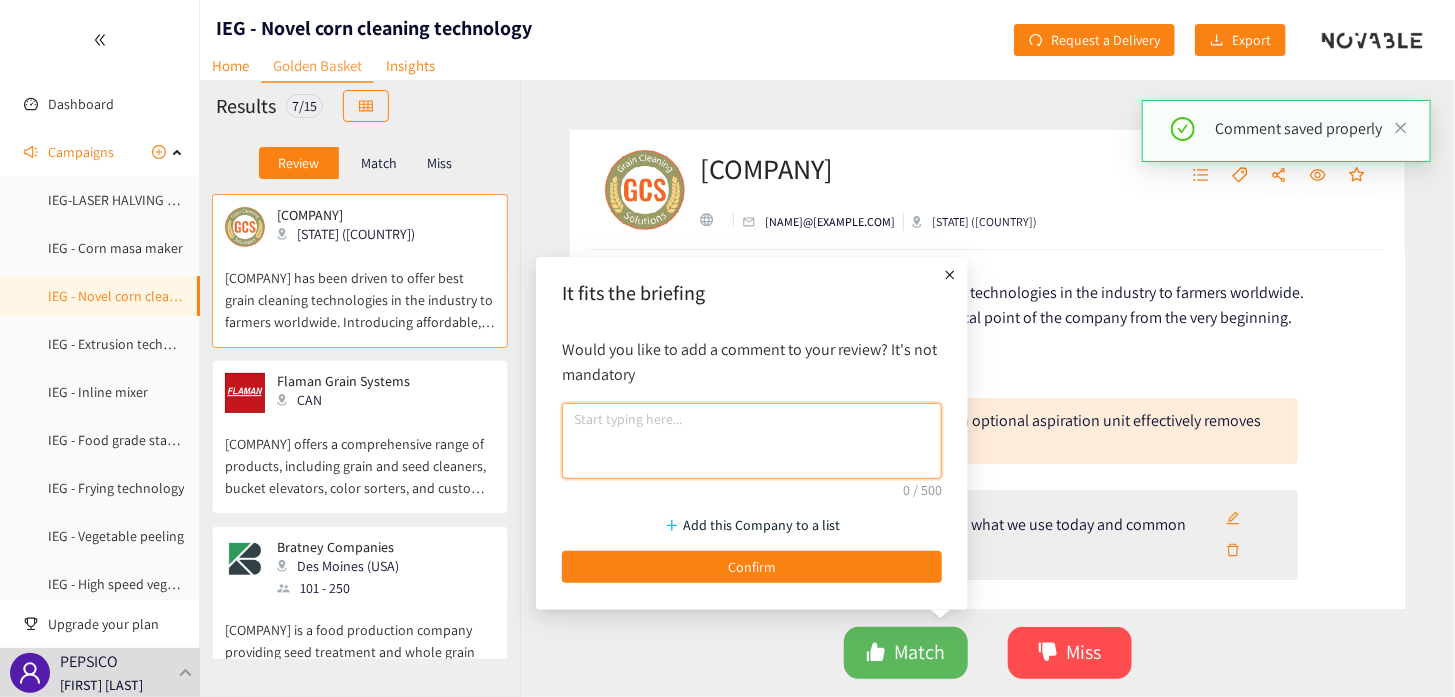 paste on "This is a form of mechanical cleaning and is similar to what we use today and common throughout industry" 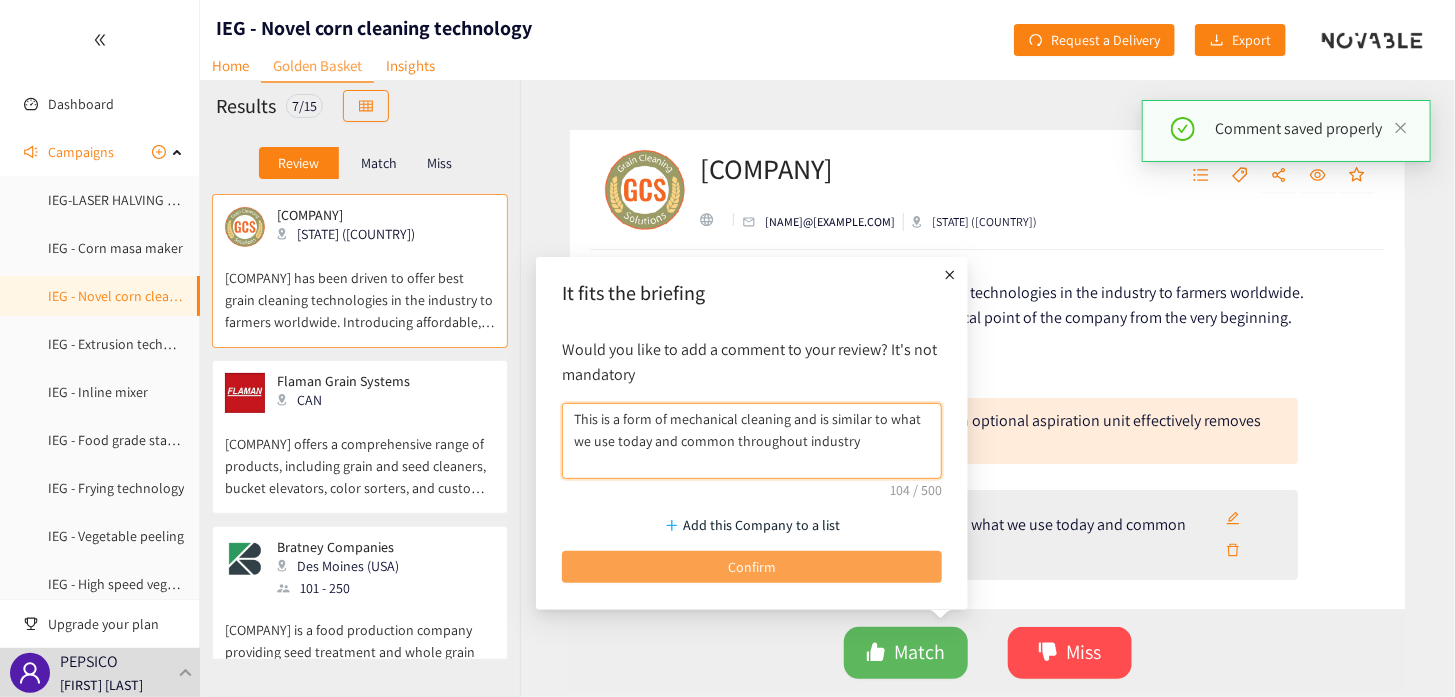 type on "This is a form of mechanical cleaning and is similar to what we use today and common throughout industry" 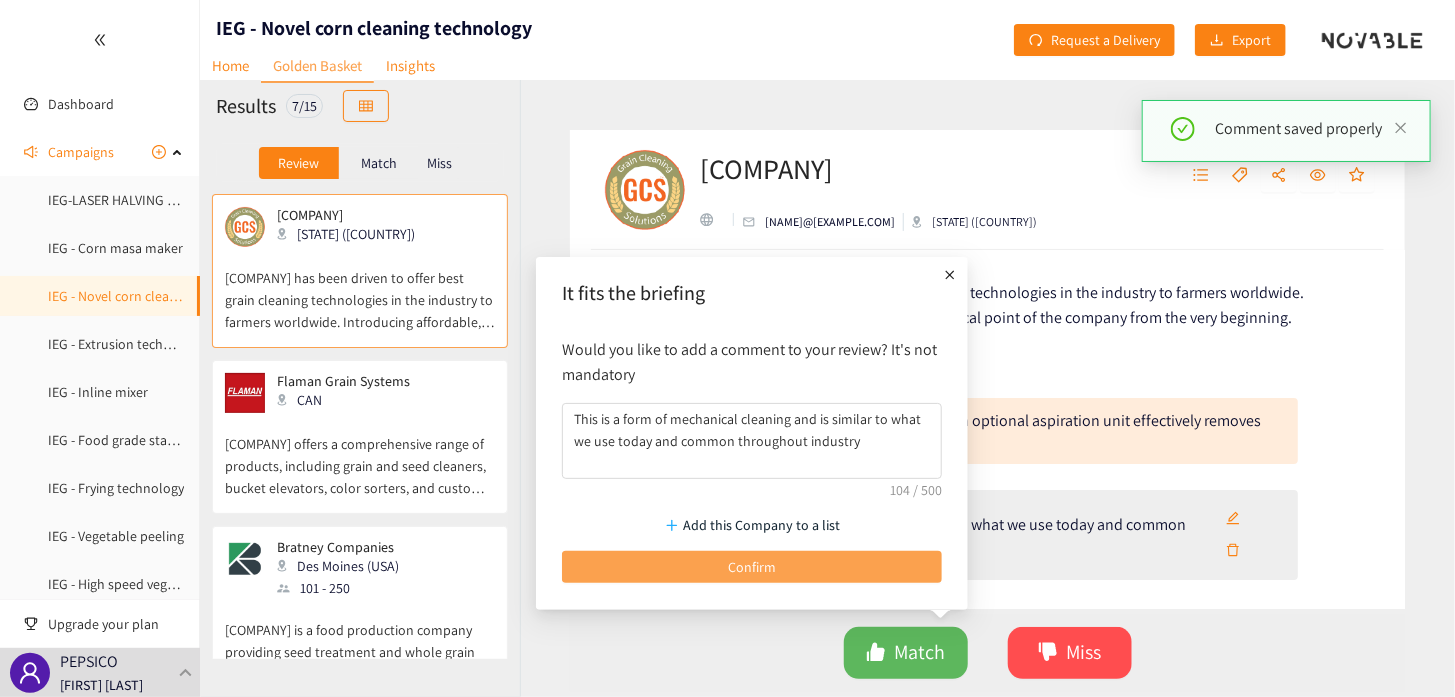 click on "Confirm" at bounding box center [752, 567] 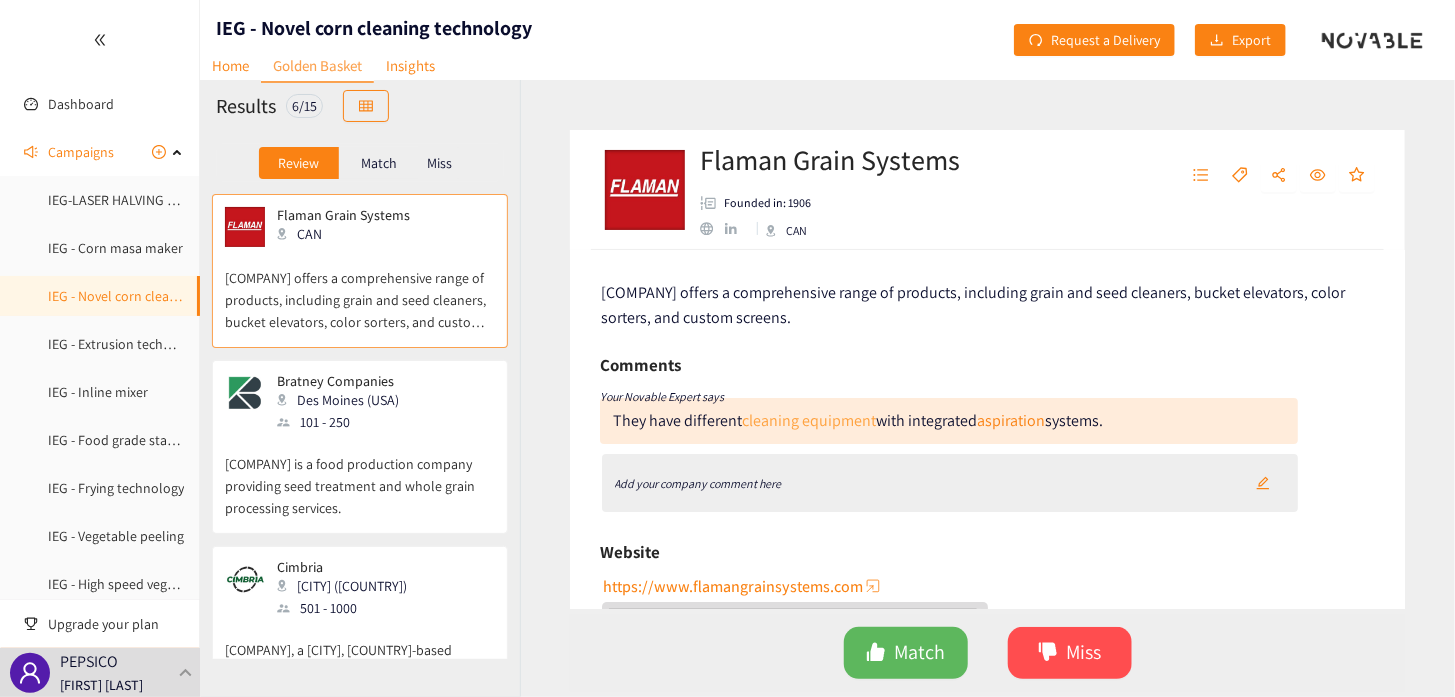 click on "cleaning equipment" at bounding box center [809, 420] 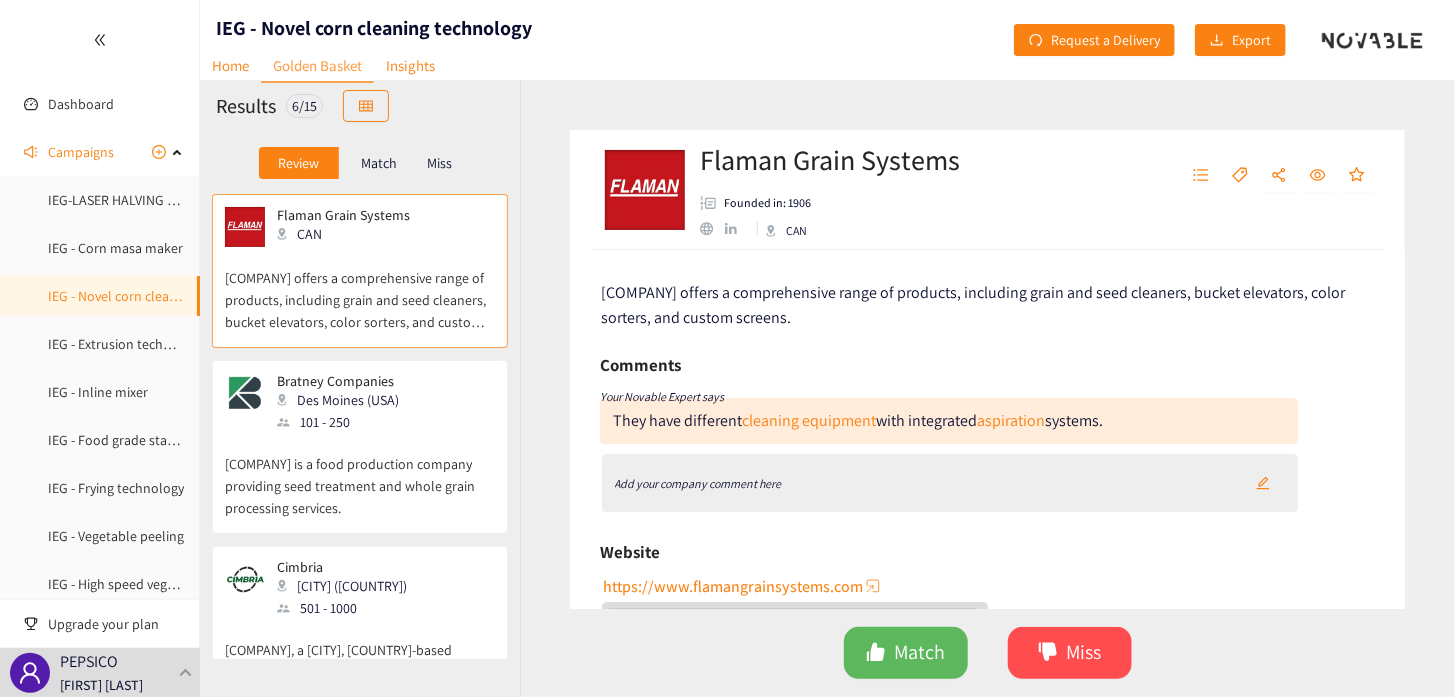click on "Add your company comment here" at bounding box center [698, 483] 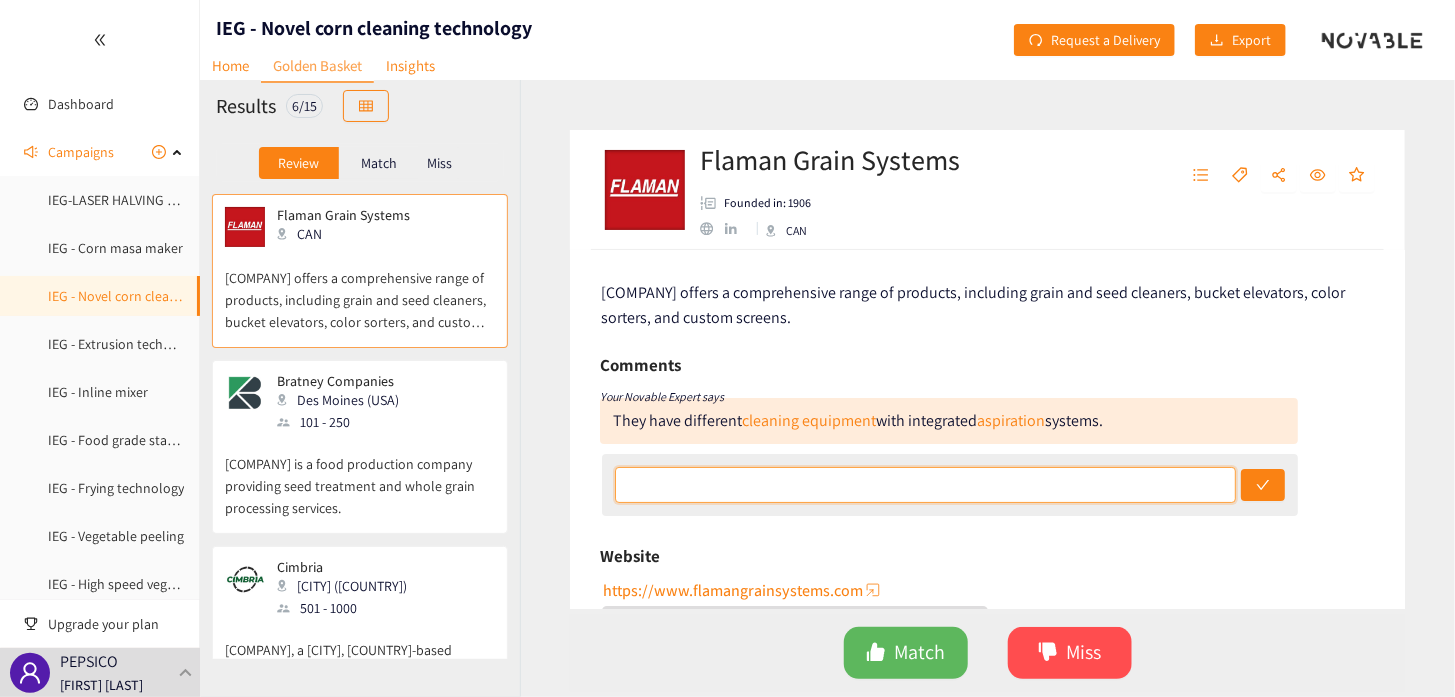 click at bounding box center [925, 485] 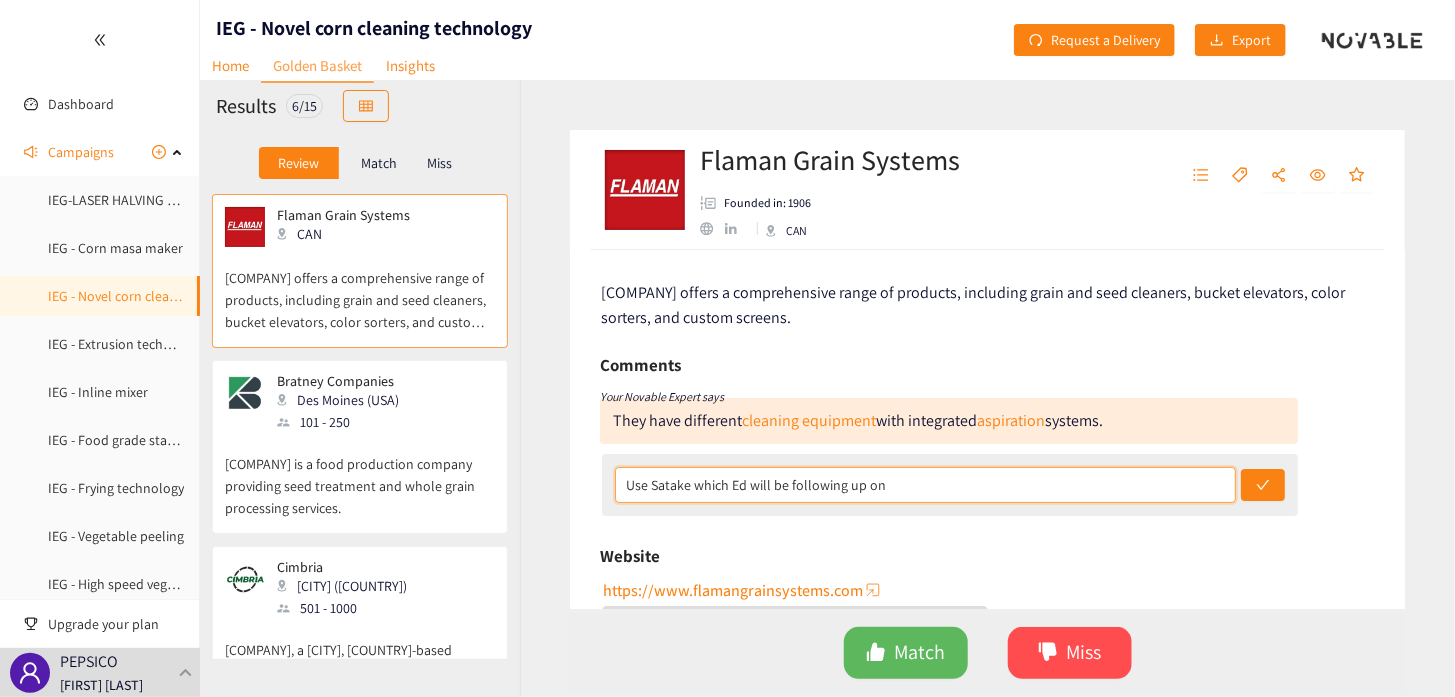 click on "Use Satake which Ed will be following up on" at bounding box center [925, 485] 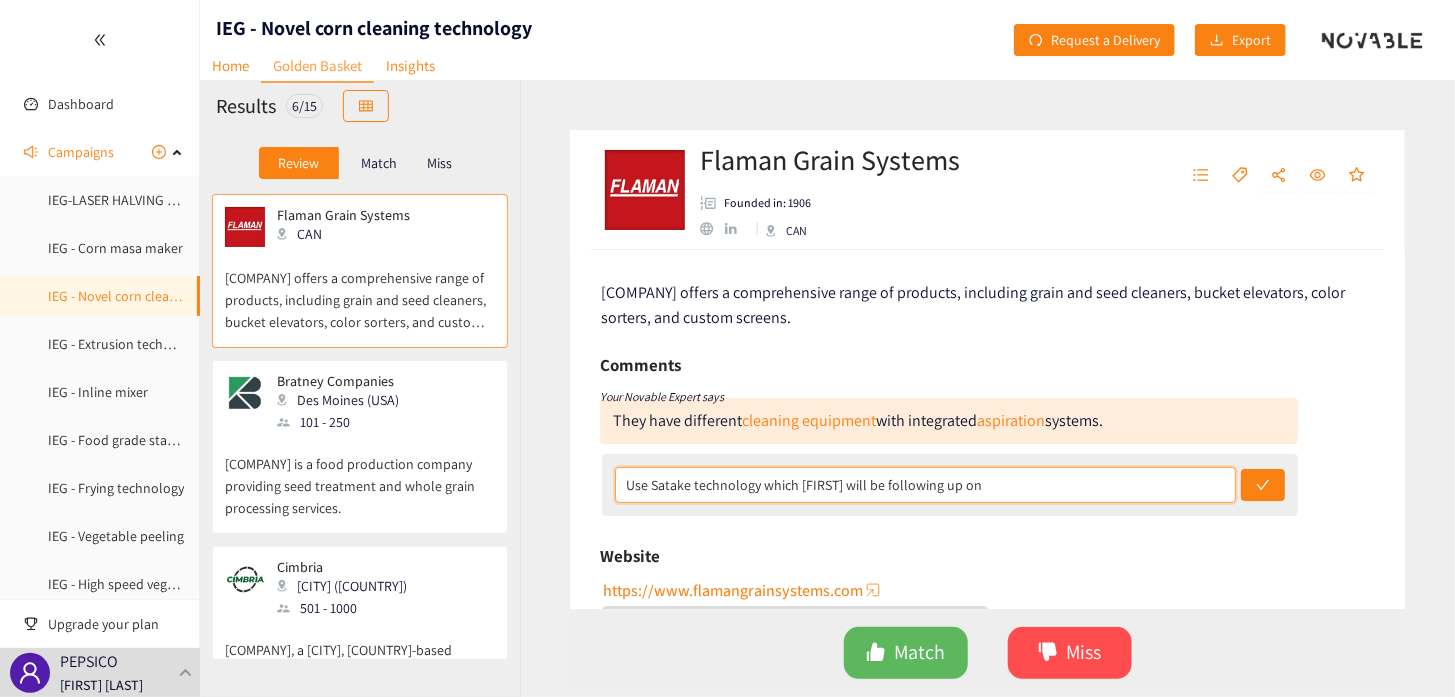 drag, startPoint x: 973, startPoint y: 484, endPoint x: 611, endPoint y: 484, distance: 362 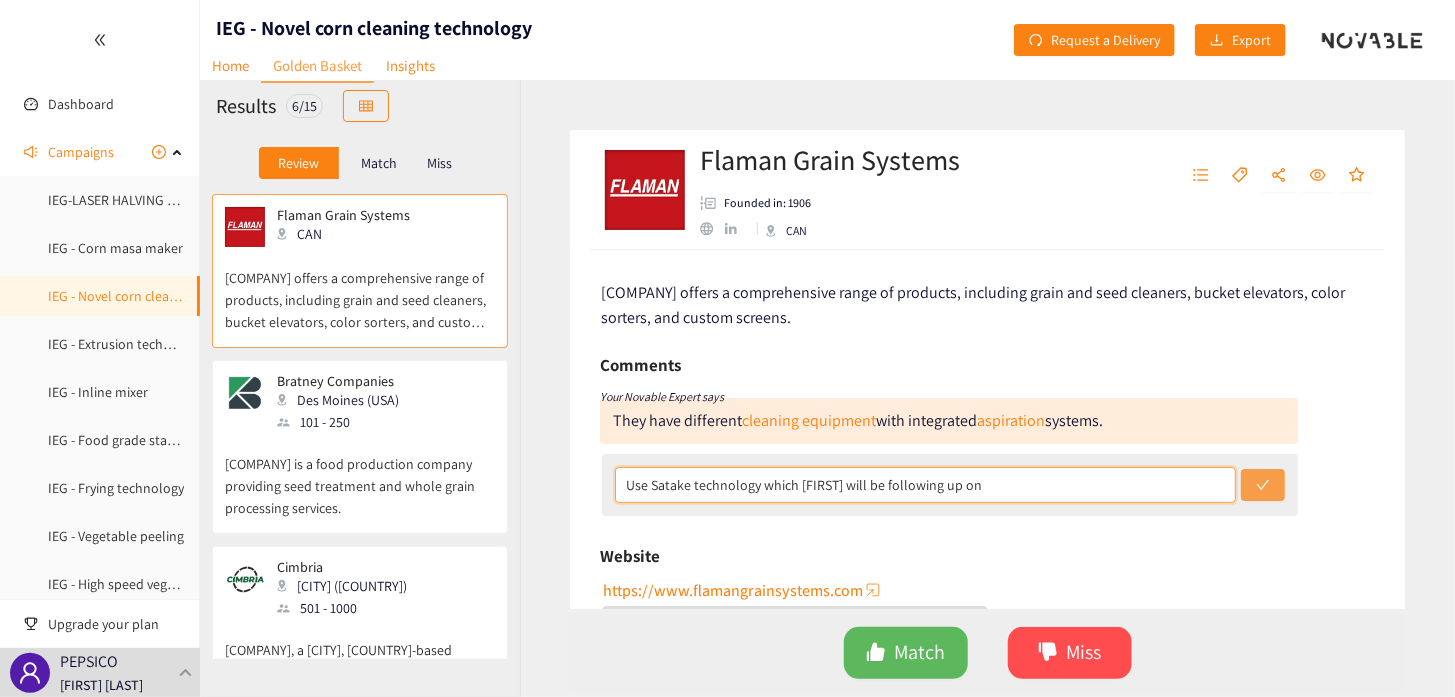 type on "Use Satake technology which [FIRST] will be following up on" 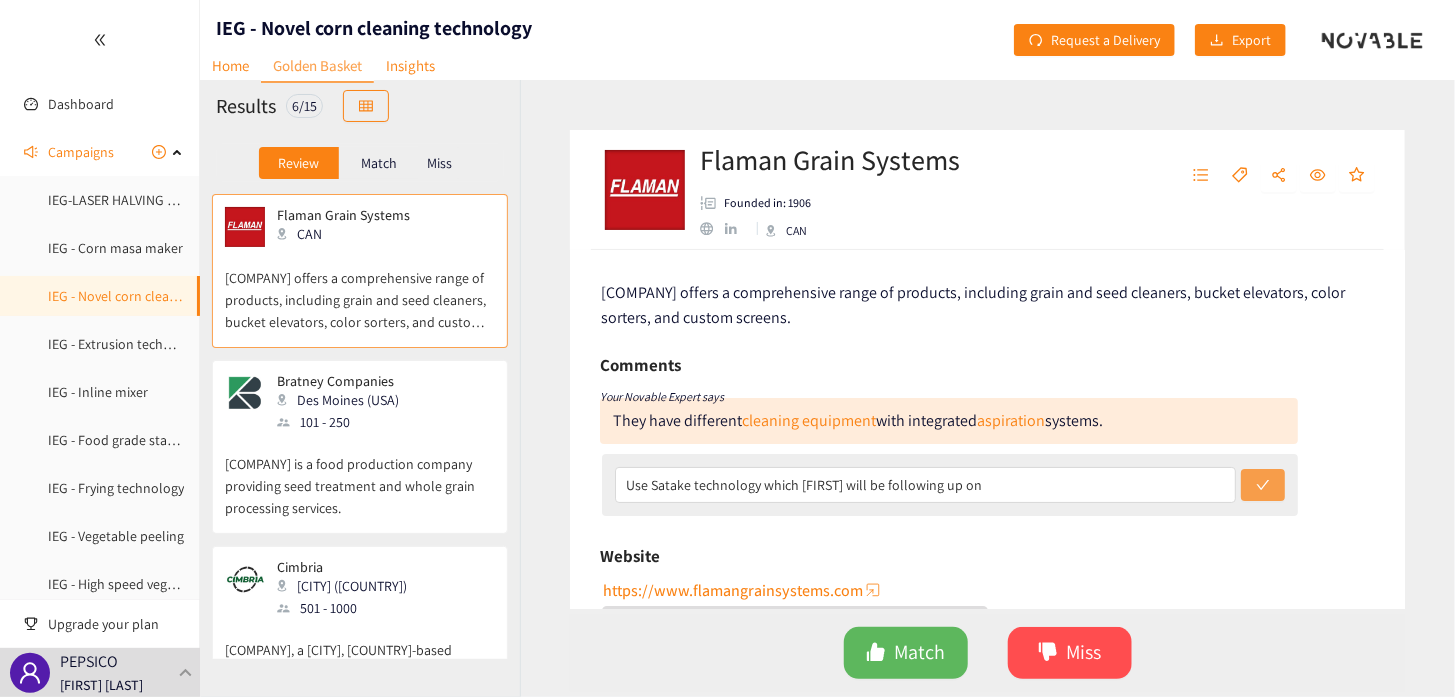 click 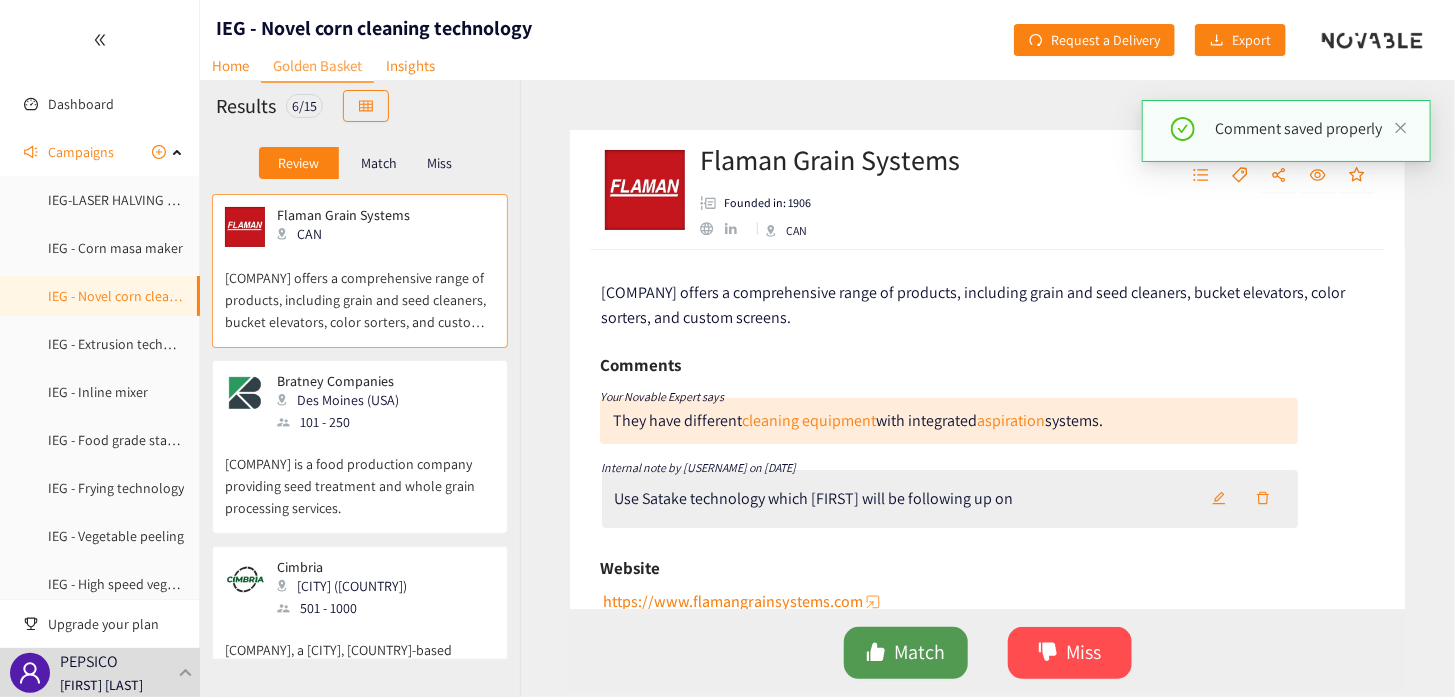click on "Match" at bounding box center (906, 653) 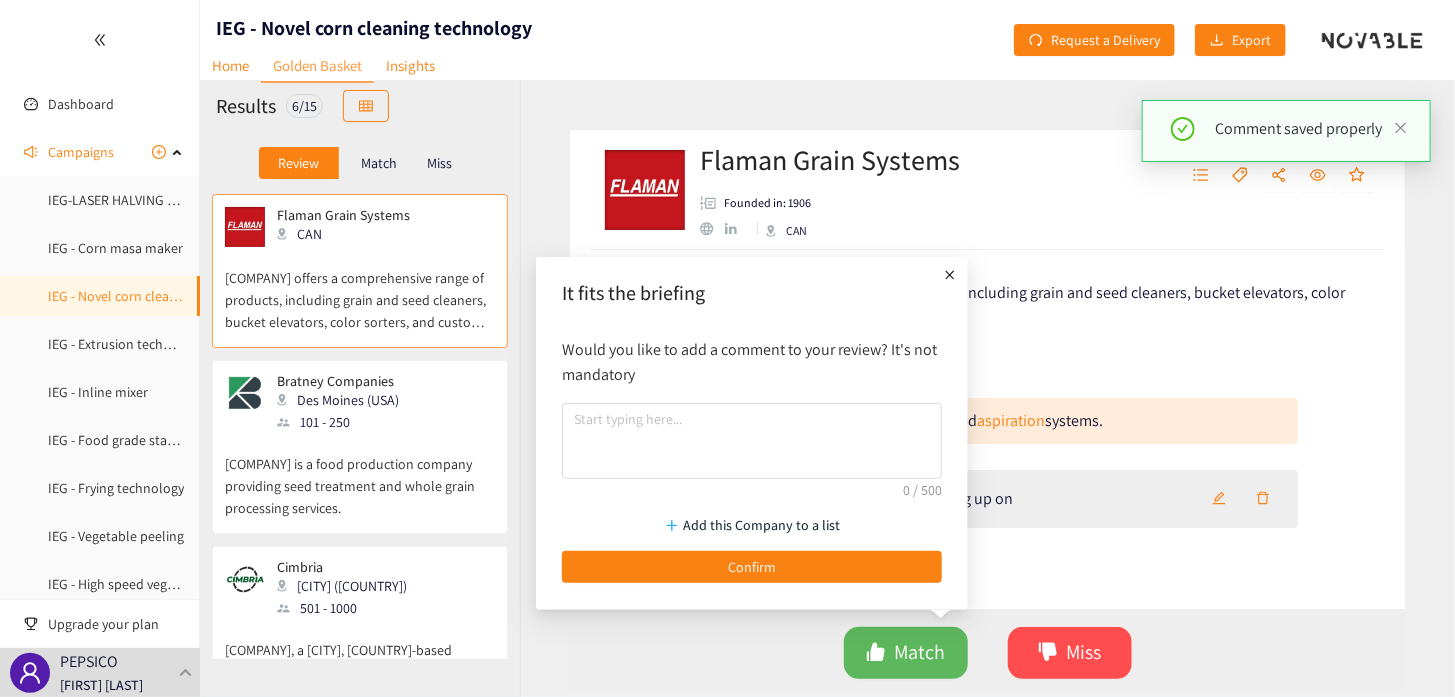 click on "Would you like to add a comment to your review? It's not mandatory" at bounding box center (752, 408) 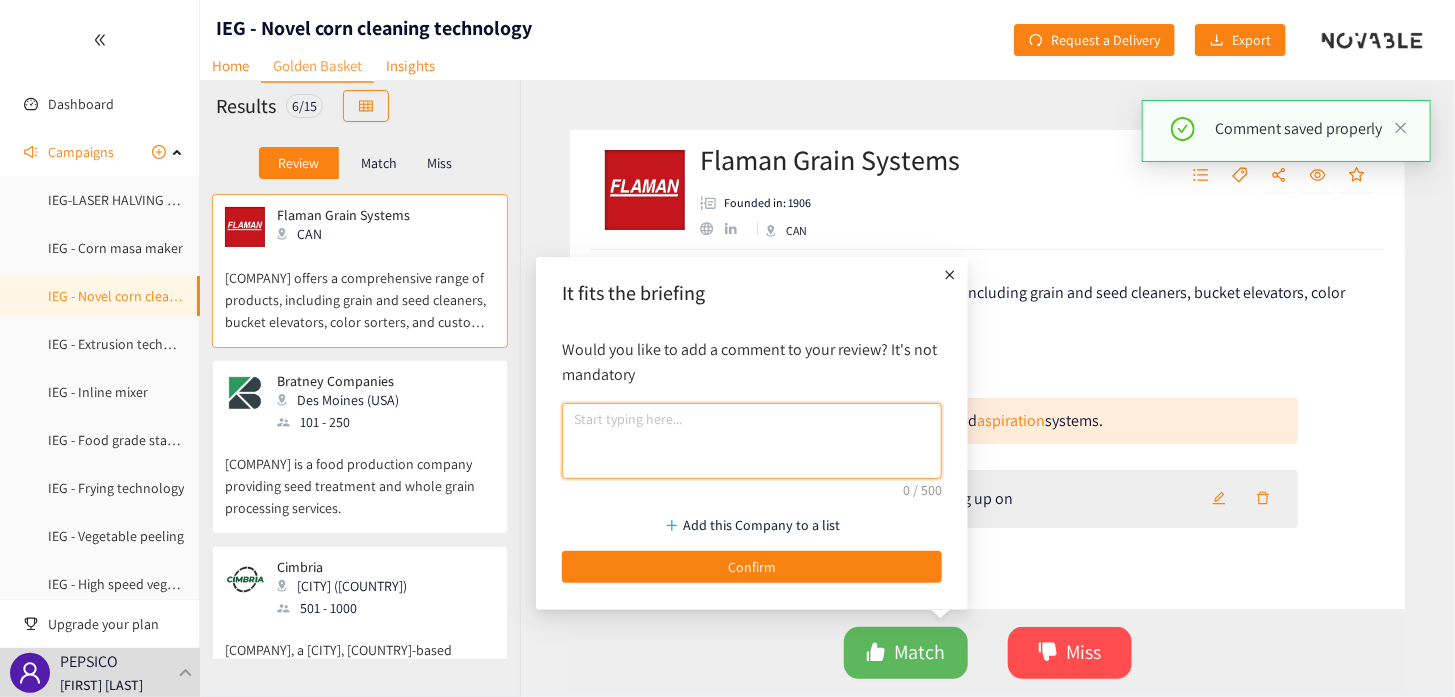 click at bounding box center (752, 441) 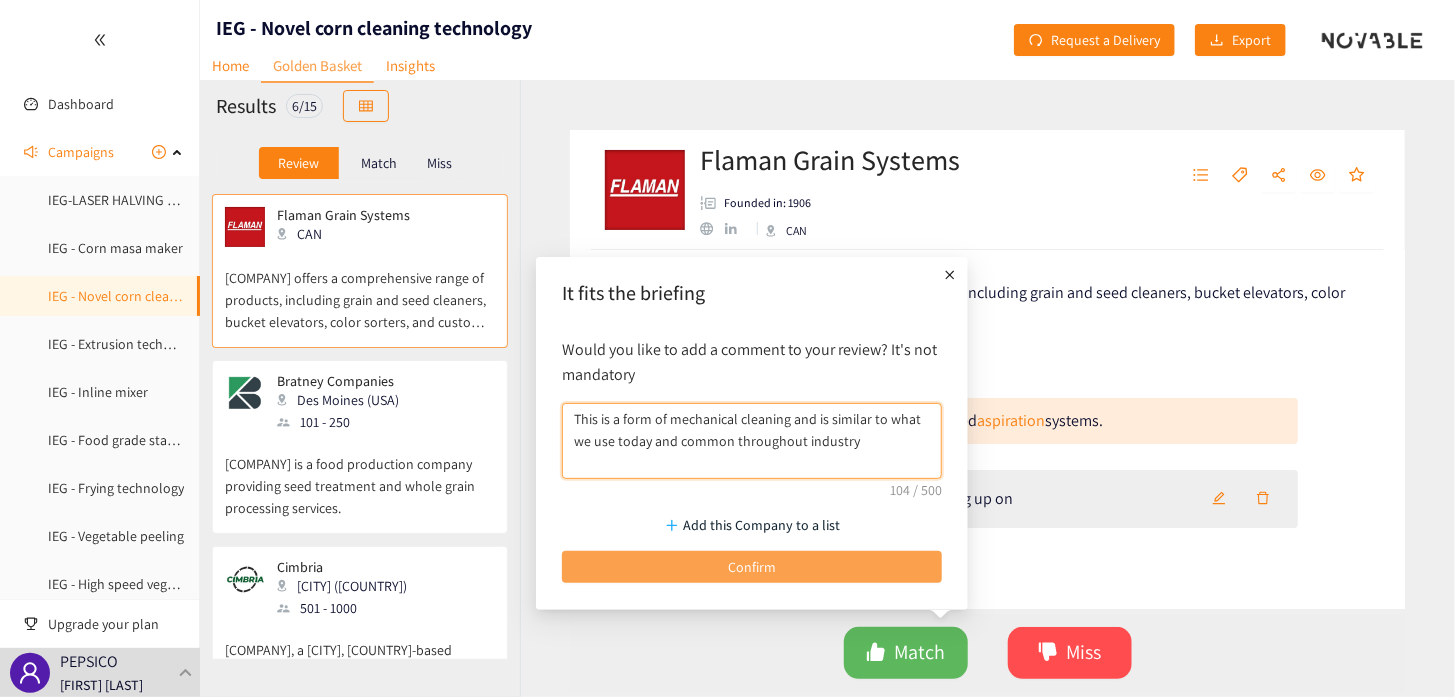 type on "This is a form of mechanical cleaning and is similar to what we use today and common throughout industry" 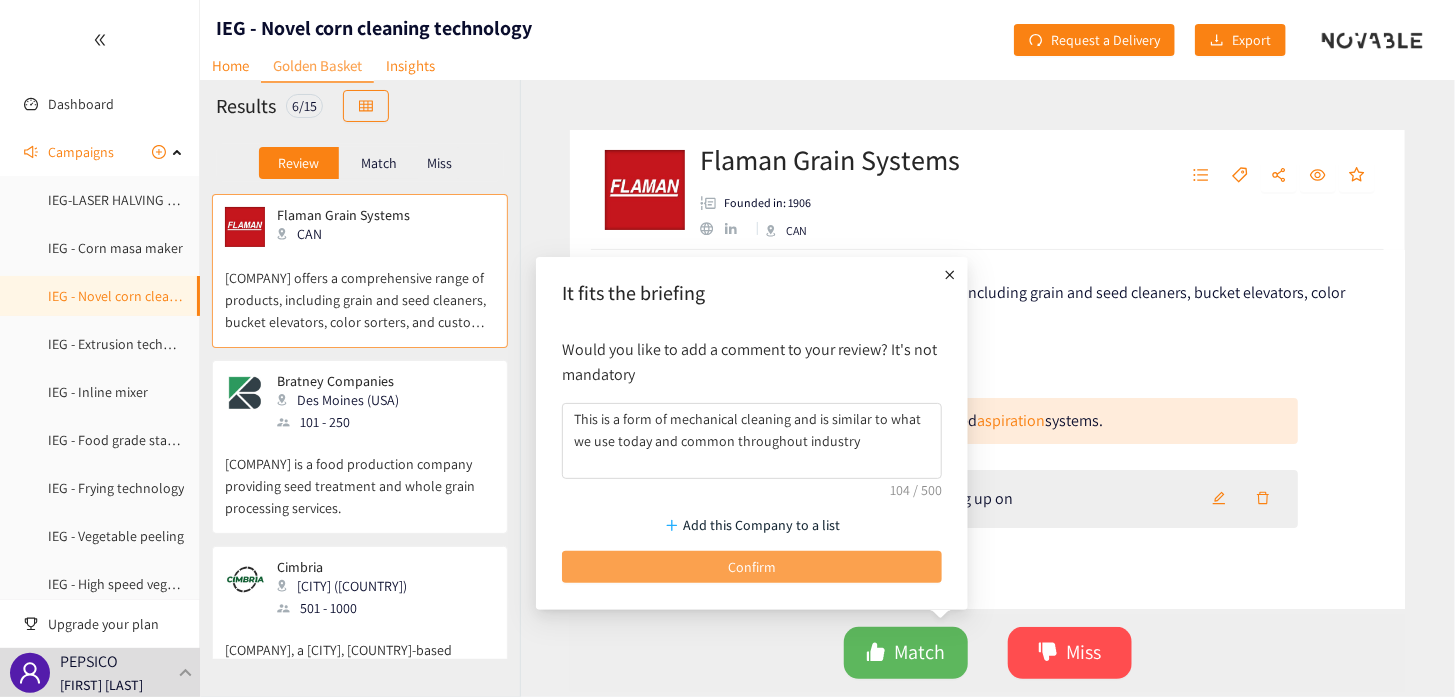 click on "Confirm" at bounding box center (752, 567) 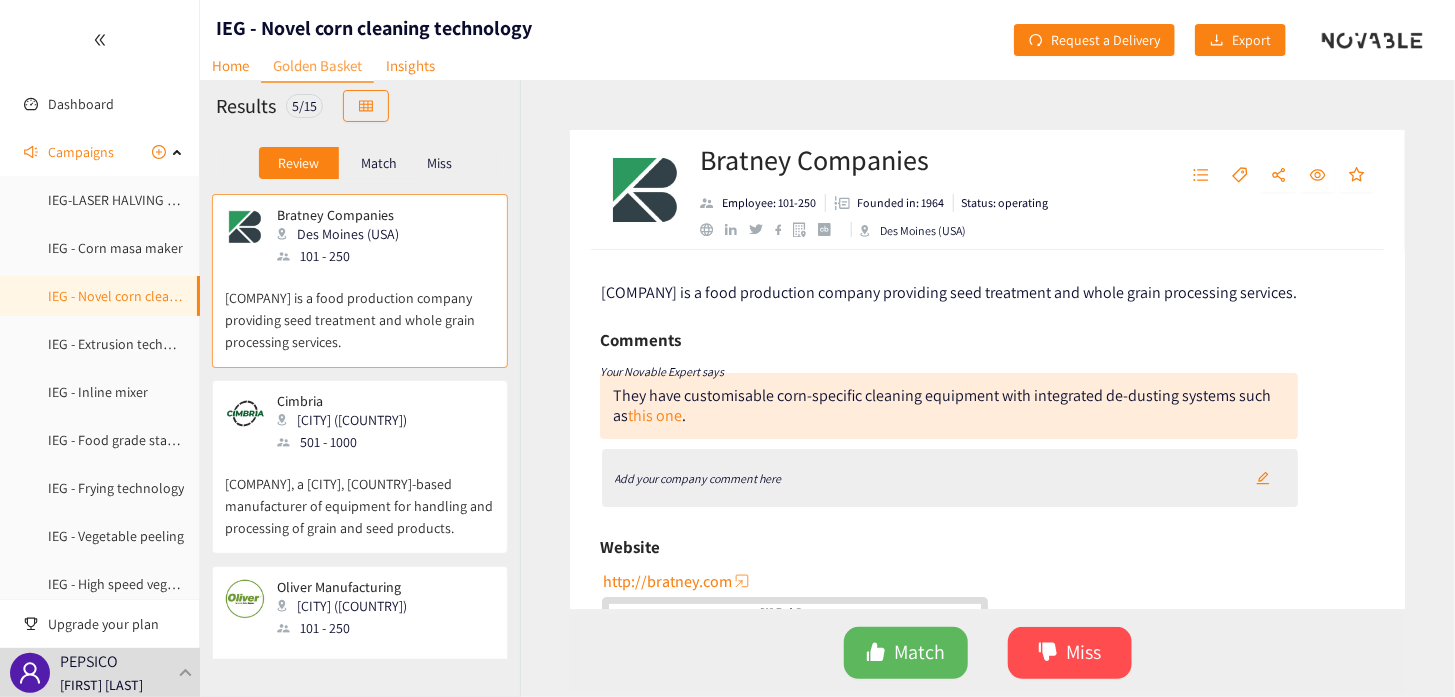 click on "Add your company comment here" at bounding box center [698, 478] 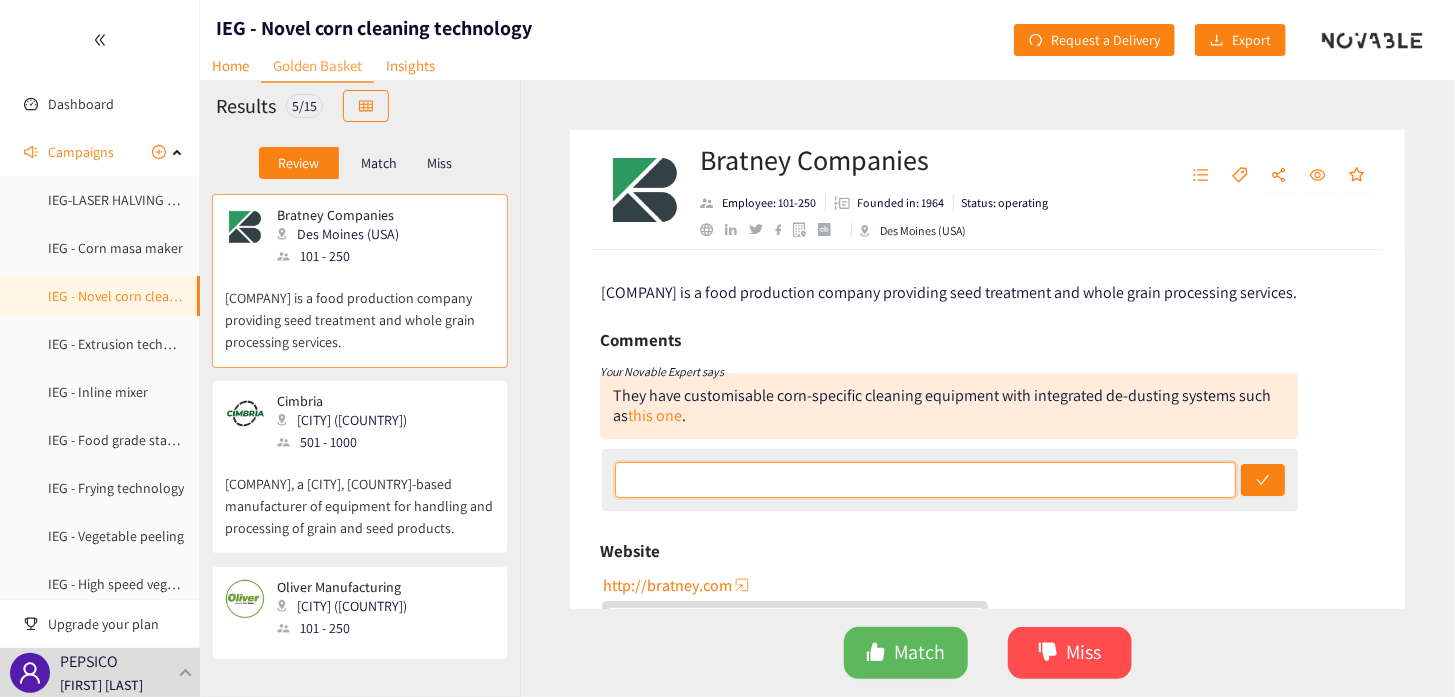 click at bounding box center (925, 480) 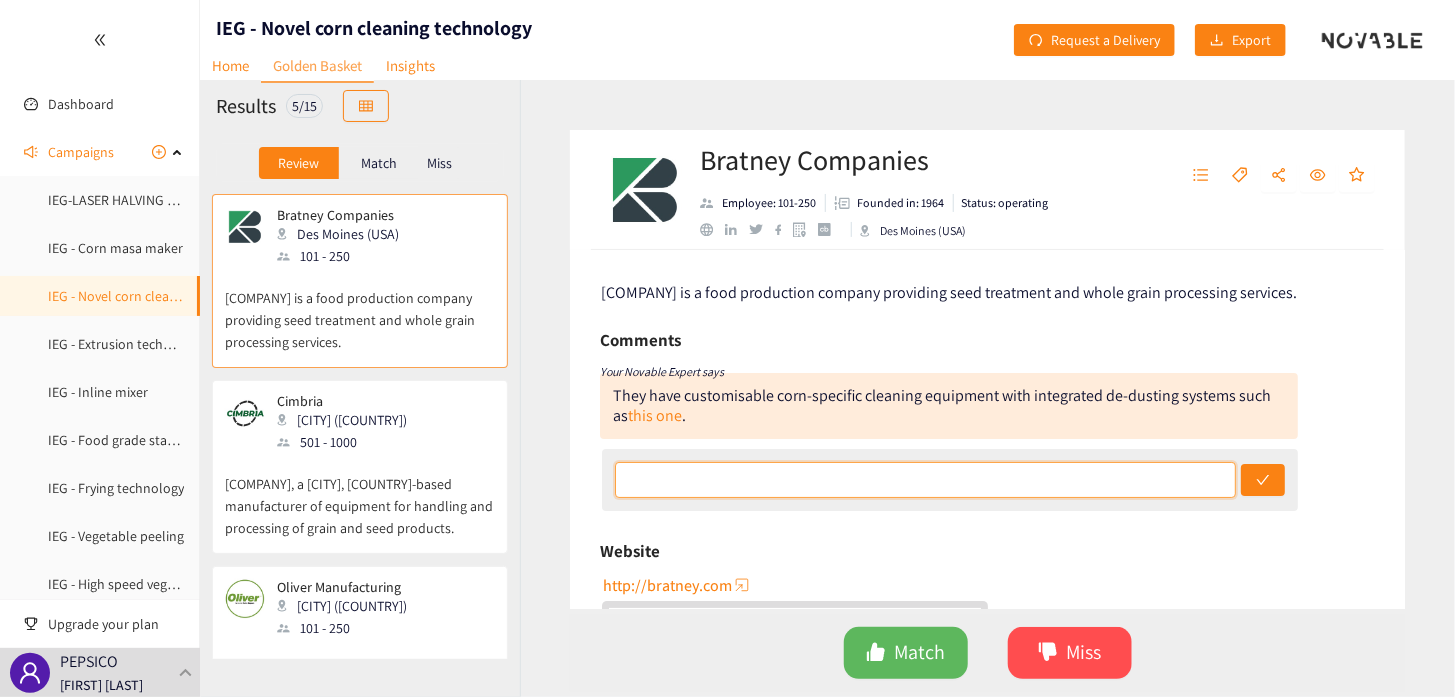 type on "This is a form of mechanical cleaning and is similar to what we use today and common throughout industry" 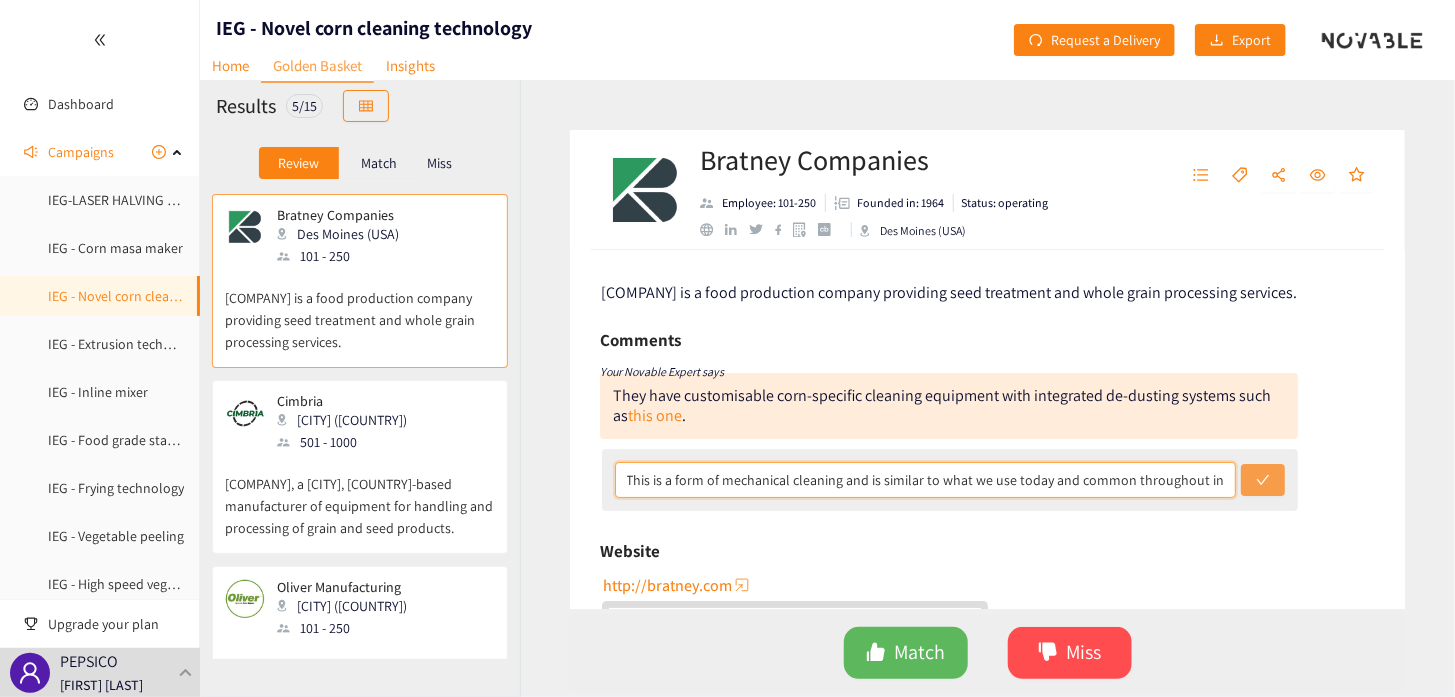 scroll, scrollTop: 0, scrollLeft: 26, axis: horizontal 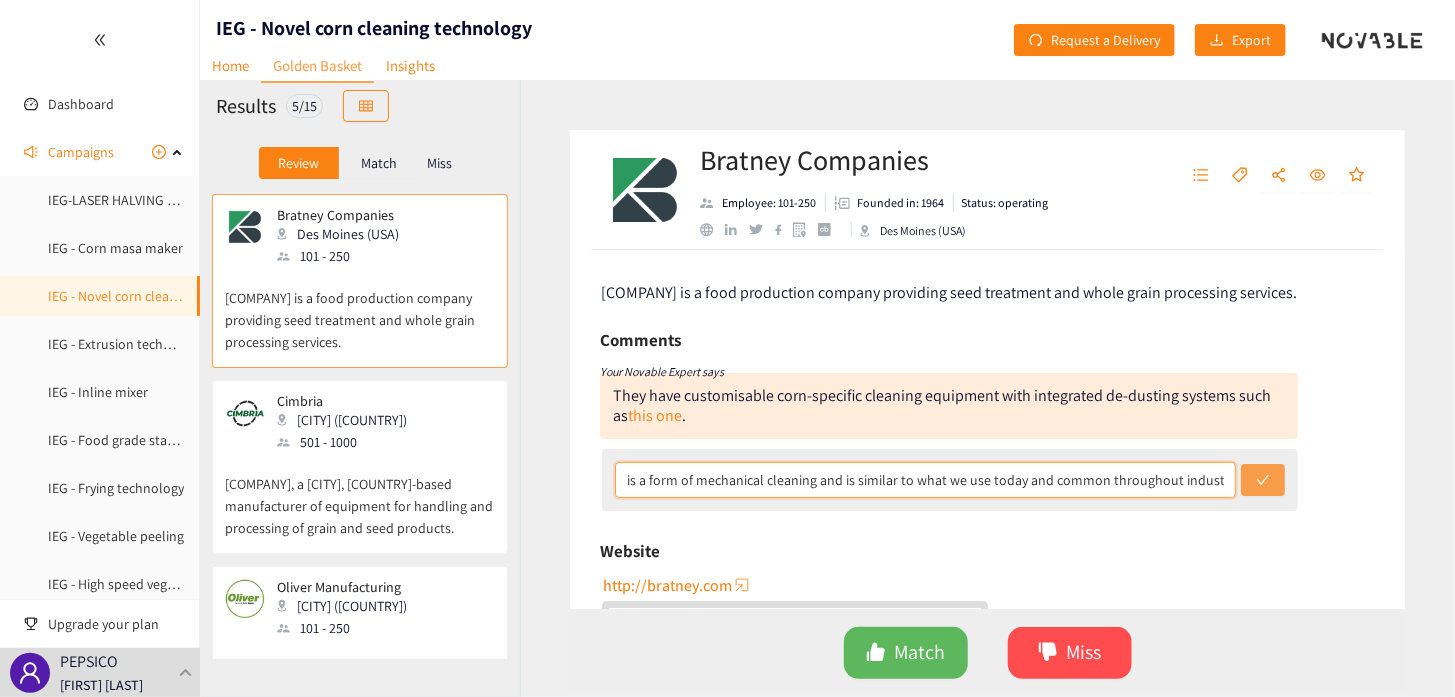 drag, startPoint x: 627, startPoint y: 475, endPoint x: 1252, endPoint y: 464, distance: 625.0968 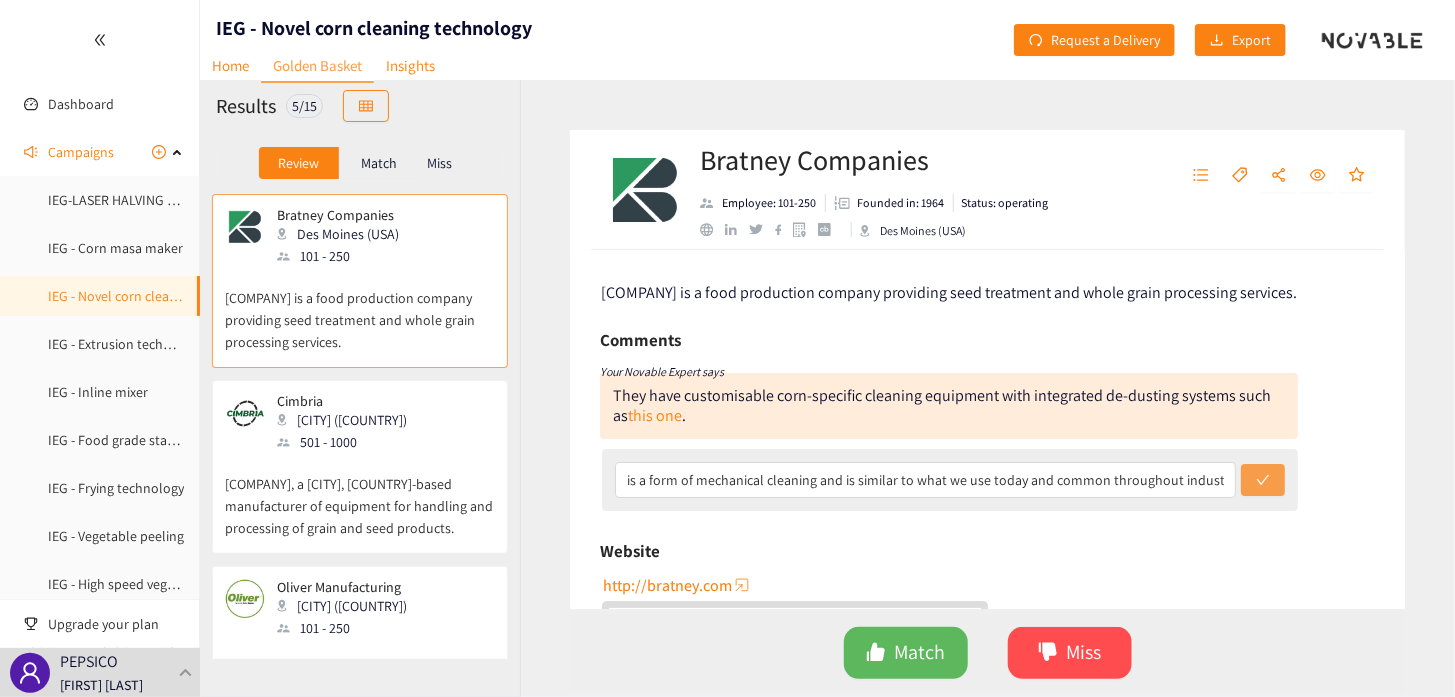 click 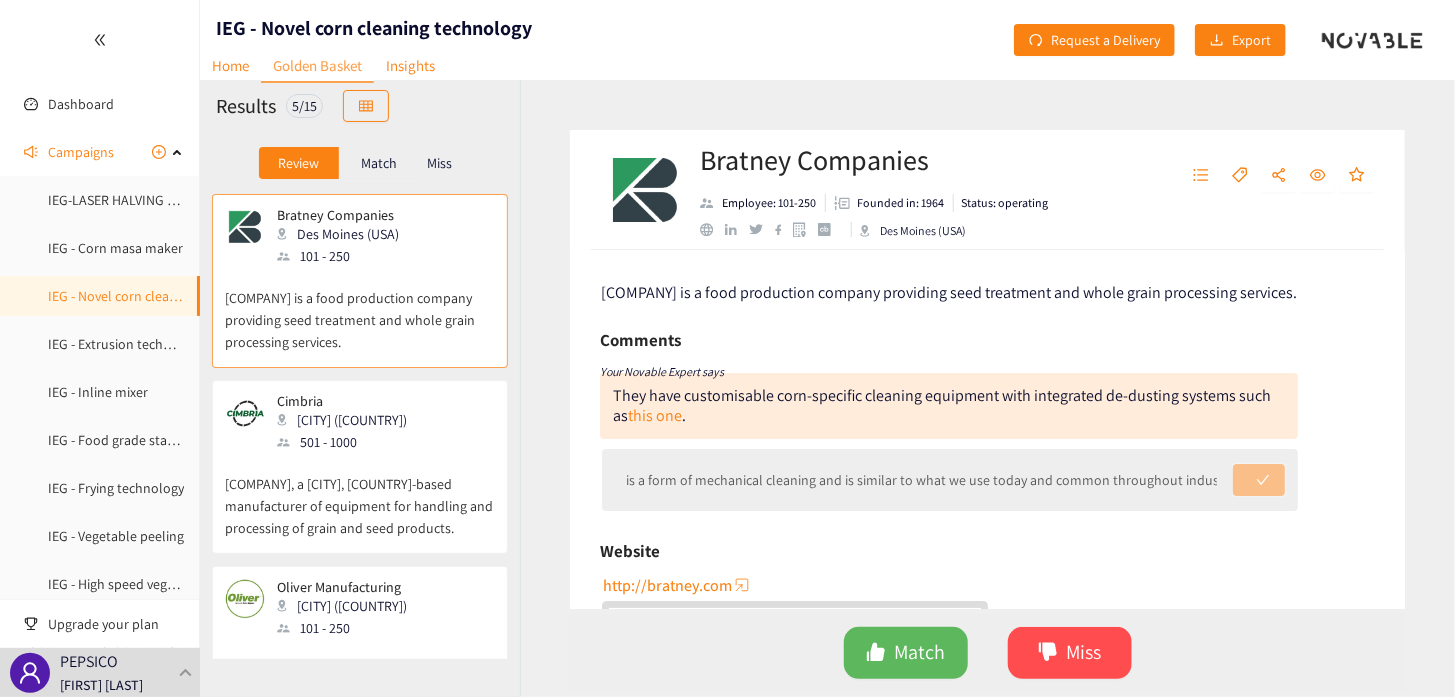 scroll, scrollTop: 0, scrollLeft: 0, axis: both 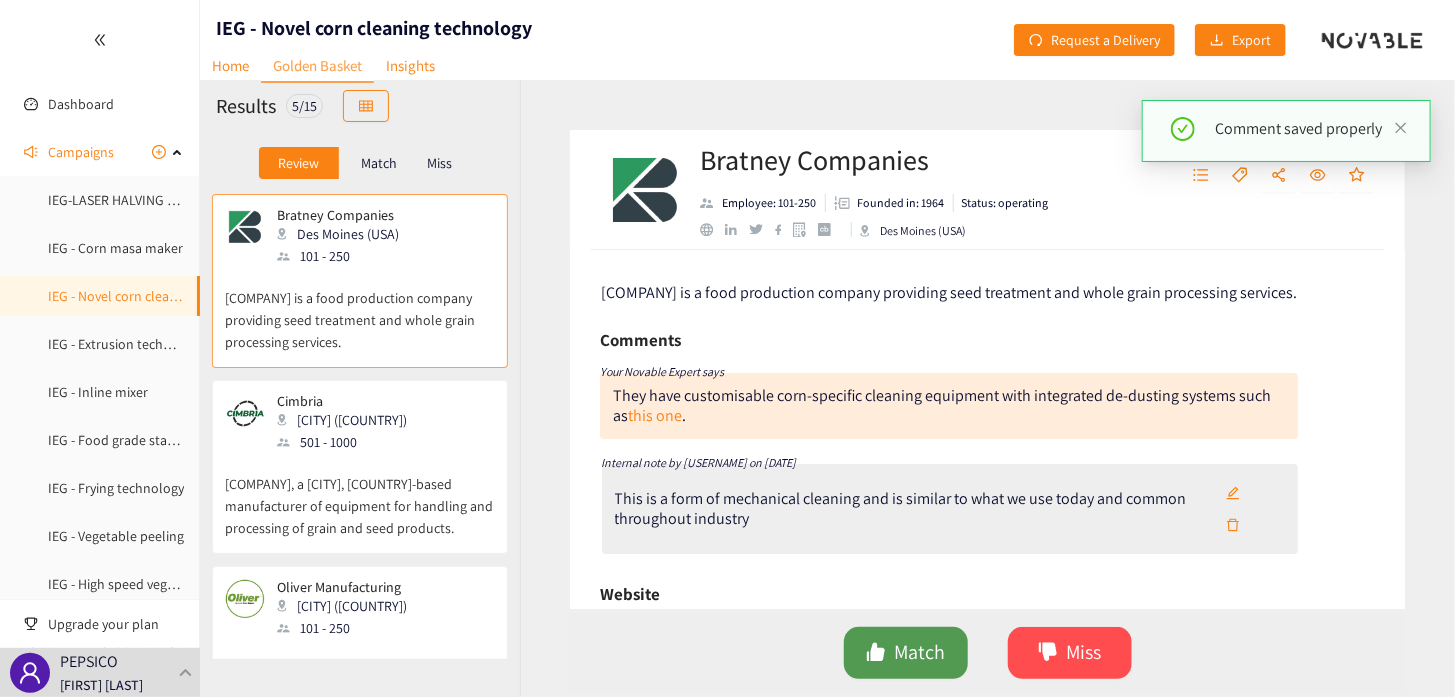 click on "Match" at bounding box center (919, 652) 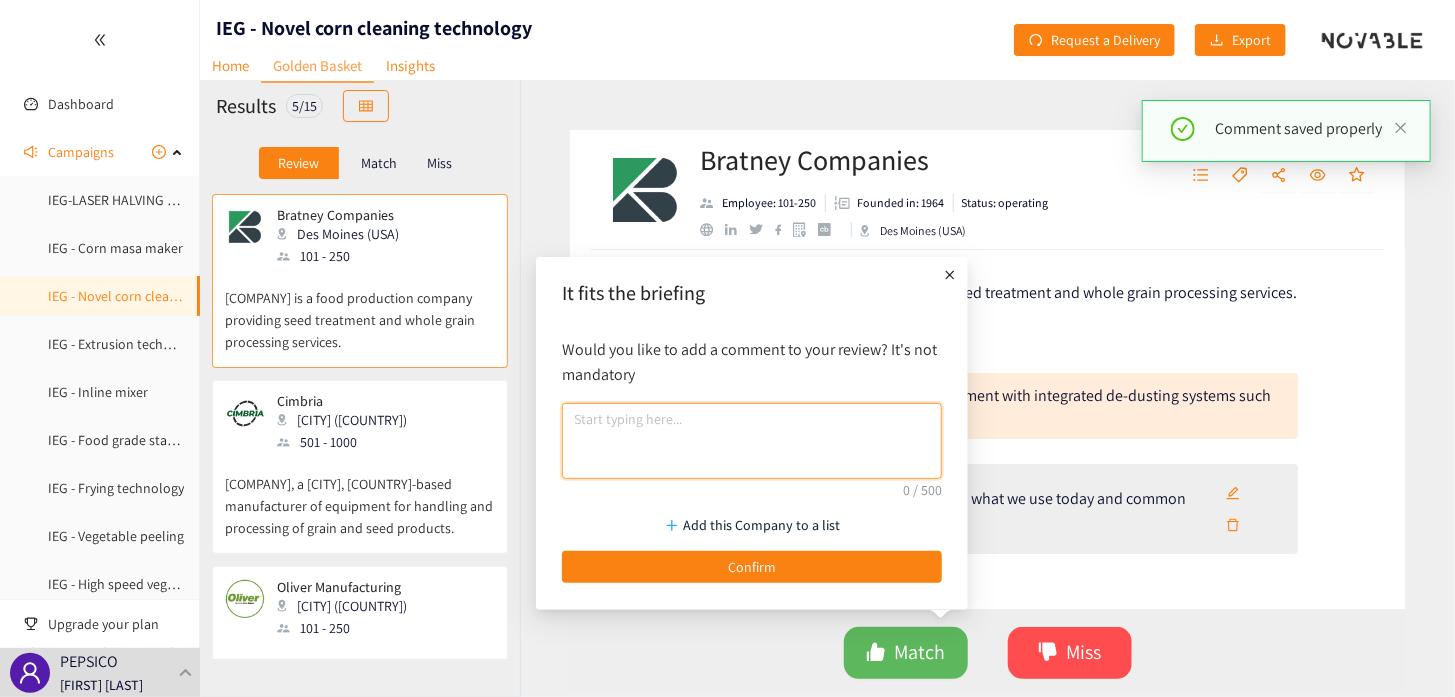 click at bounding box center [752, 441] 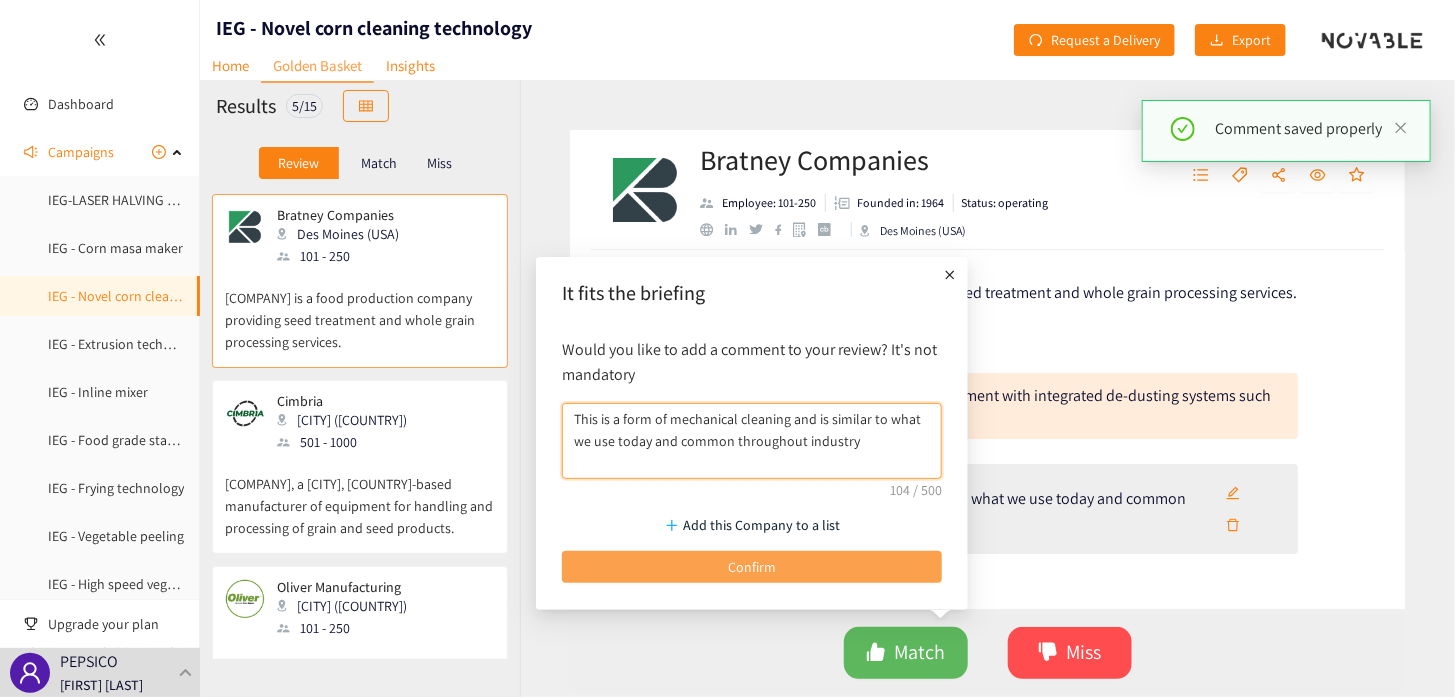 type on "This is a form of mechanical cleaning and is similar to what we use today and common throughout industry" 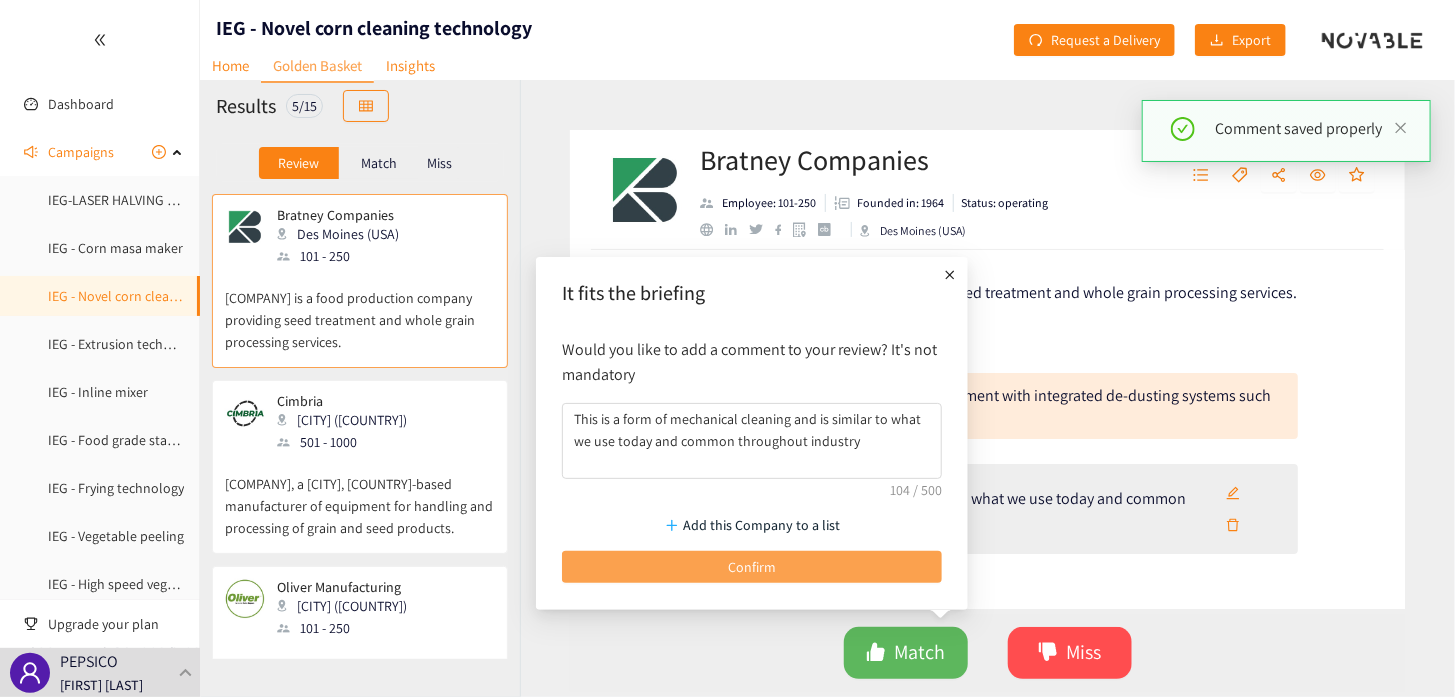 click on "Confirm" at bounding box center [752, 567] 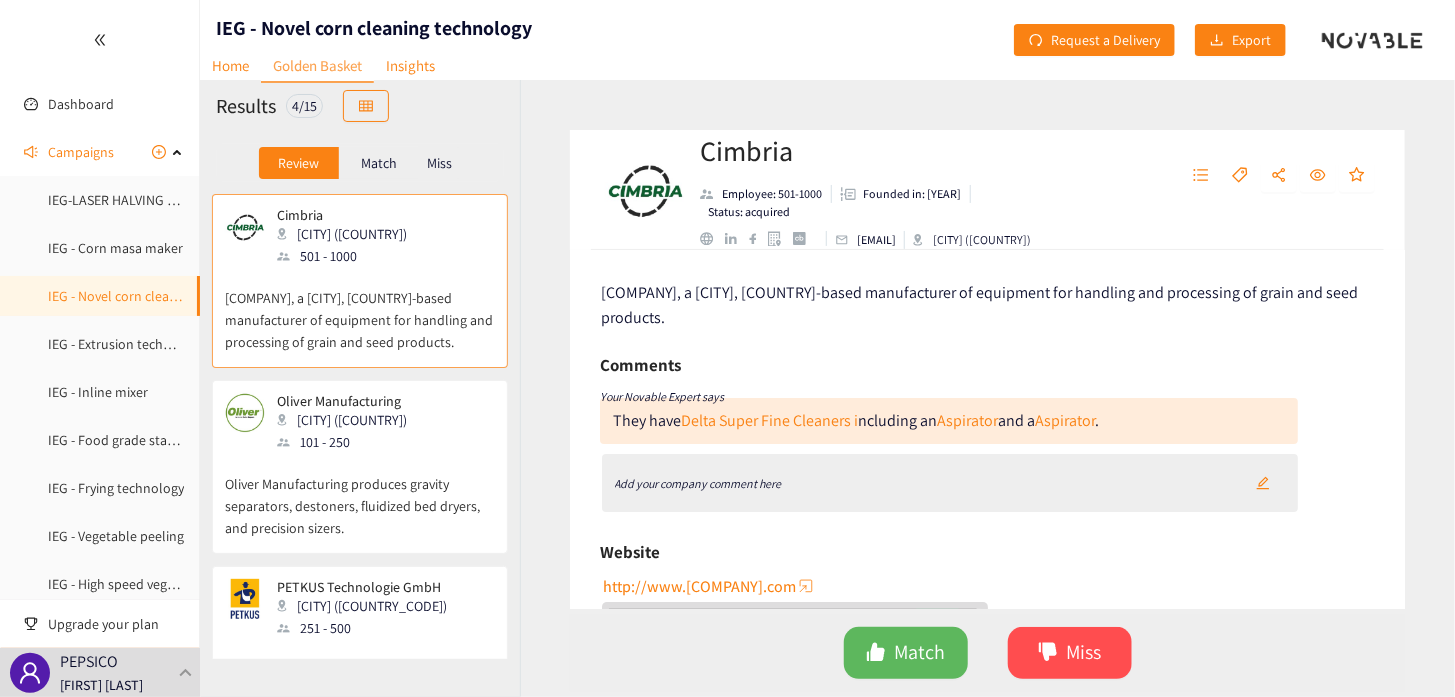 click on "Add your company comment here" at bounding box center [698, 483] 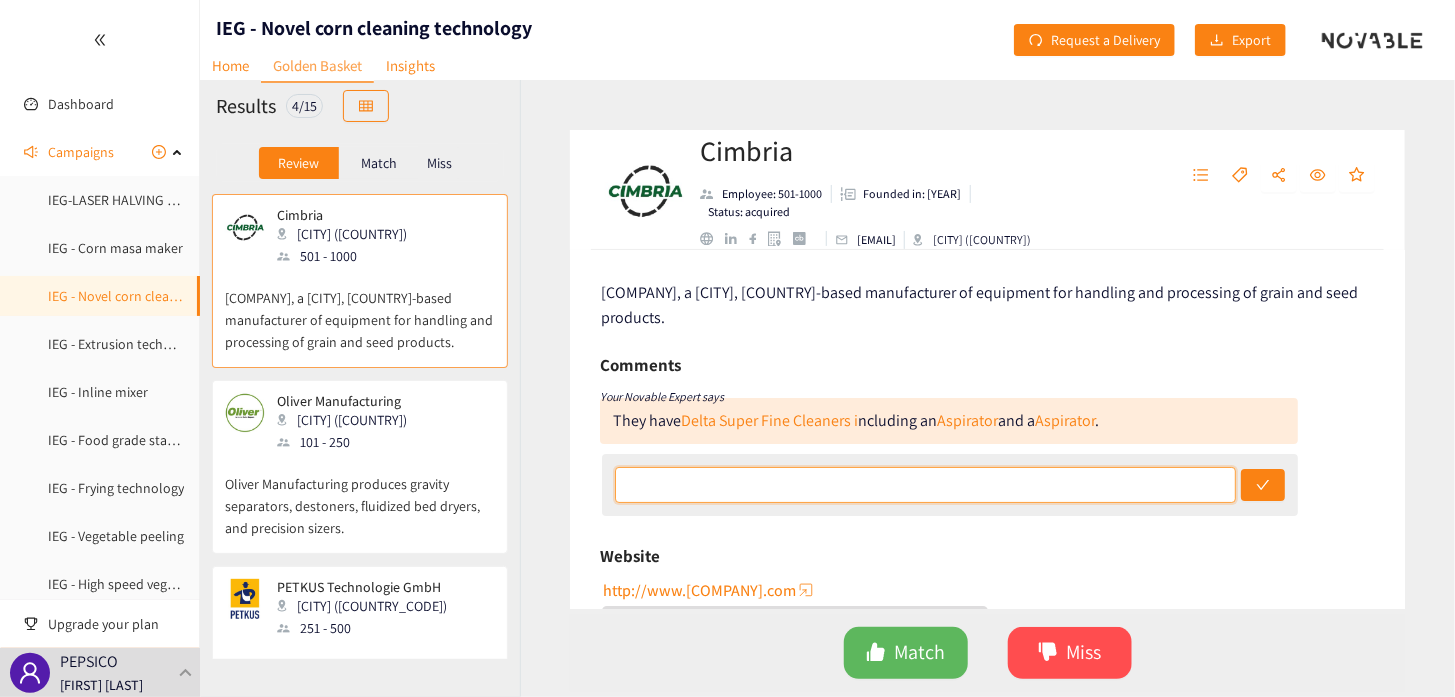 click at bounding box center (925, 485) 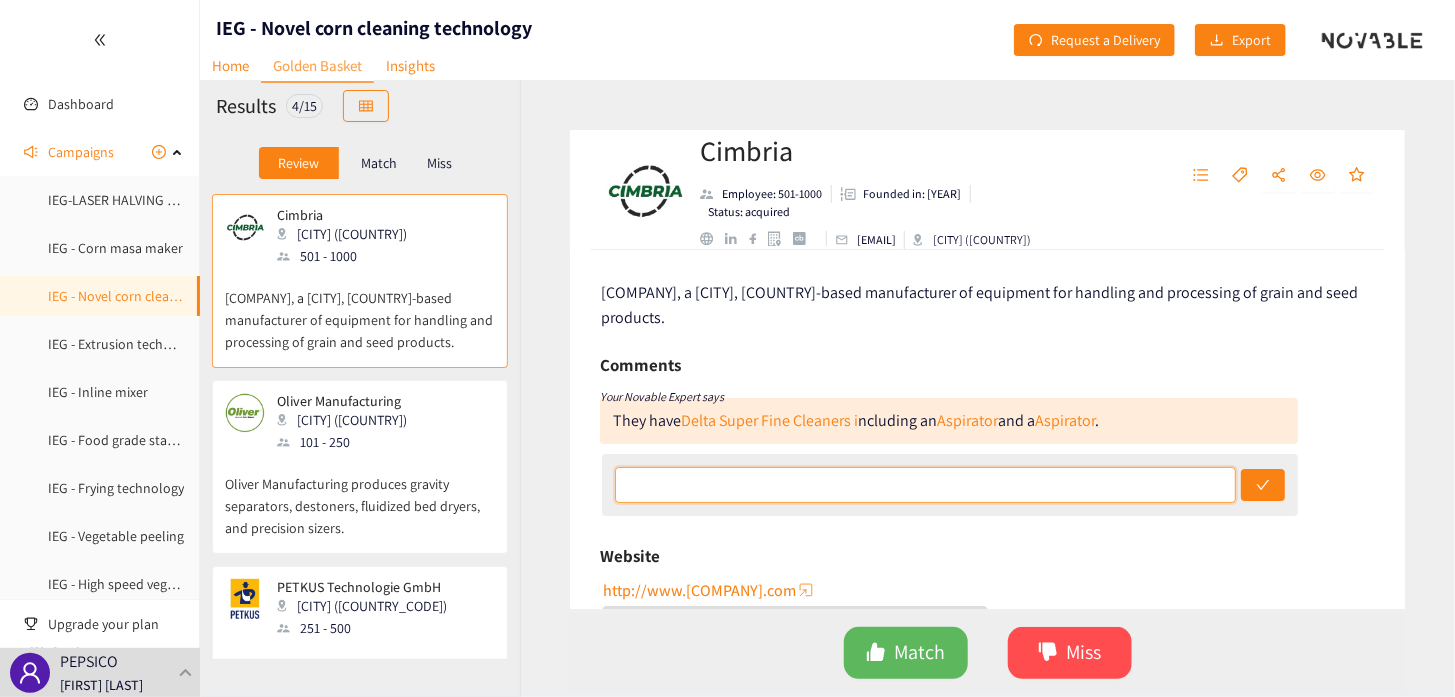 type on "Well known to PepsiCo.  no follow up required" 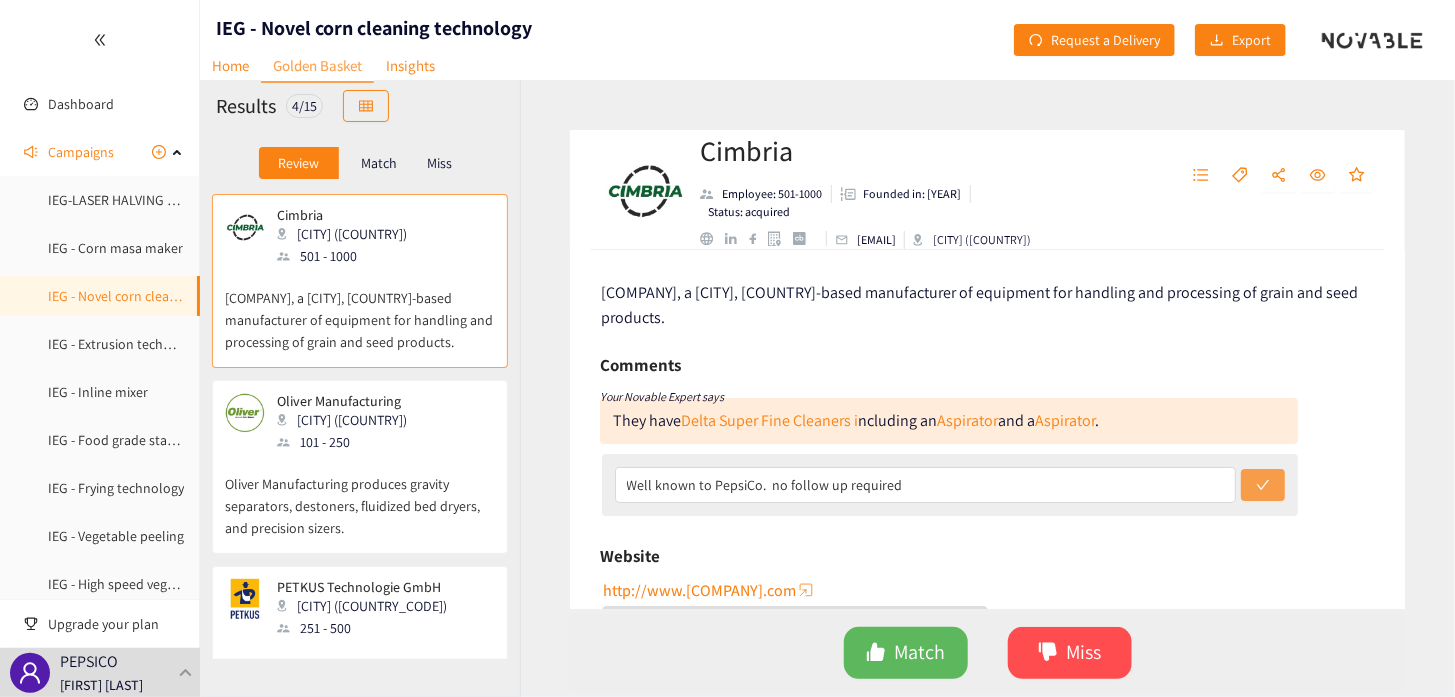 click at bounding box center [1263, 485] 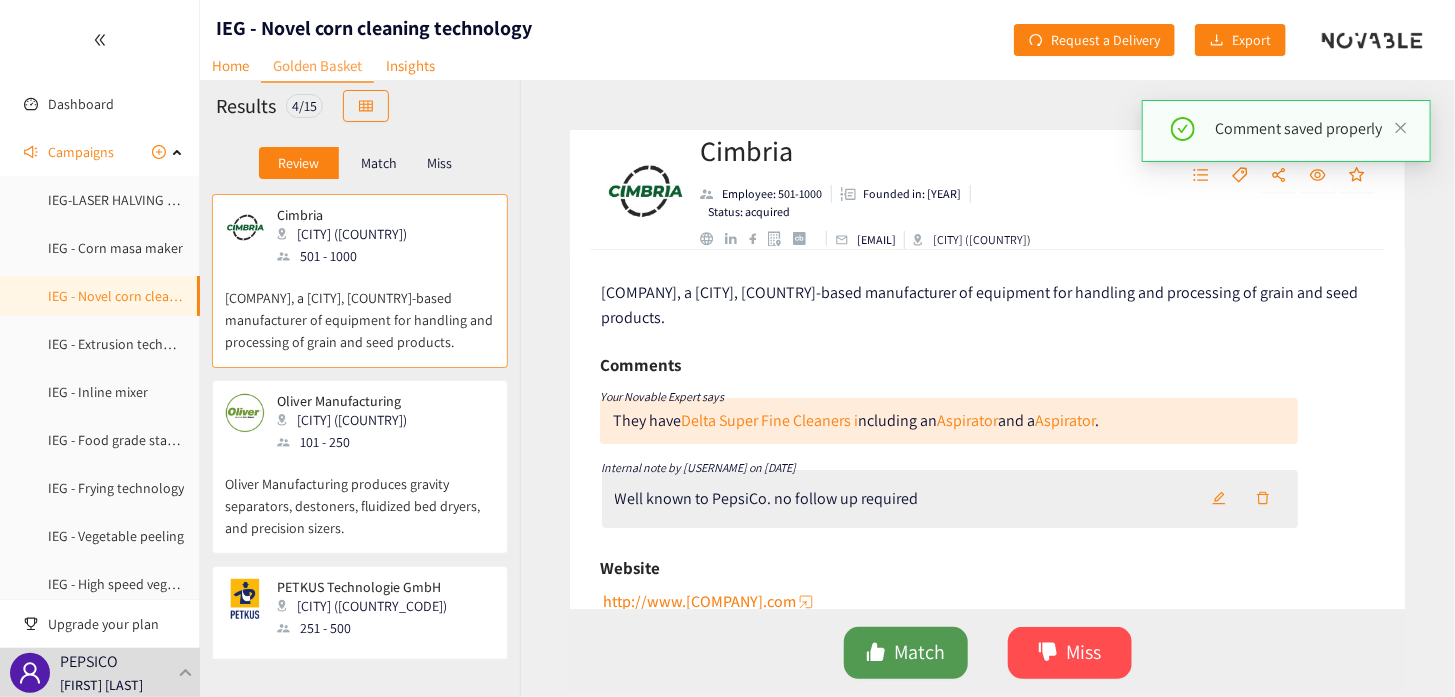 click on "Match" at bounding box center [919, 652] 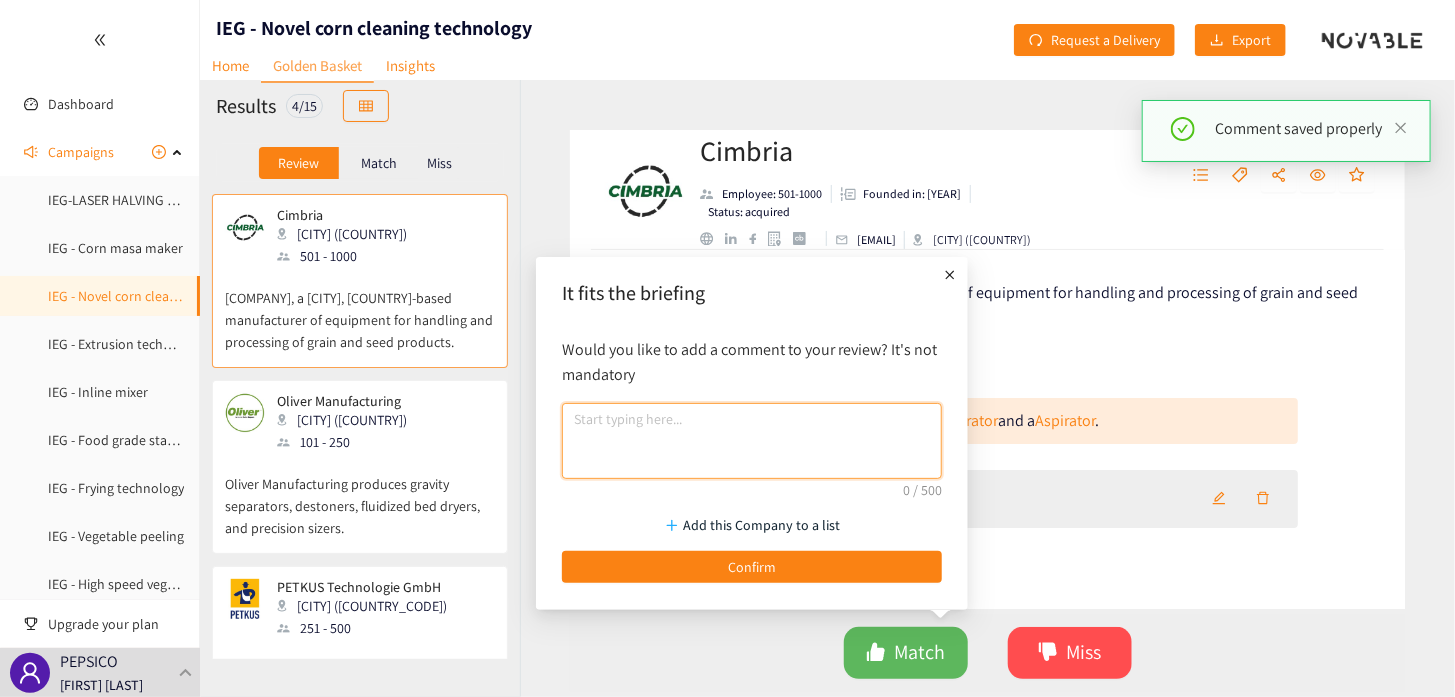 click at bounding box center (752, 441) 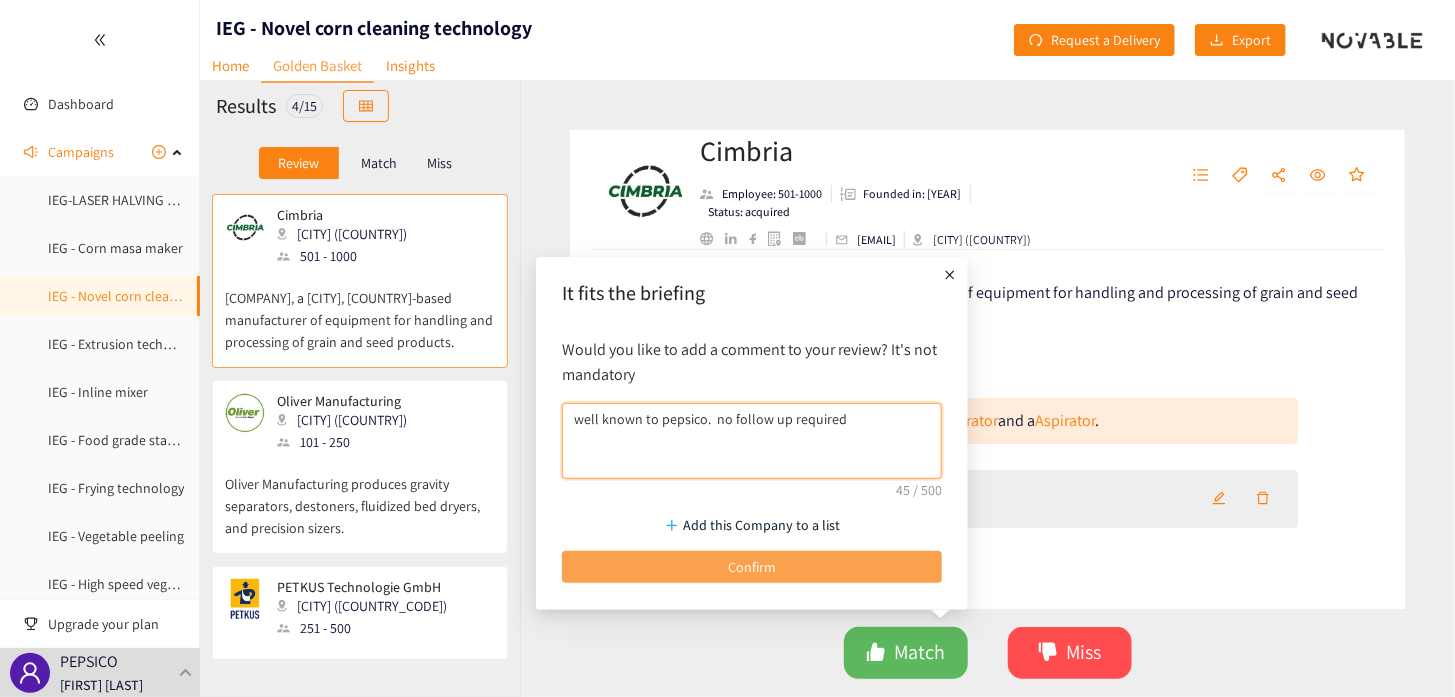 type on "well known to pepsico.  no follow up required" 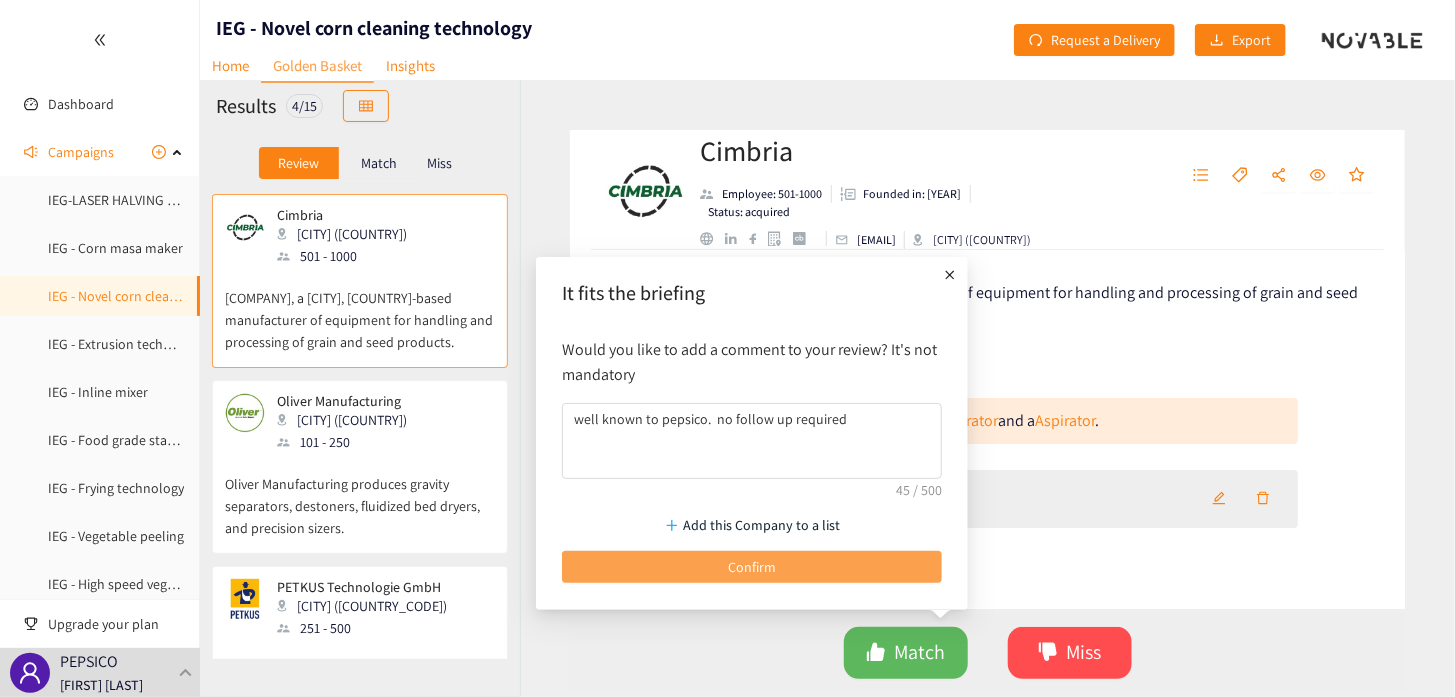 click on "Confirm" at bounding box center (752, 567) 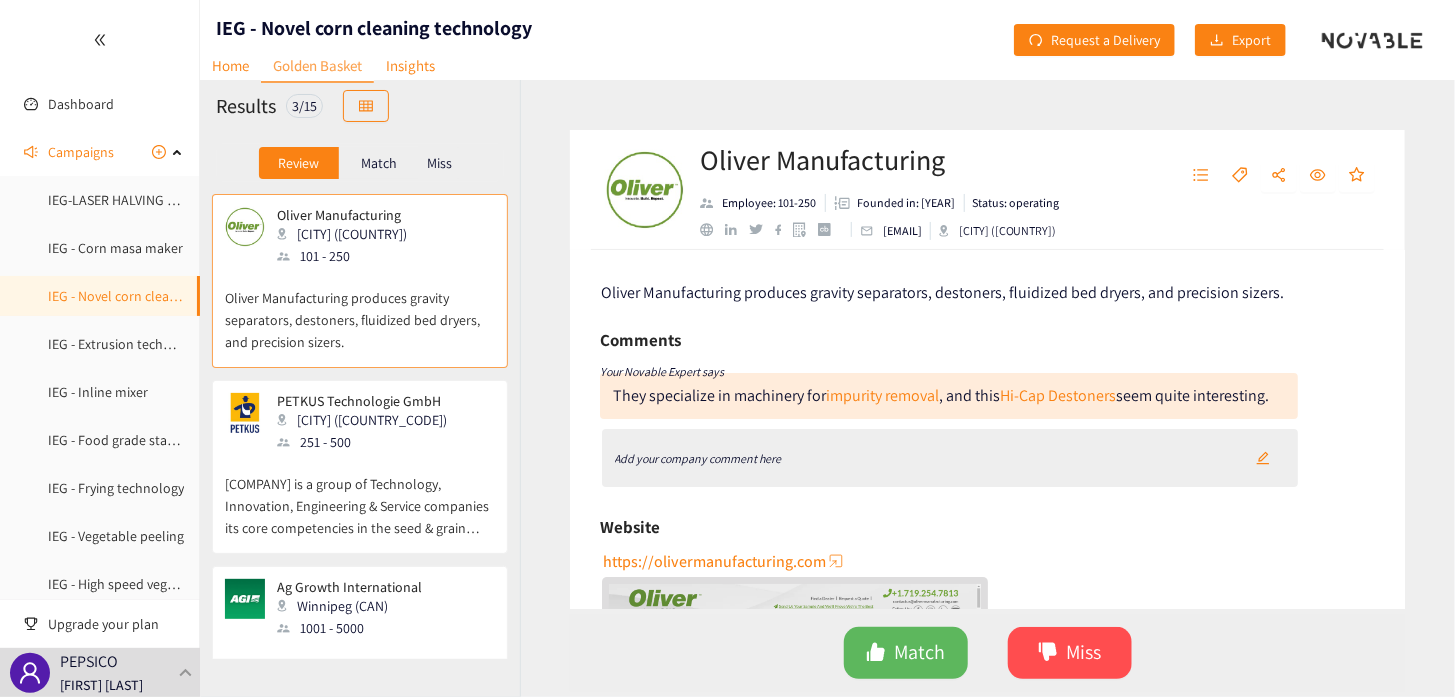 click on "Add your company comment here" at bounding box center [698, 458] 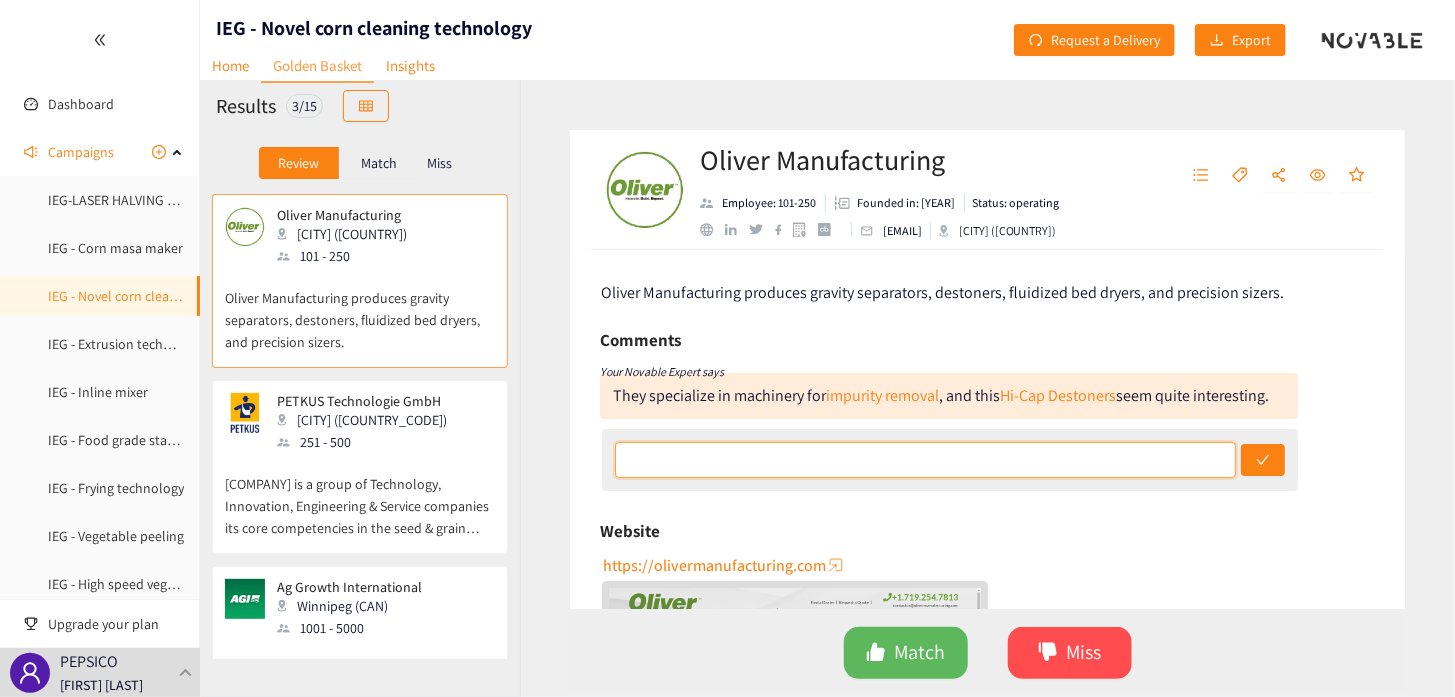 click at bounding box center (925, 460) 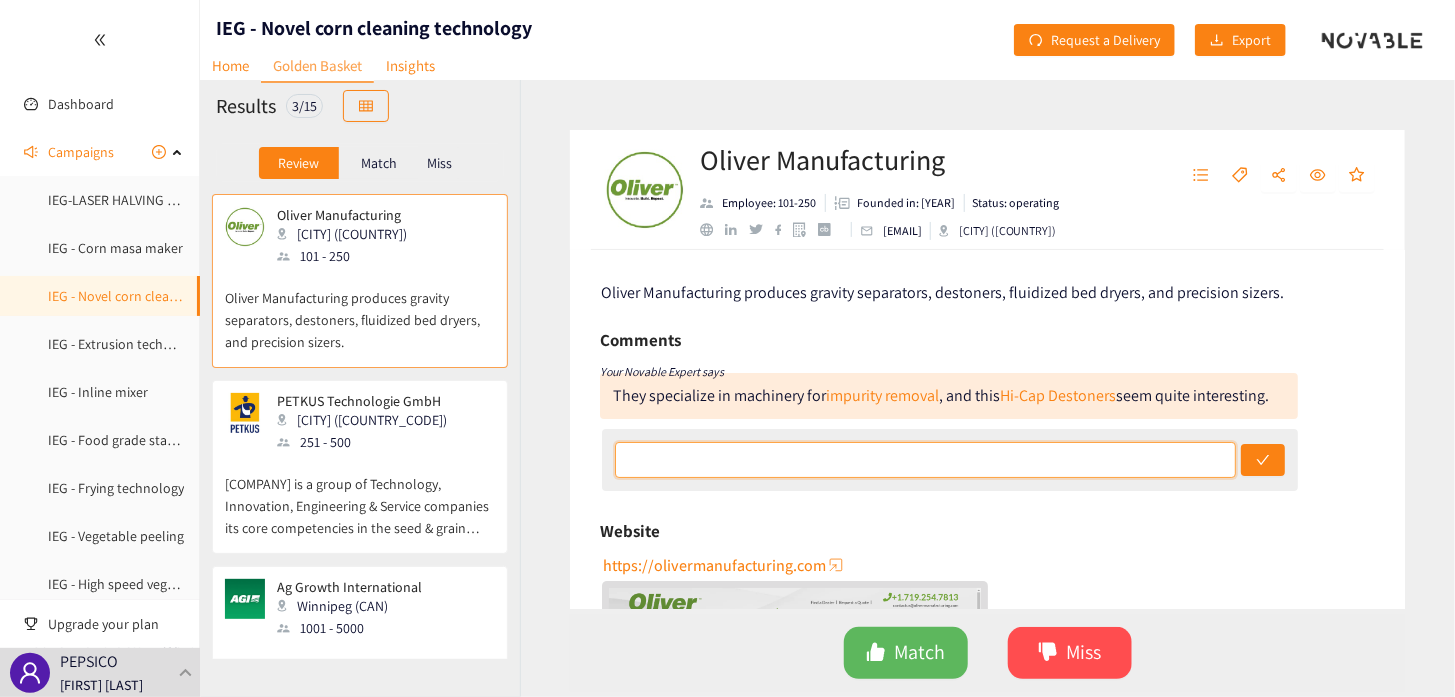 type on "Well known to PepsiCo.  no follow up required" 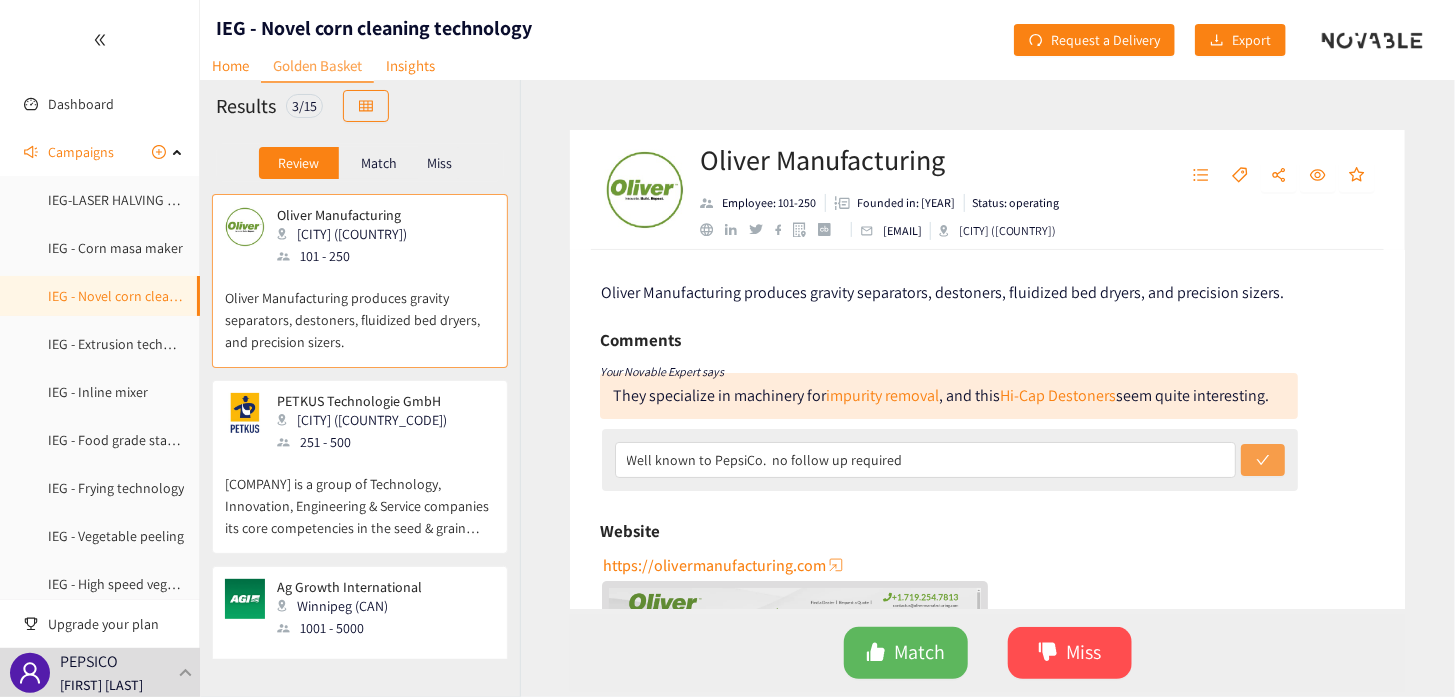 click 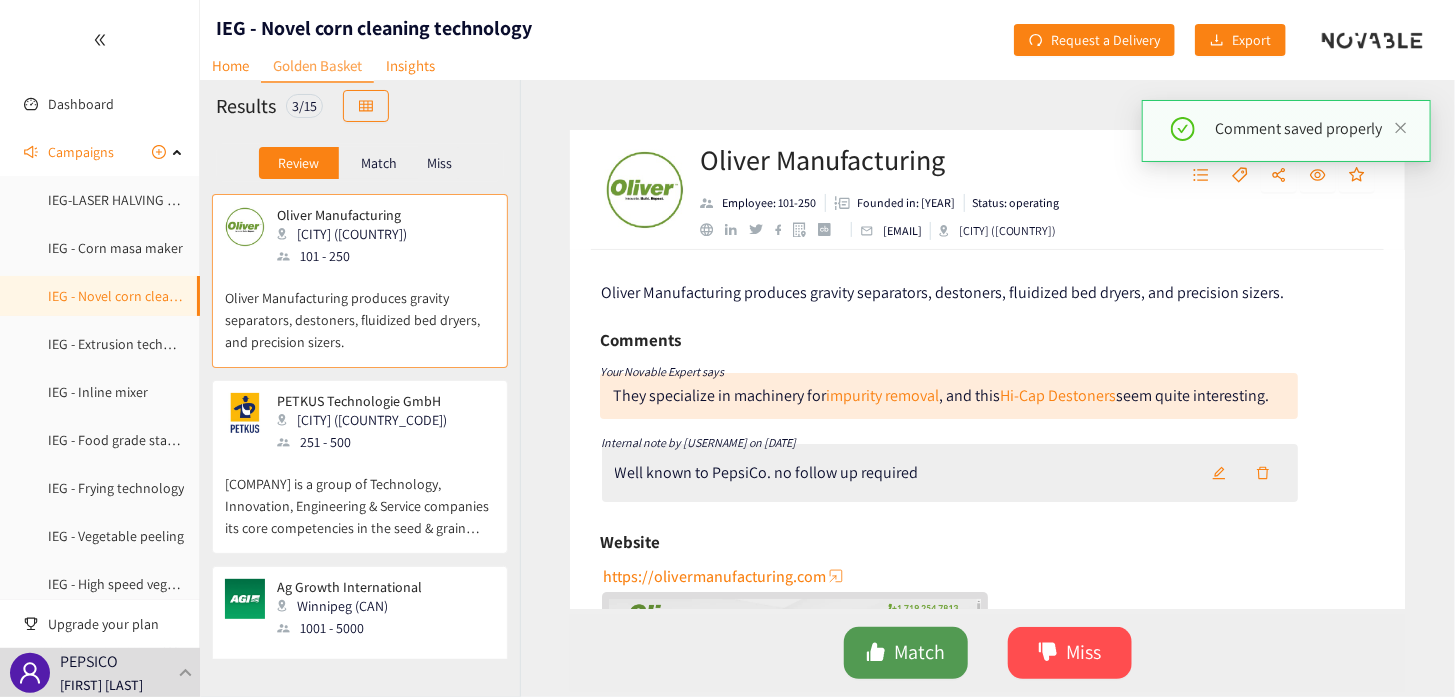 click on "Match" at bounding box center (919, 652) 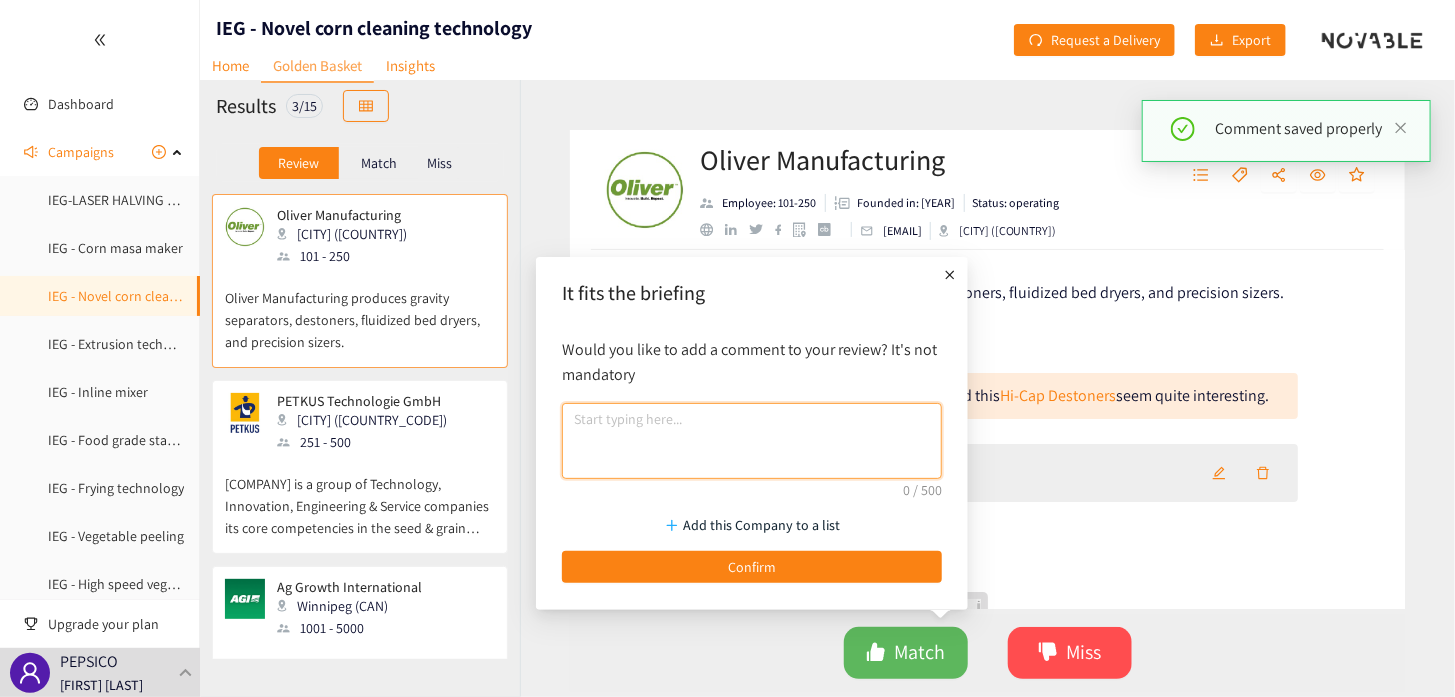 click at bounding box center (752, 441) 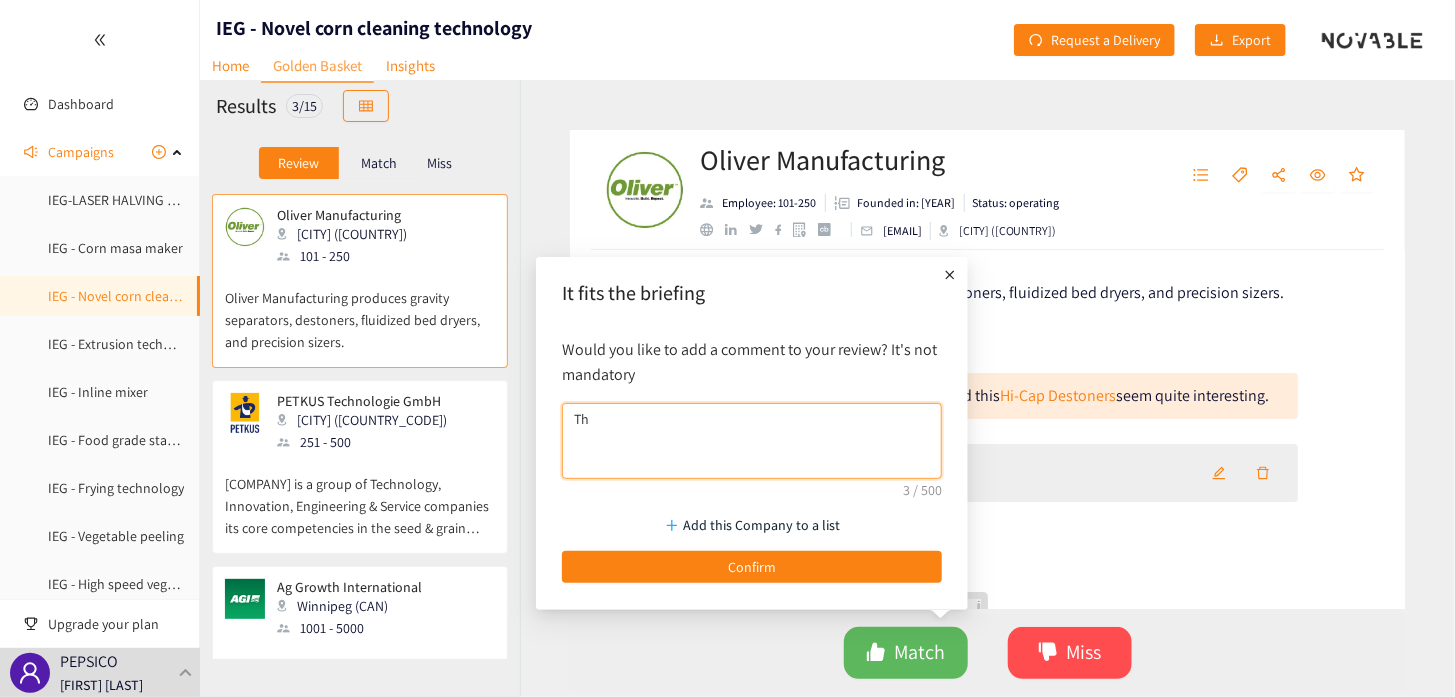 type on "T" 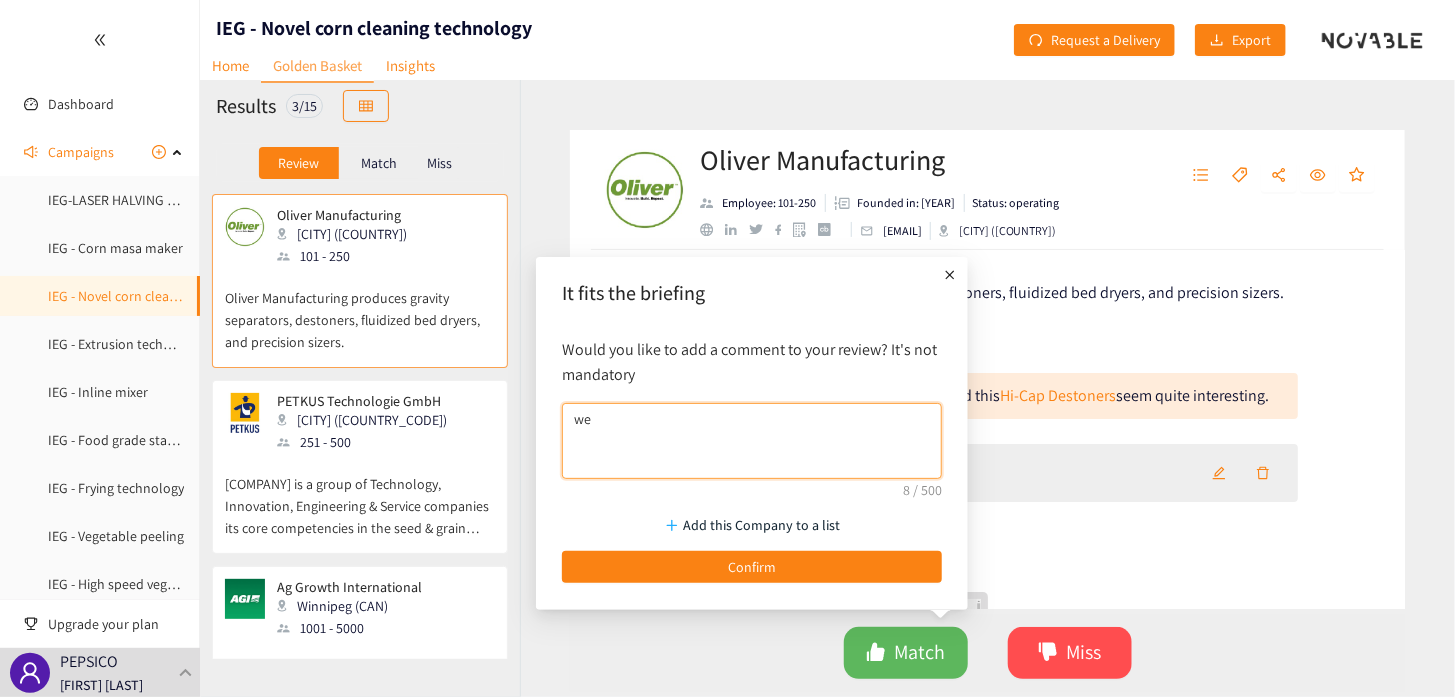 type on "w" 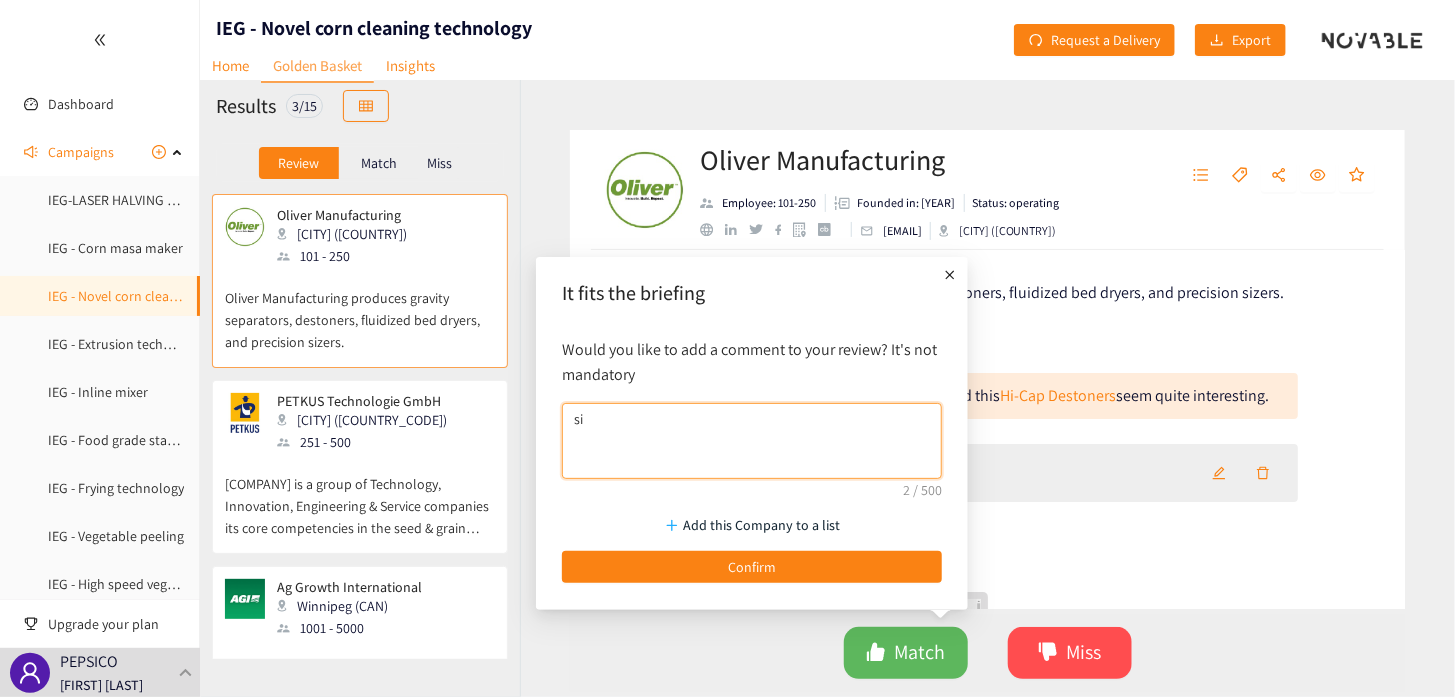 type on "s" 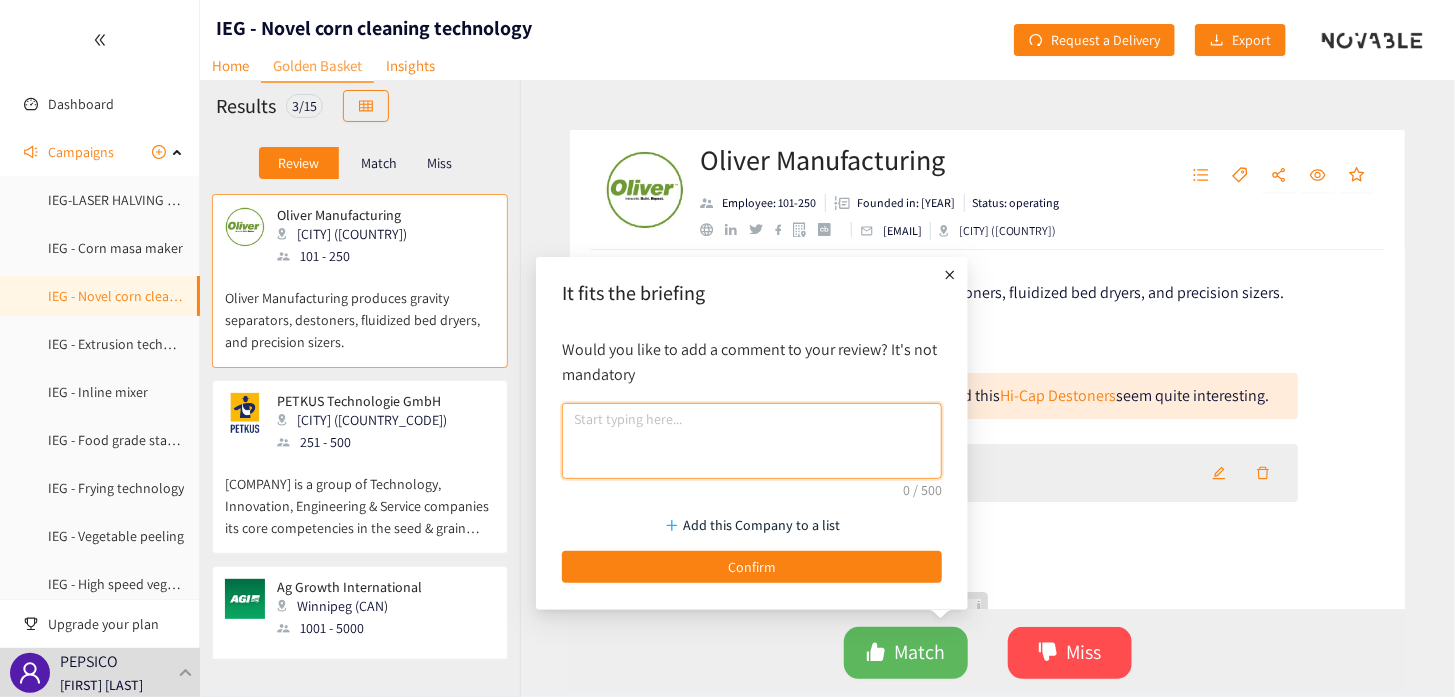 paste on "This is a form of mechanical cleaning and is similar to what we use today and common throughout industry" 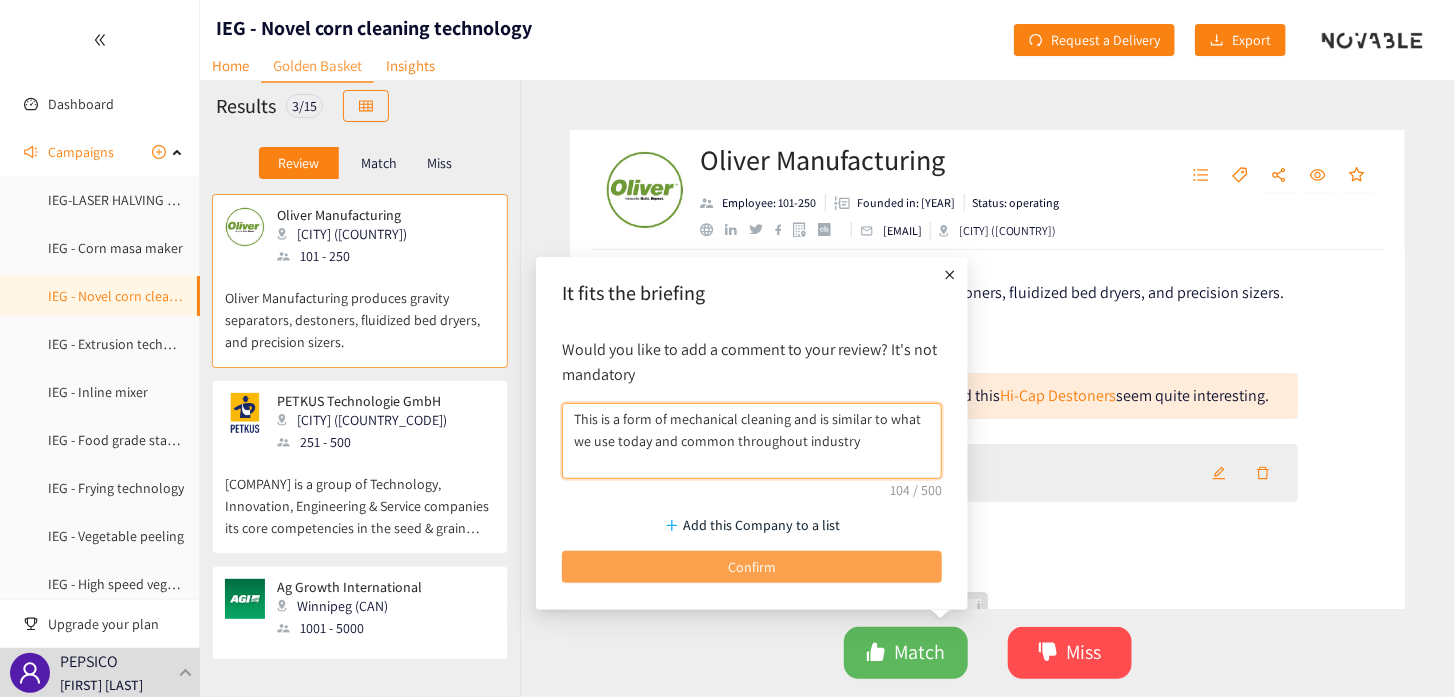 type on "This is a form of mechanical cleaning and is similar to what we use today and common throughout industry" 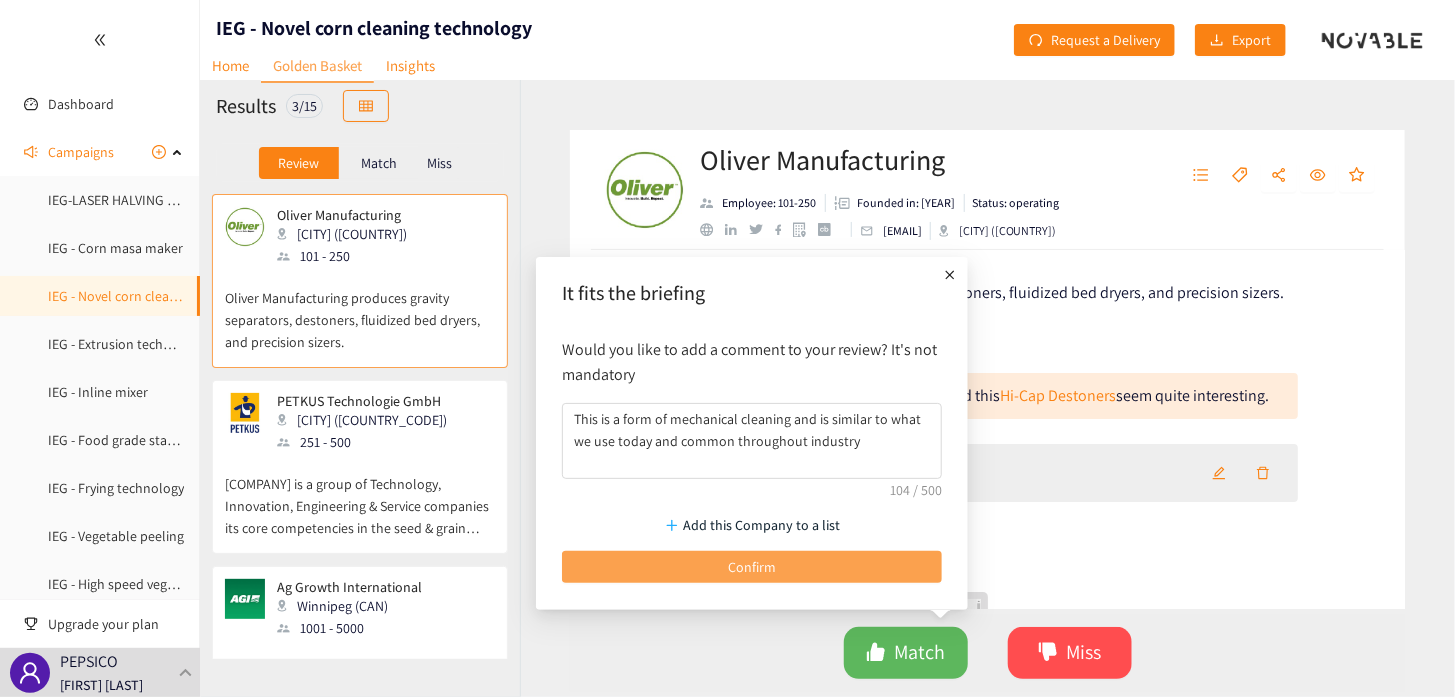 click on "Confirm" at bounding box center [752, 567] 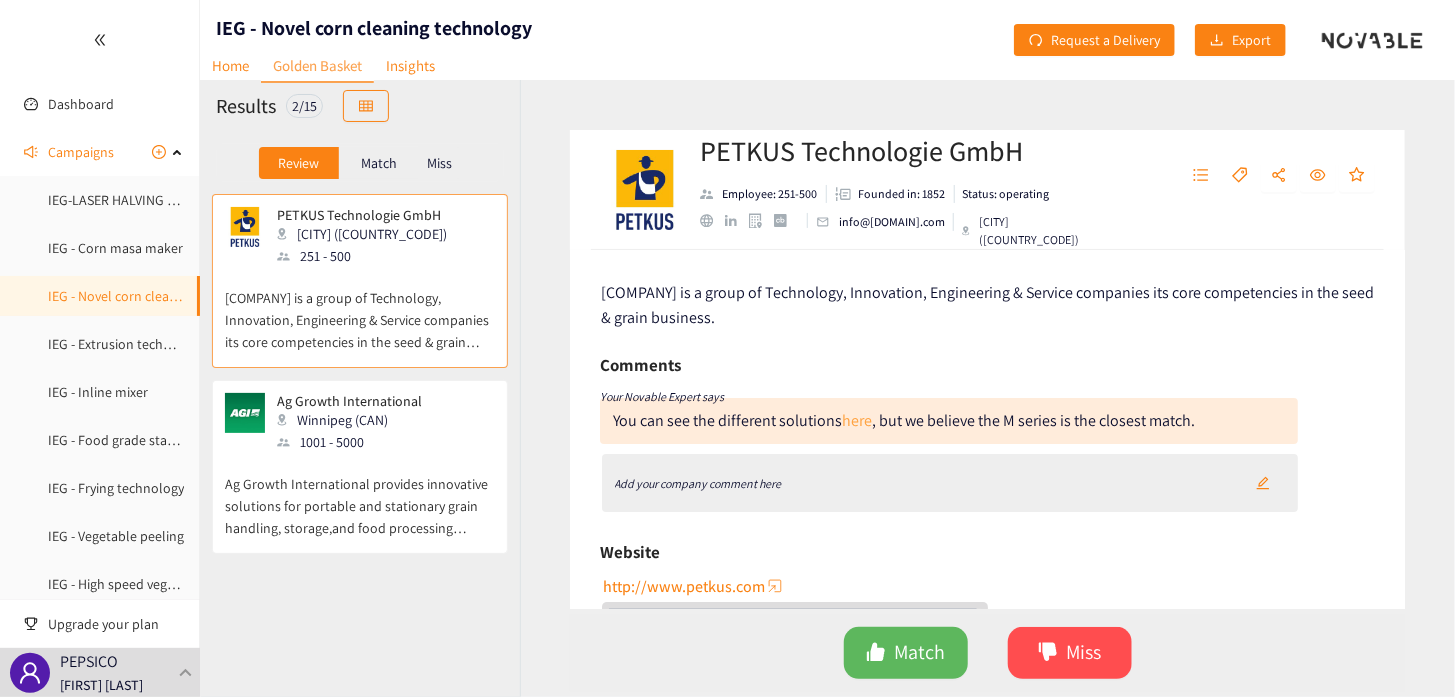 click on "here" at bounding box center (857, 420) 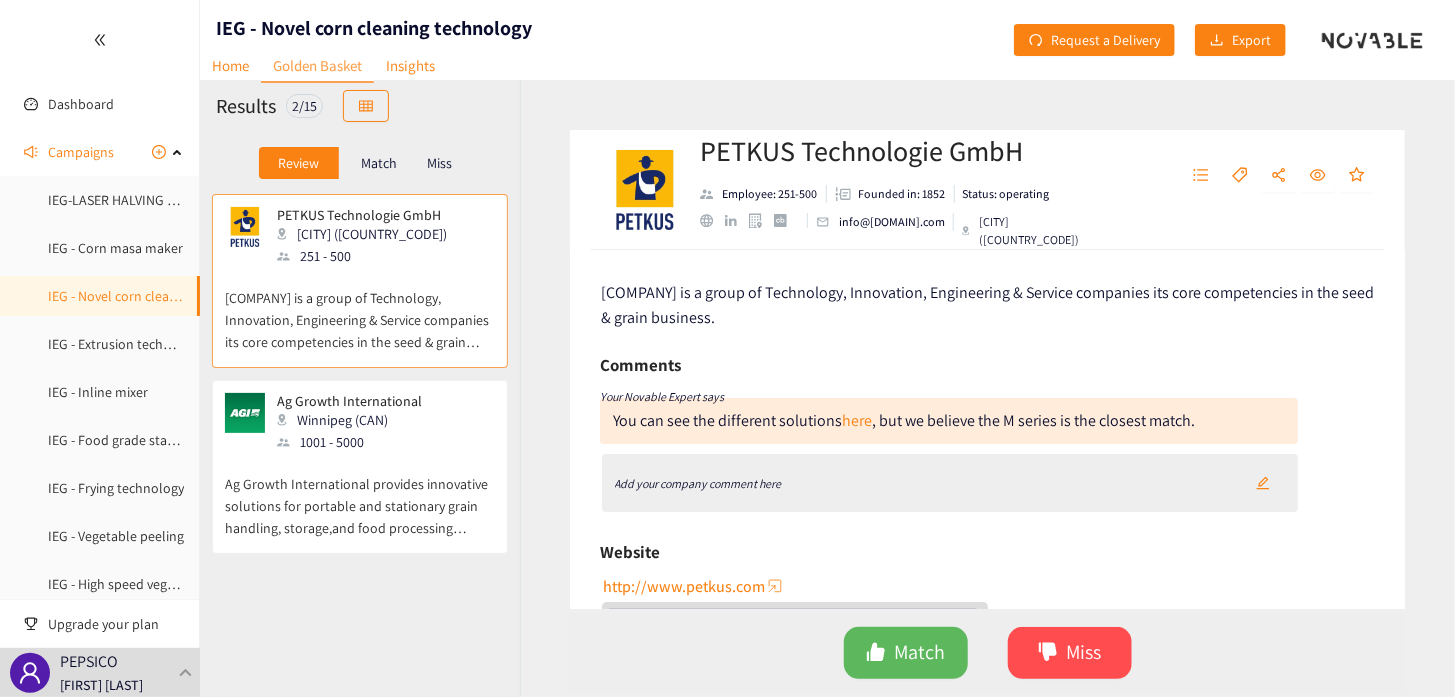 click on "Add your company comment here" at bounding box center (698, 483) 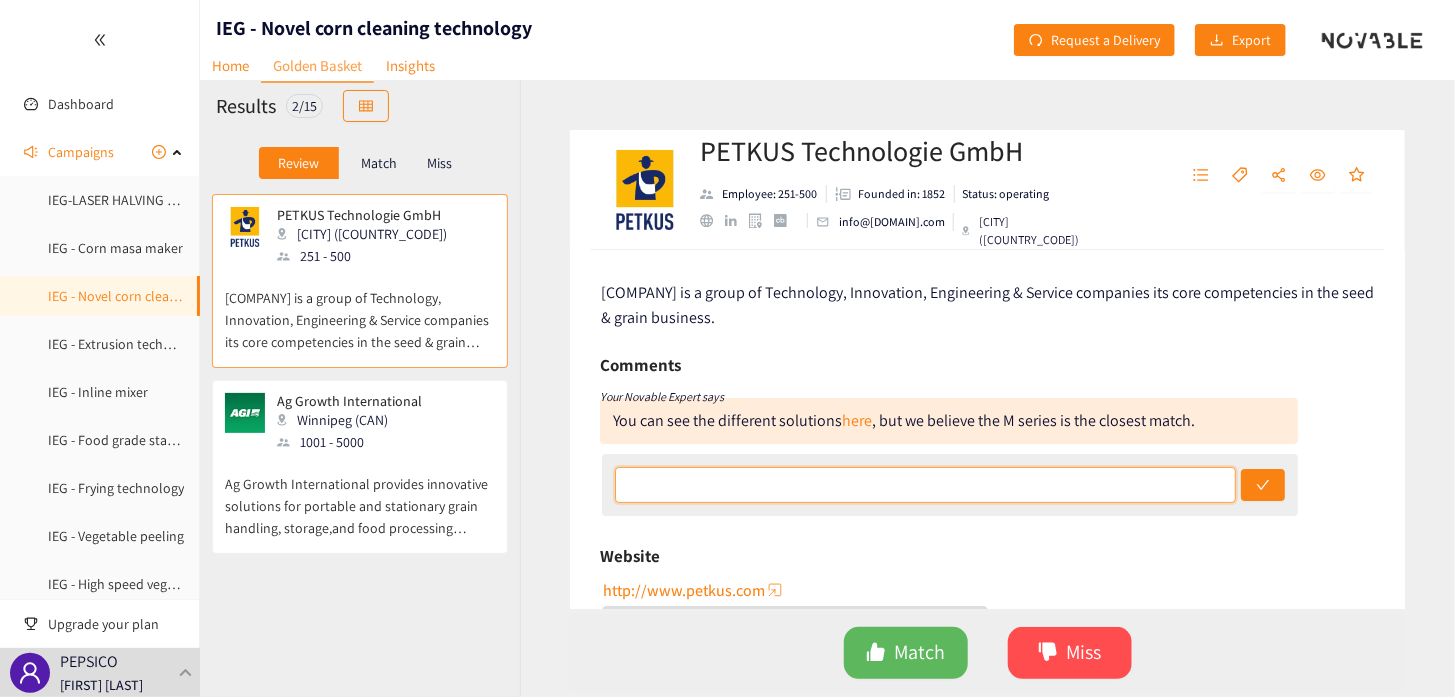 click at bounding box center [925, 485] 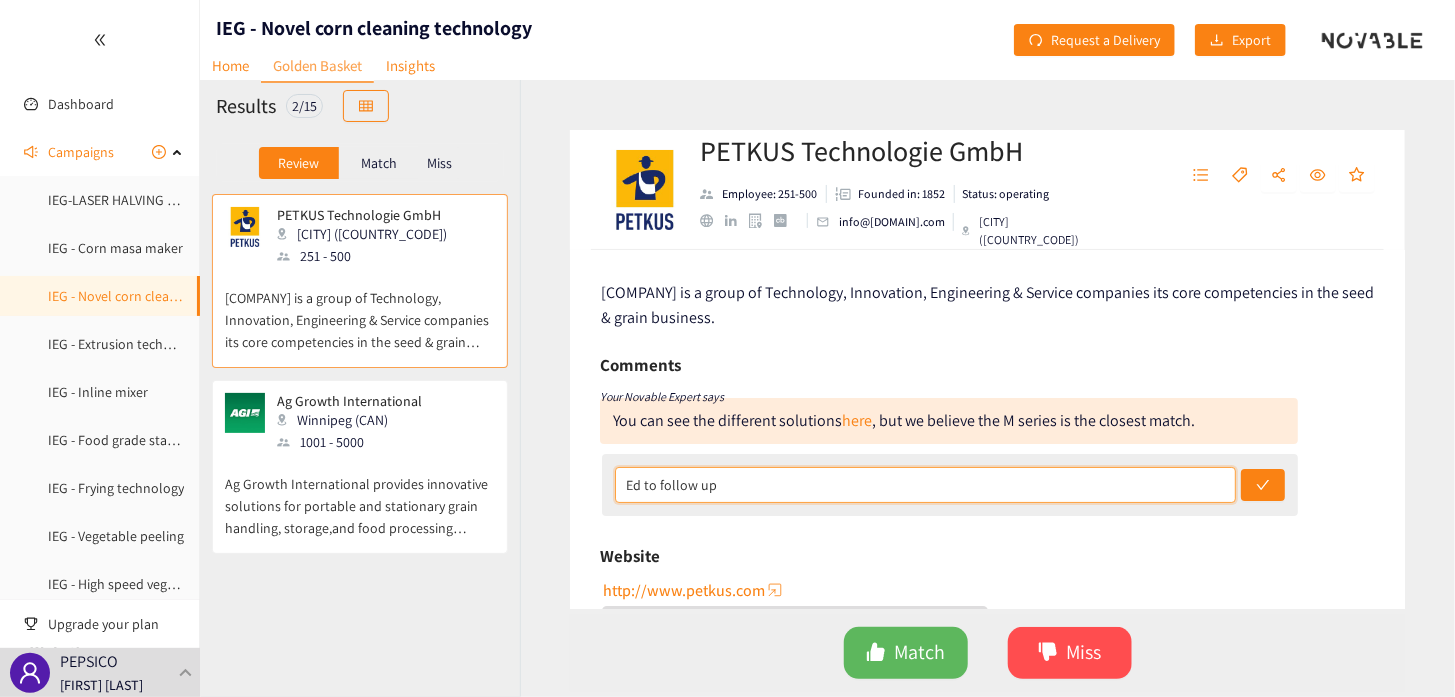 type on "Ed to follow up" 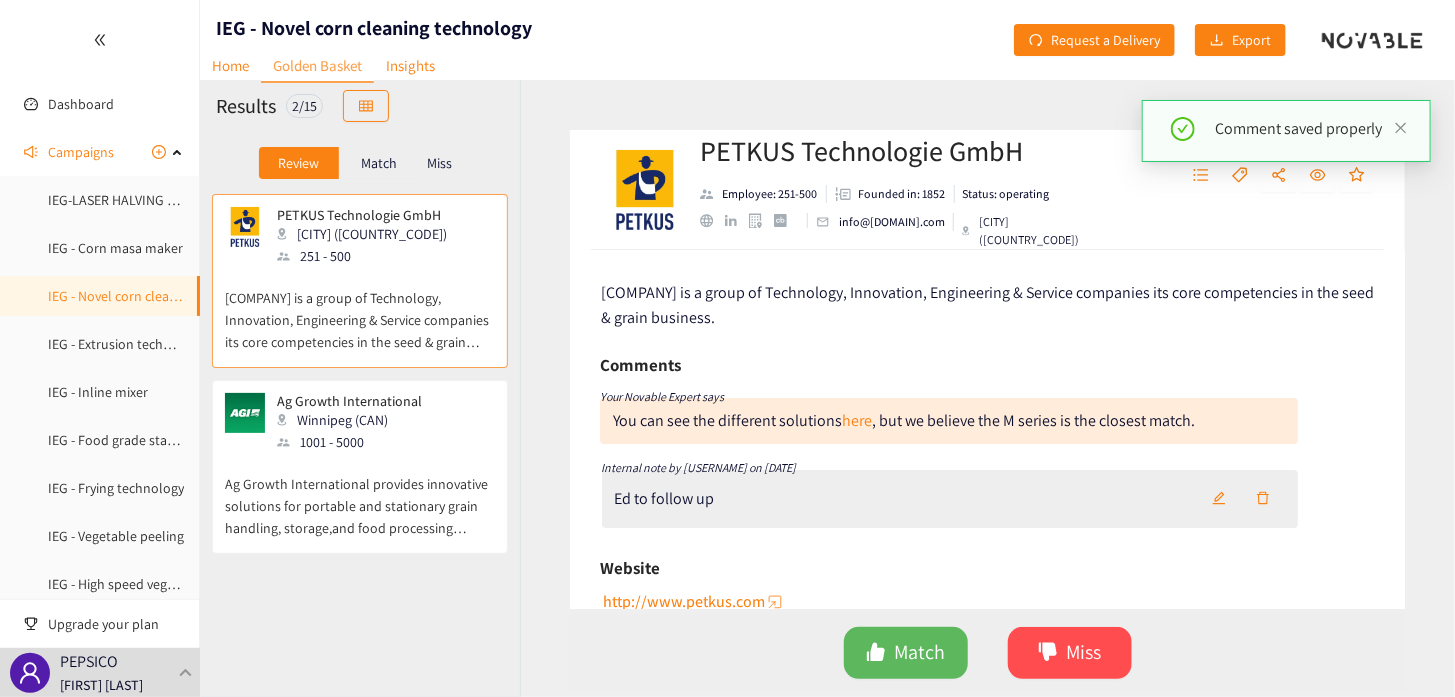 click on "Ed to follow up" at bounding box center [950, 499] 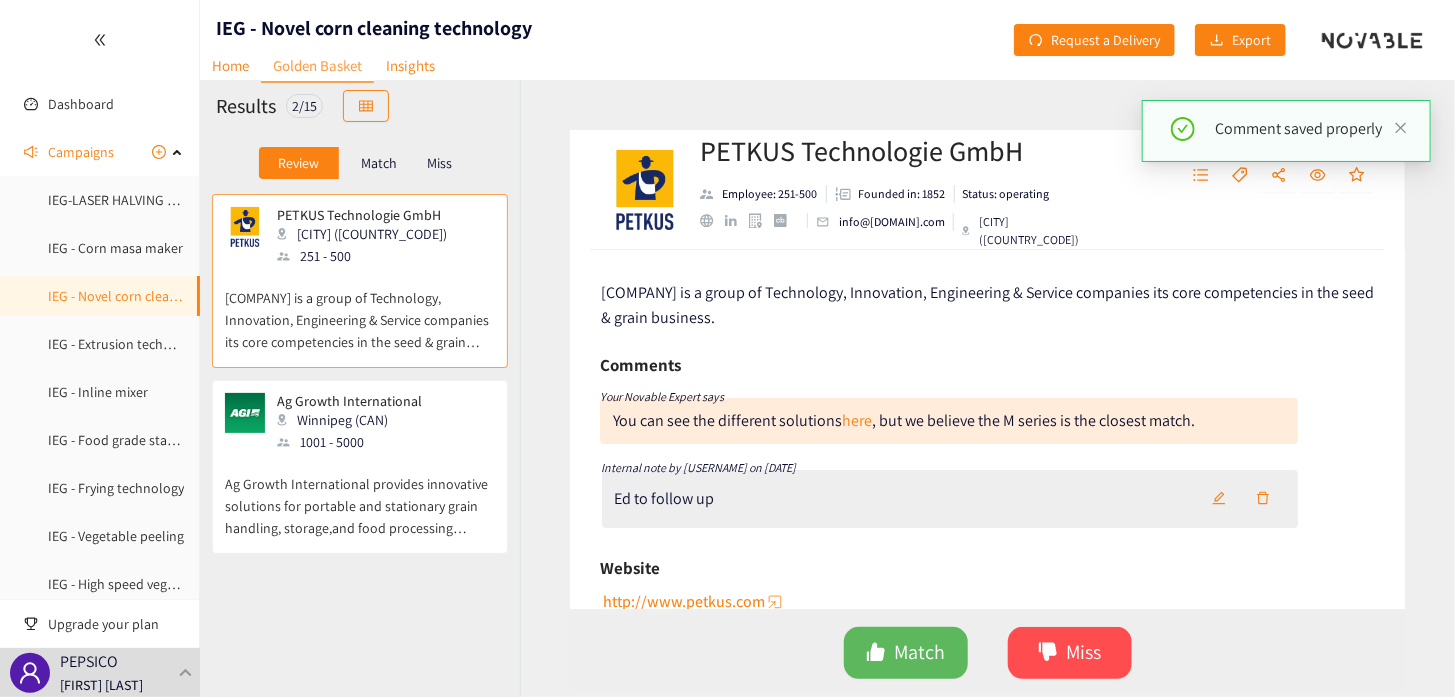 click 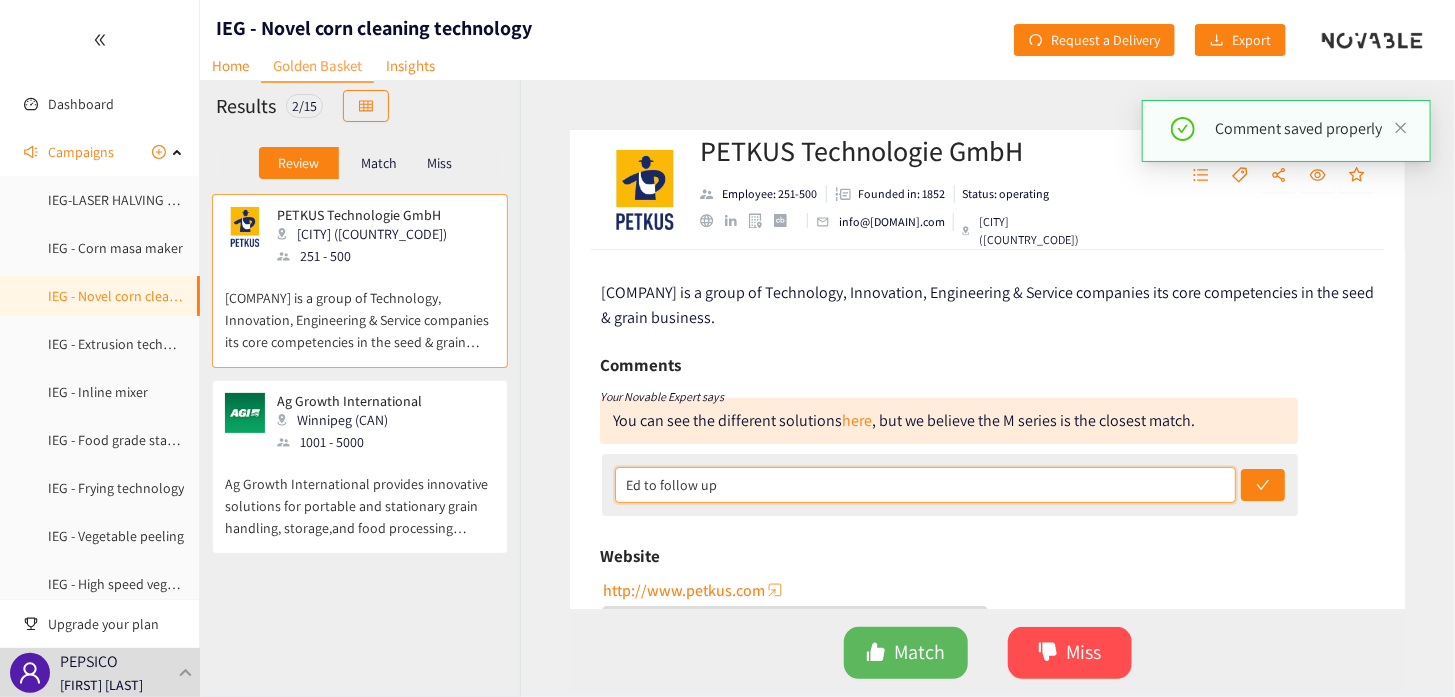 click on "Ed to follow up" at bounding box center (925, 485) 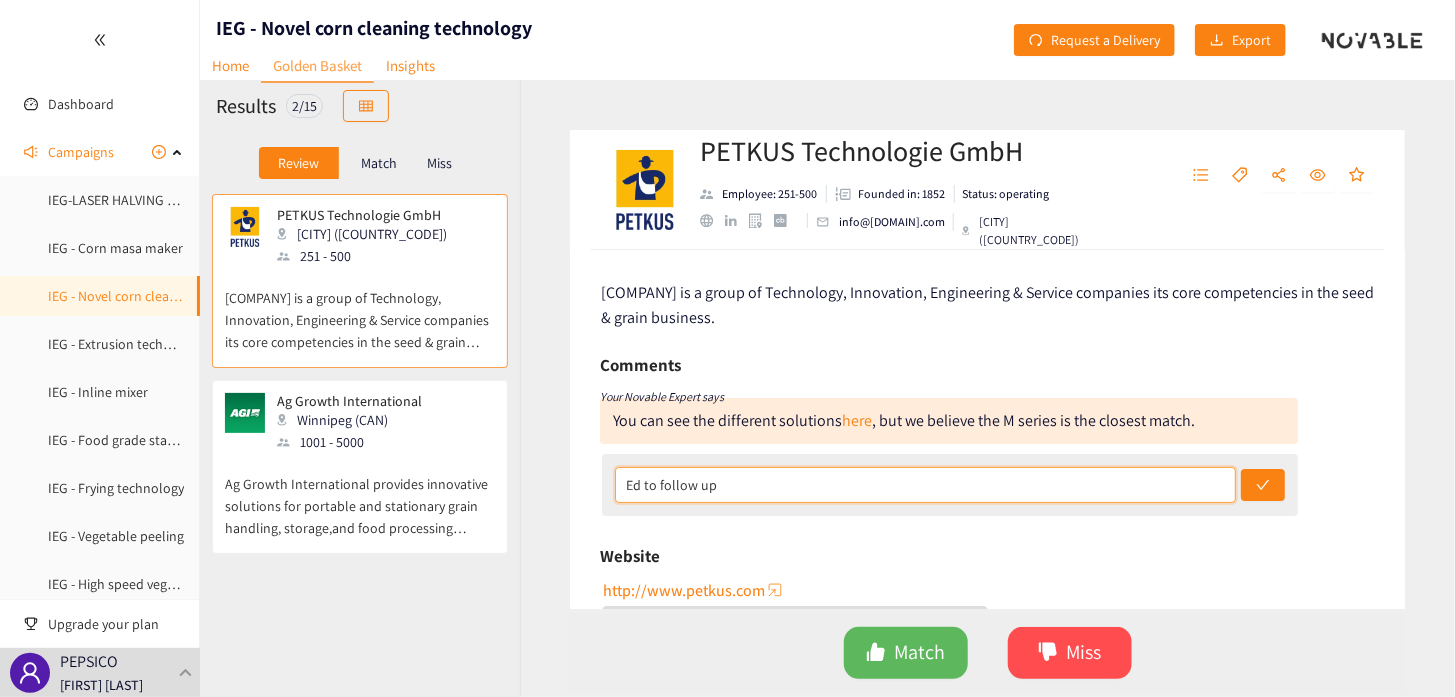 type on "Ed to follow up.  Optical sorting technology" 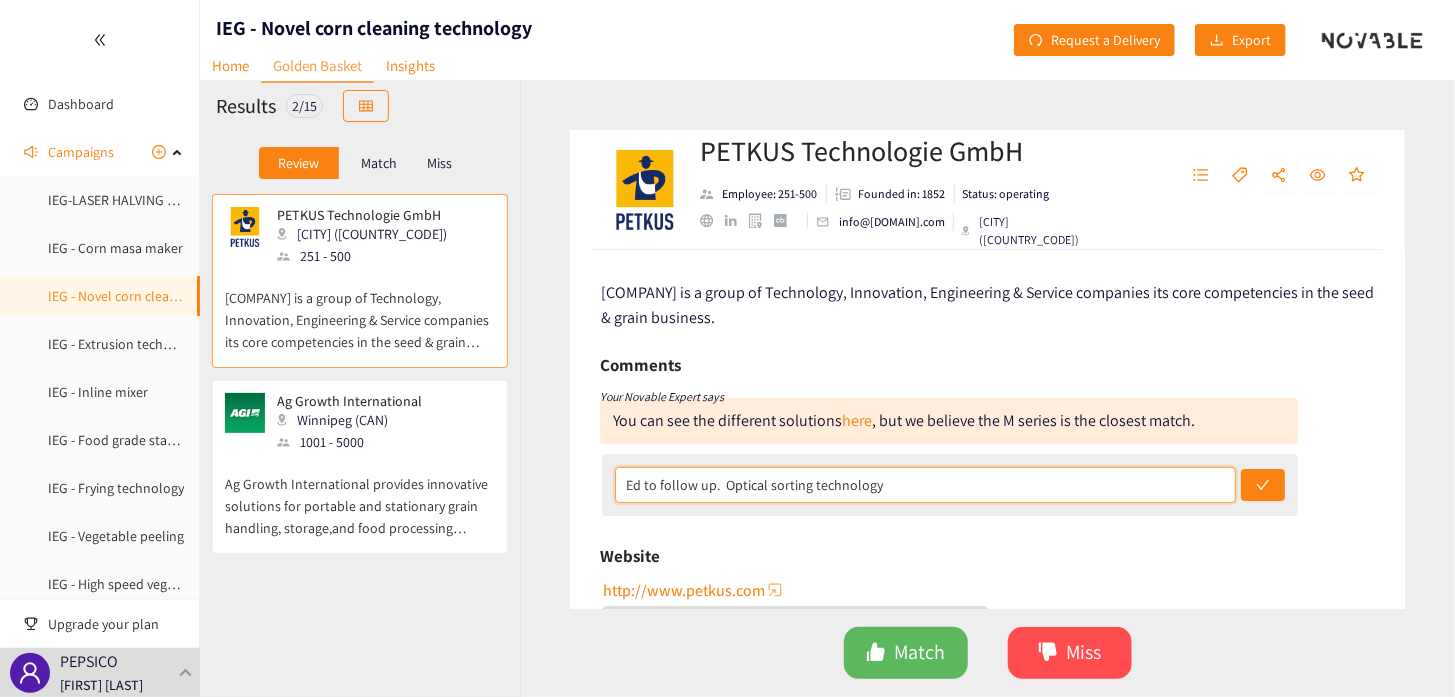 drag, startPoint x: 893, startPoint y: 481, endPoint x: 607, endPoint y: 478, distance: 286.01575 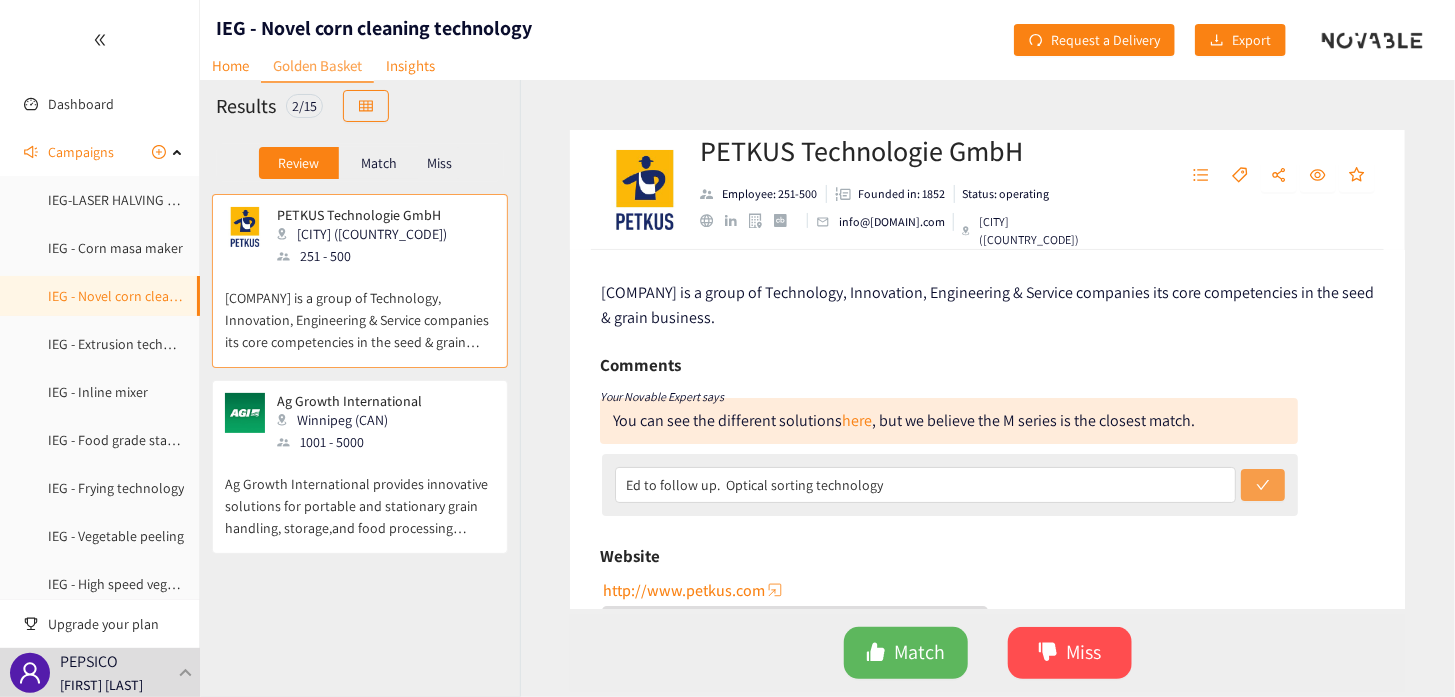 click 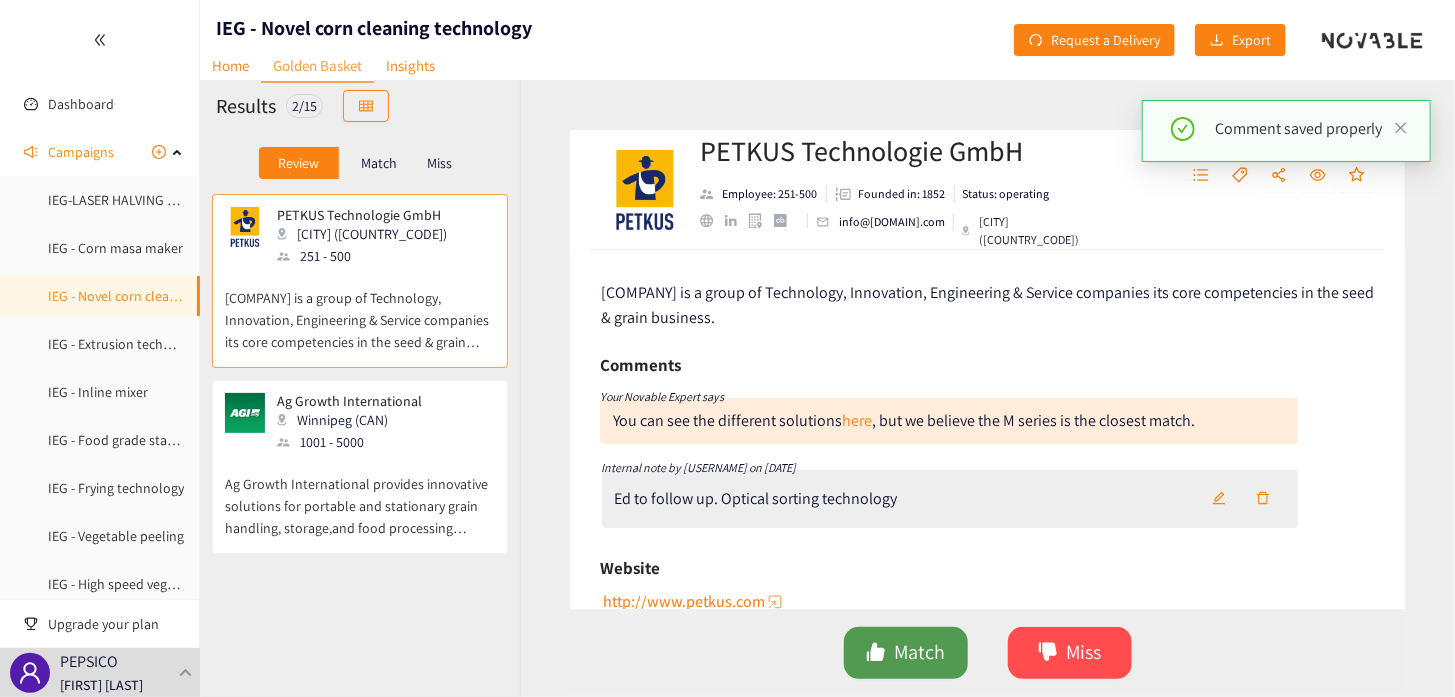 click on "Match" at bounding box center [906, 653] 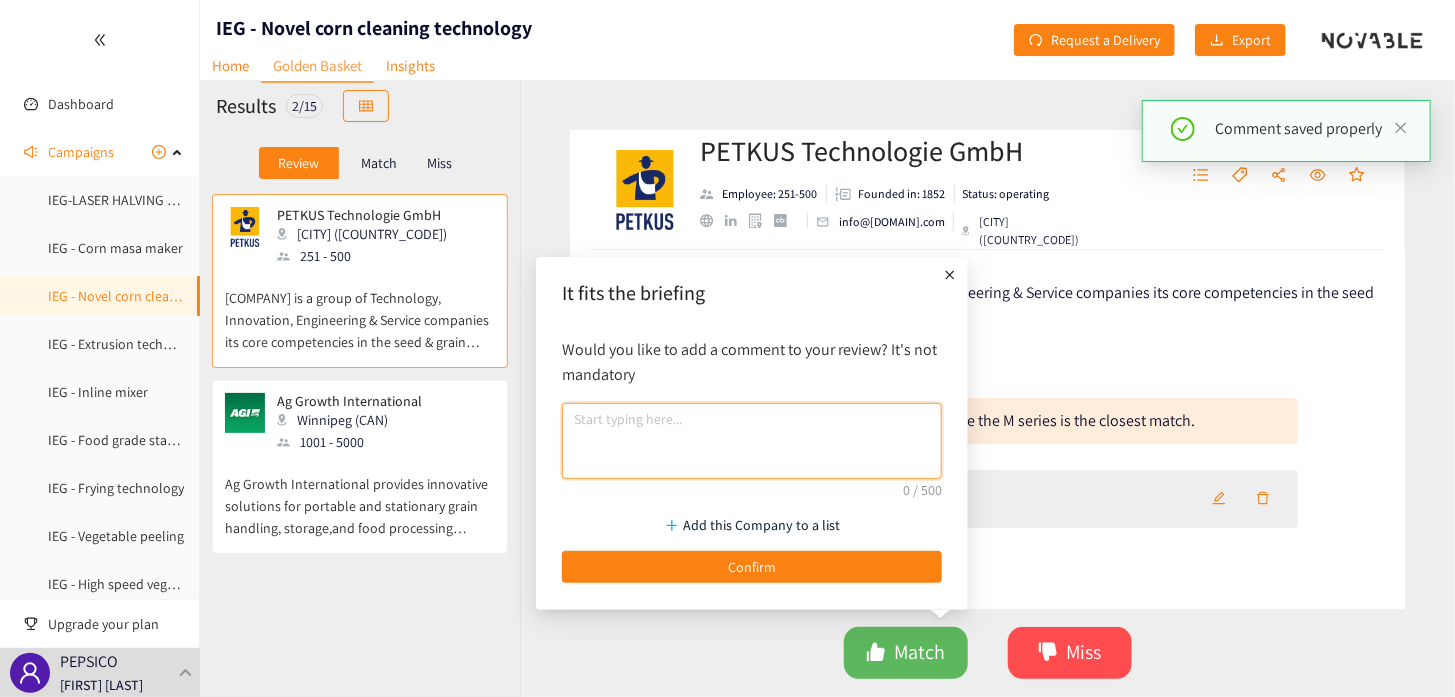 click at bounding box center [752, 441] 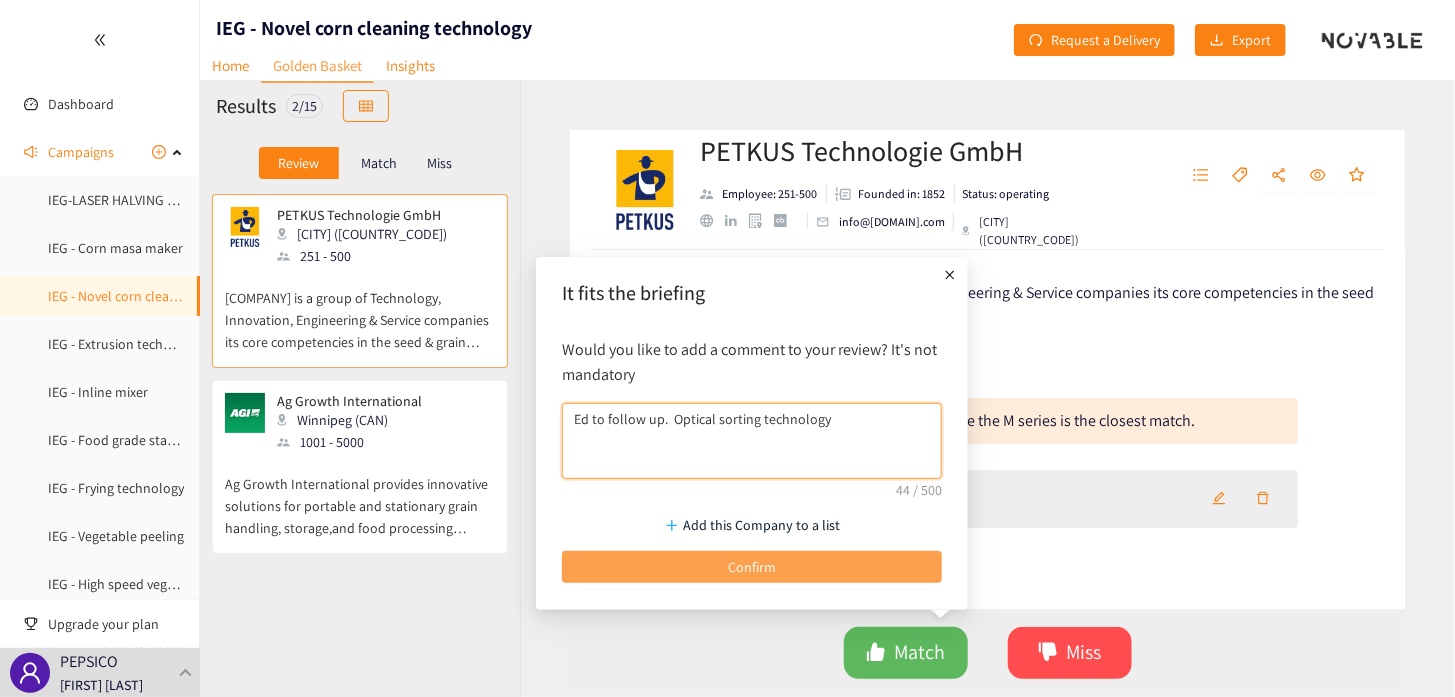 type on "Ed to follow up.  Optical sorting technology" 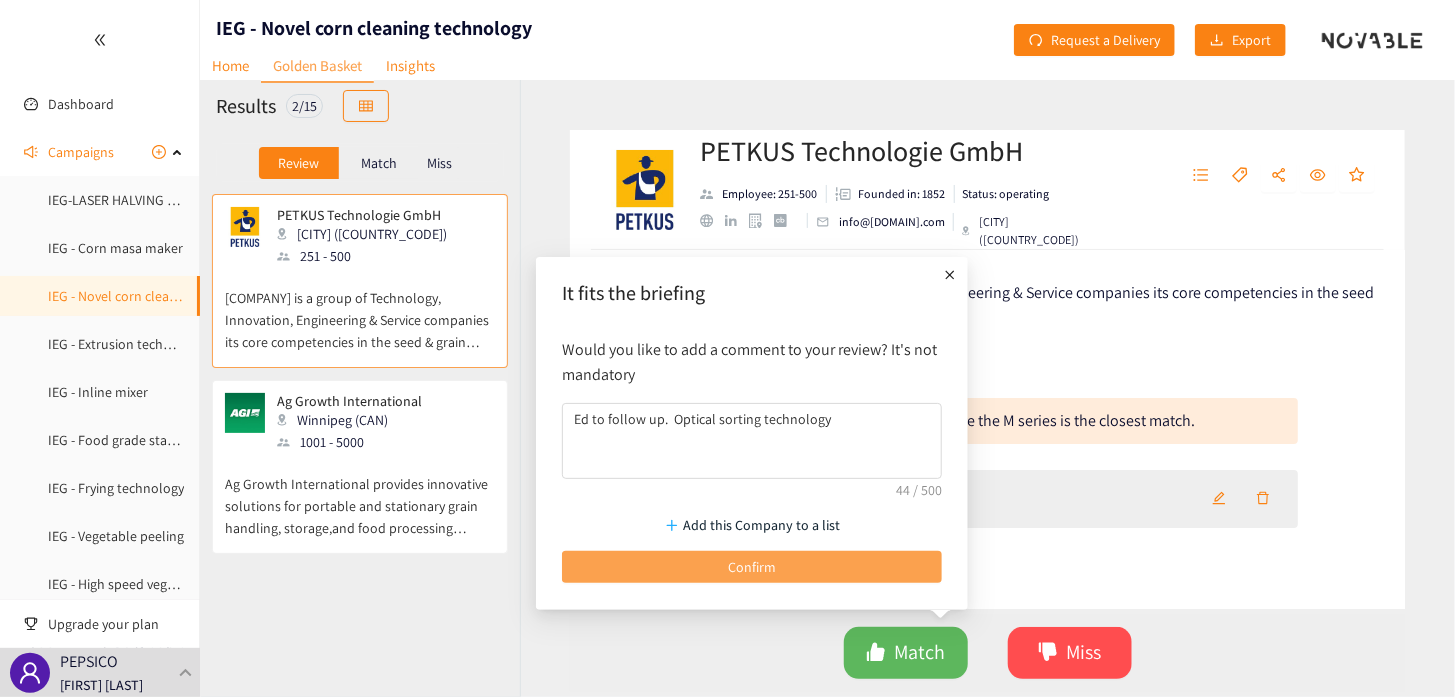 click on "Confirm" at bounding box center [752, 567] 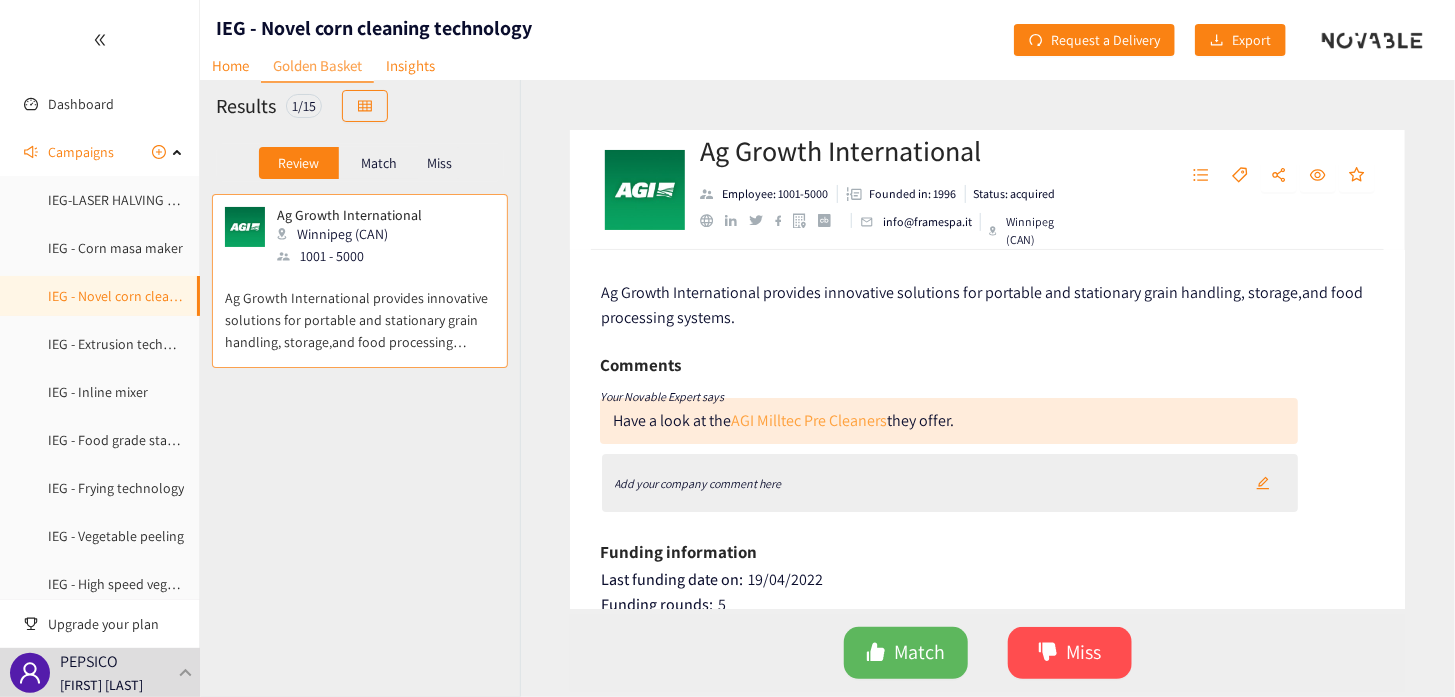 click on "AGI Milltec Pre Cleaners" at bounding box center (809, 420) 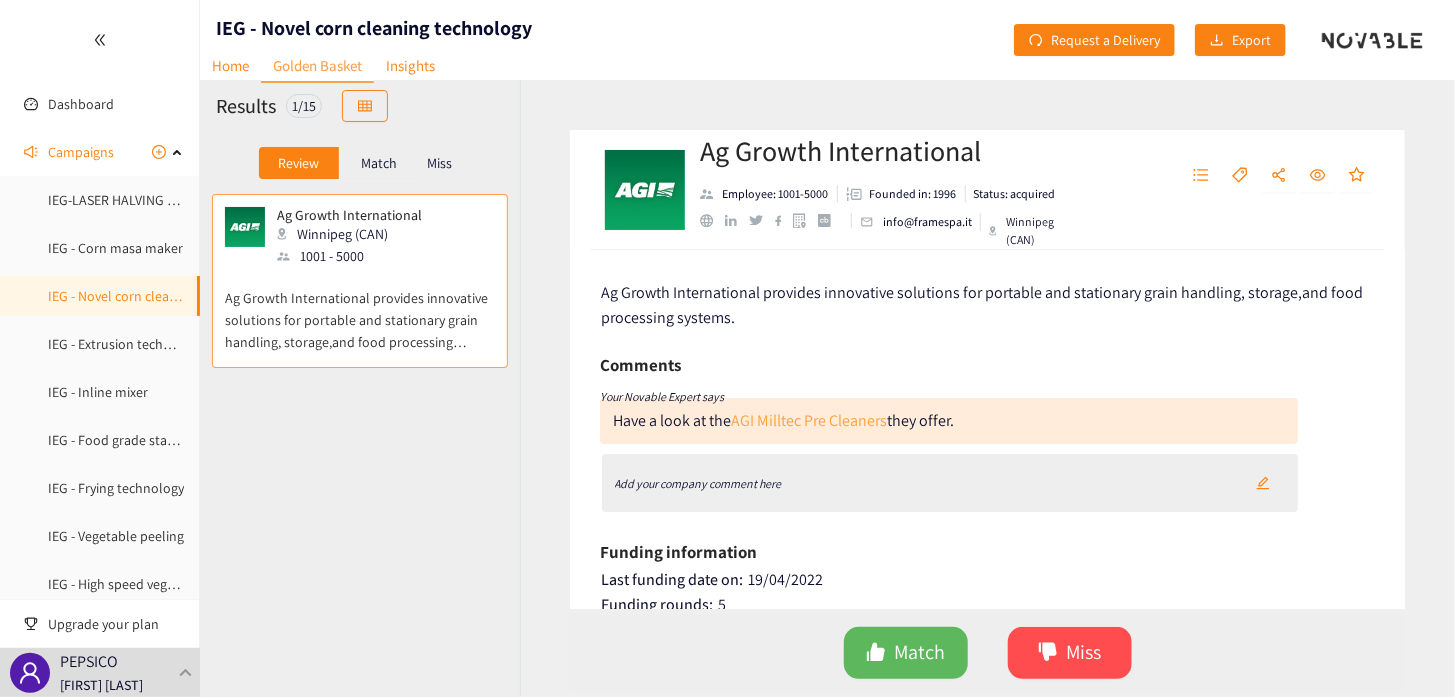 click on "AGI Milltec Pre Cleaners" at bounding box center [809, 420] 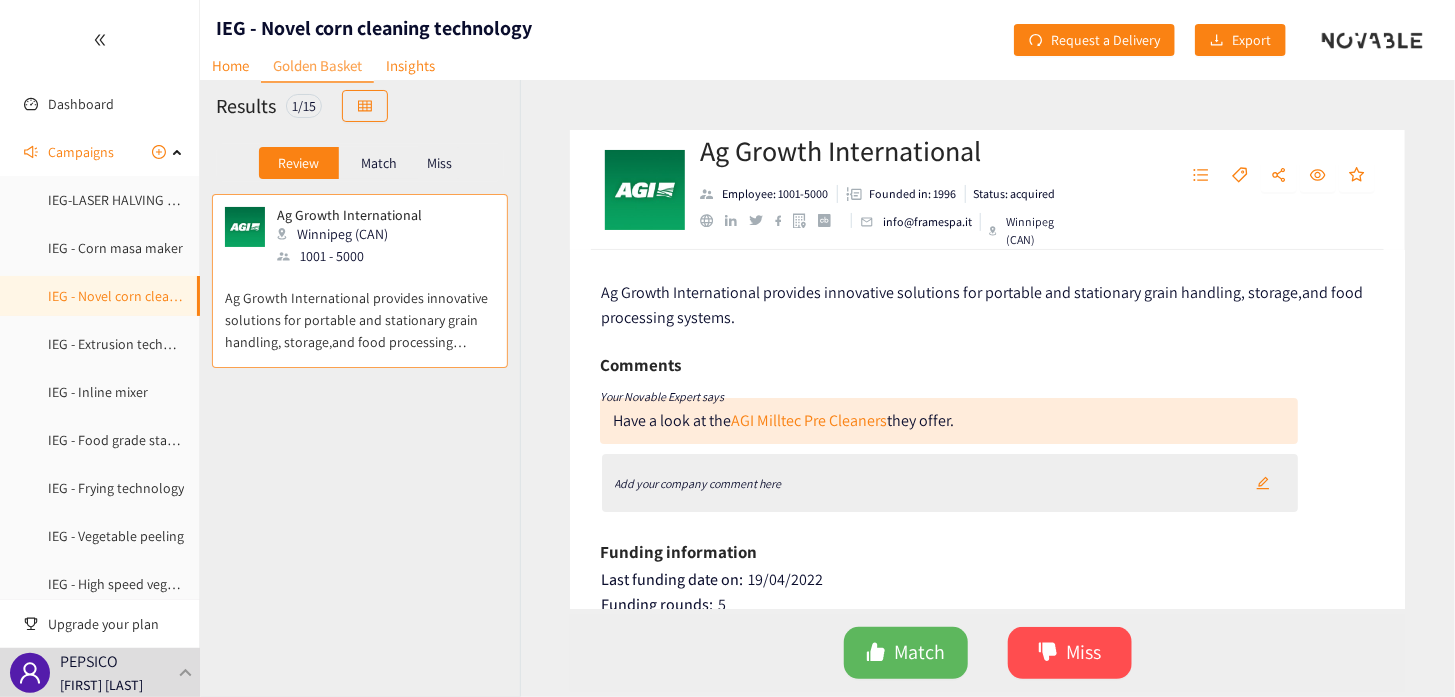 click on "Add your company comment here" at bounding box center [698, 483] 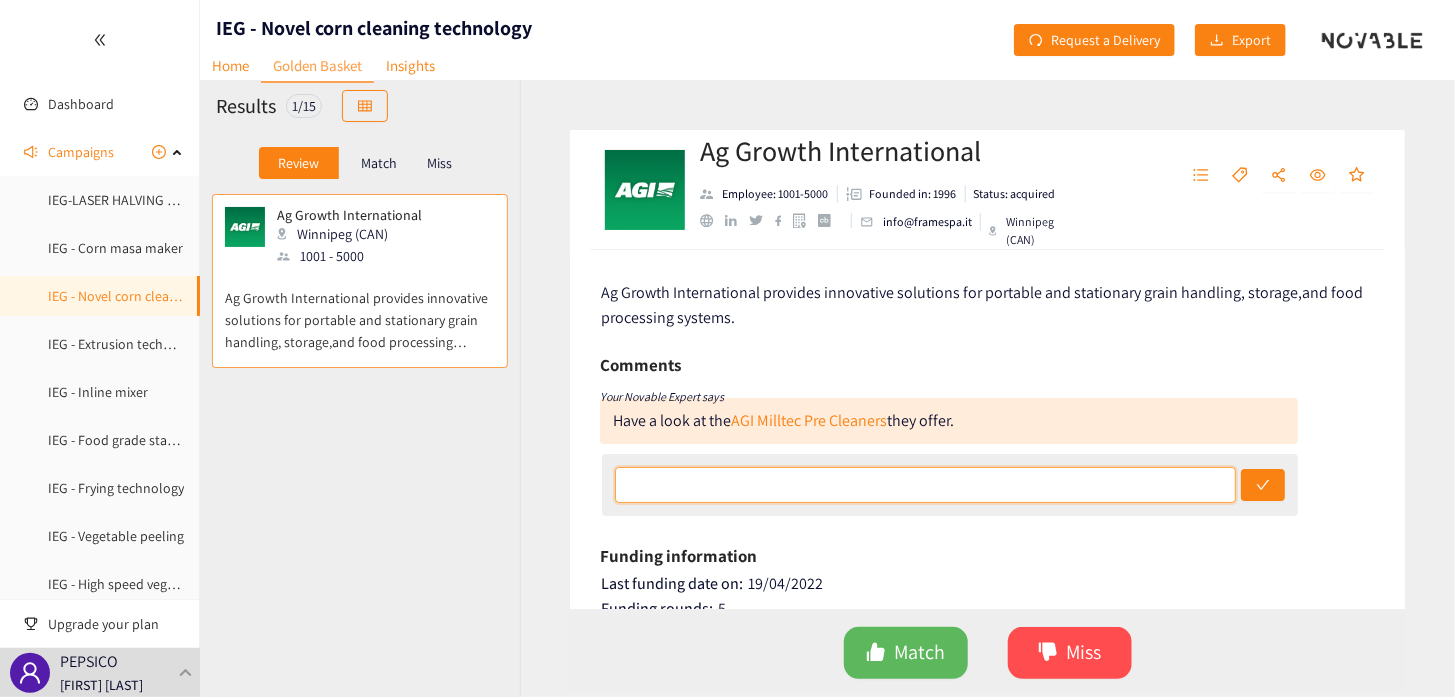 click at bounding box center (925, 485) 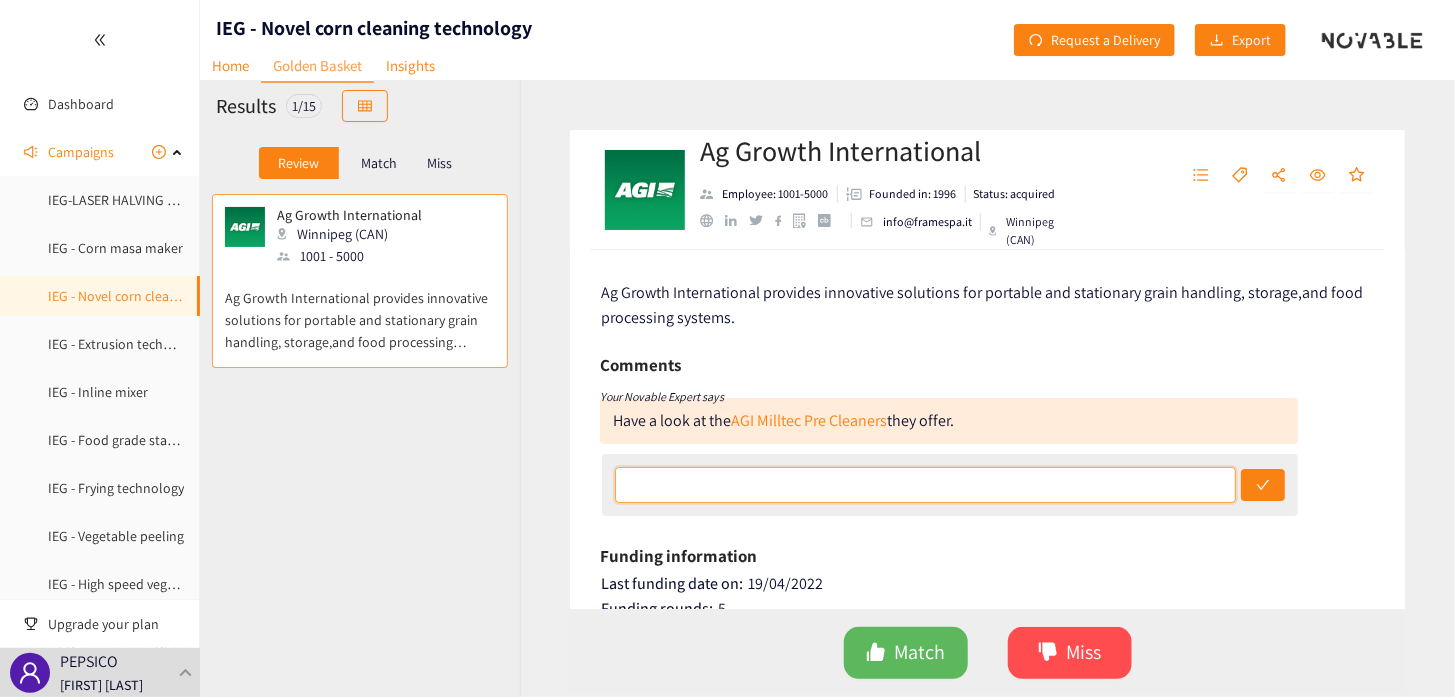 type on "This is a form of mechanical cleaning and is similar to what we use today and common throughout industry" 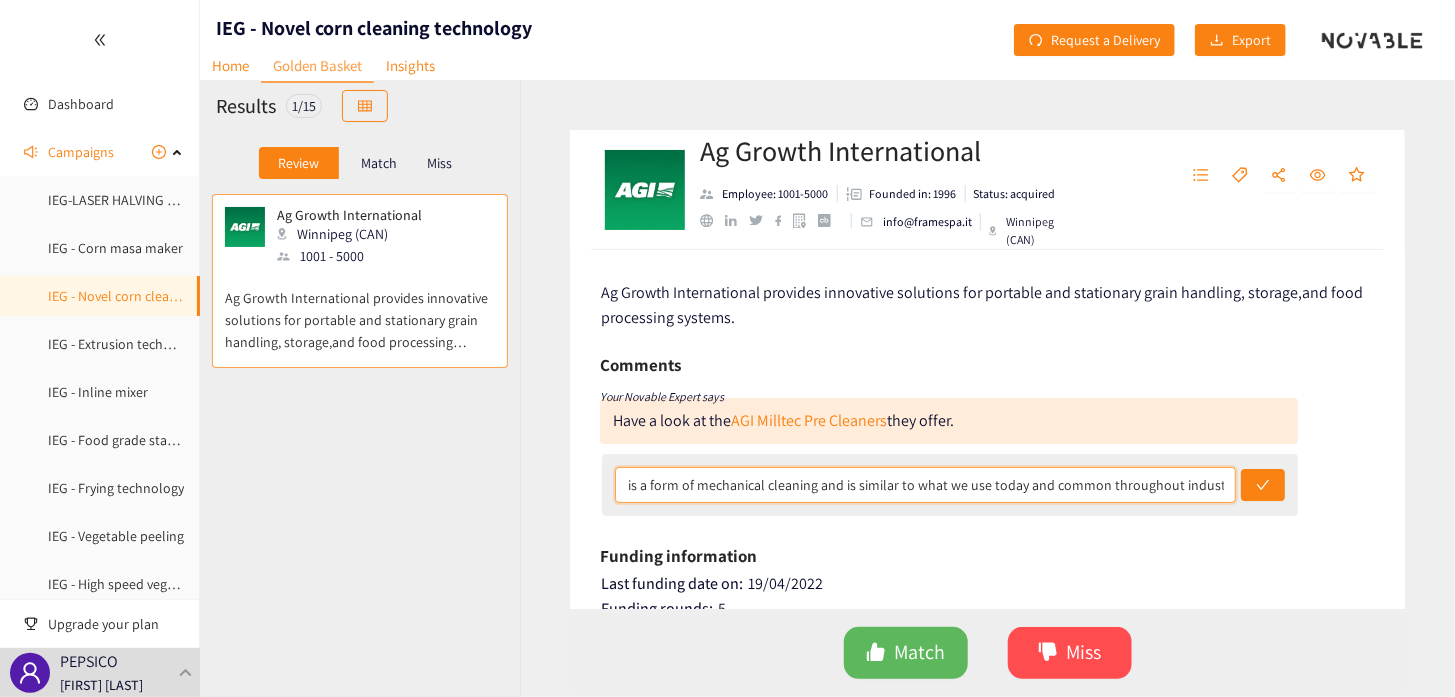 scroll, scrollTop: 0, scrollLeft: 26, axis: horizontal 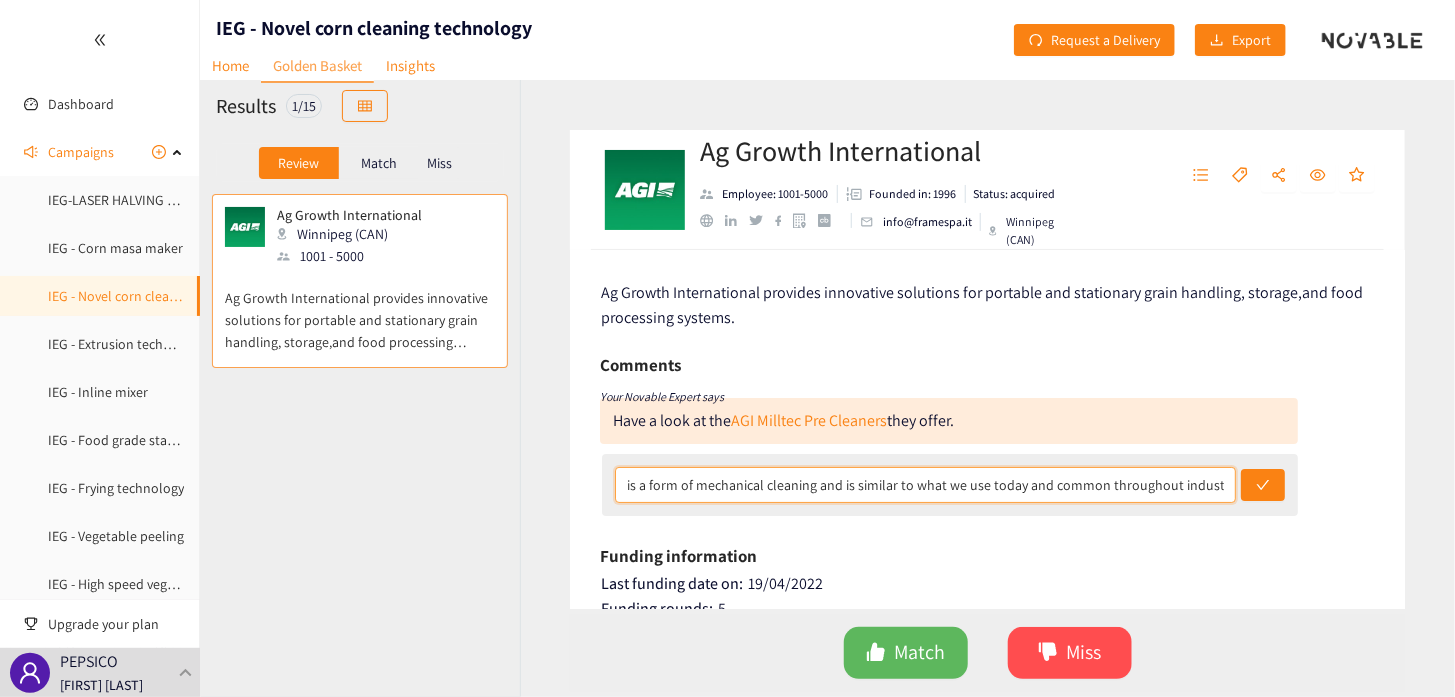 drag, startPoint x: 625, startPoint y: 483, endPoint x: 1231, endPoint y: 489, distance: 606.0297 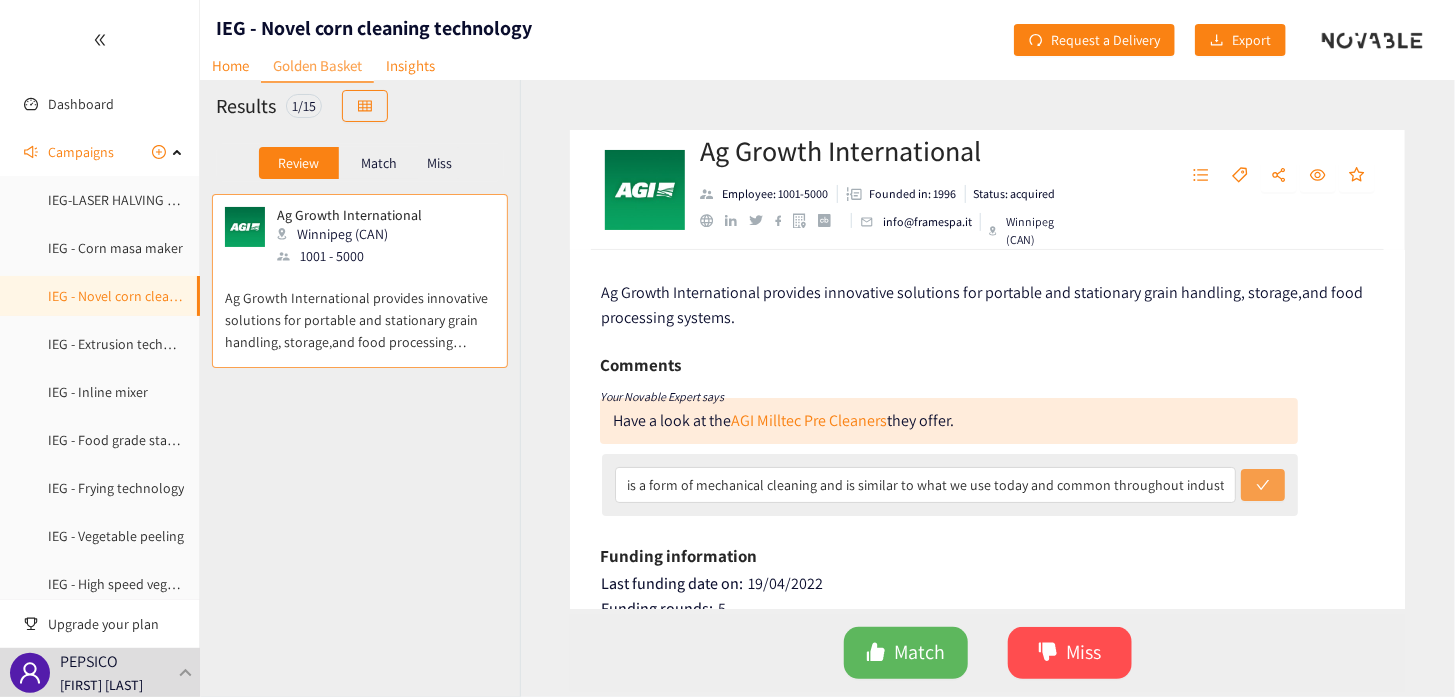 click 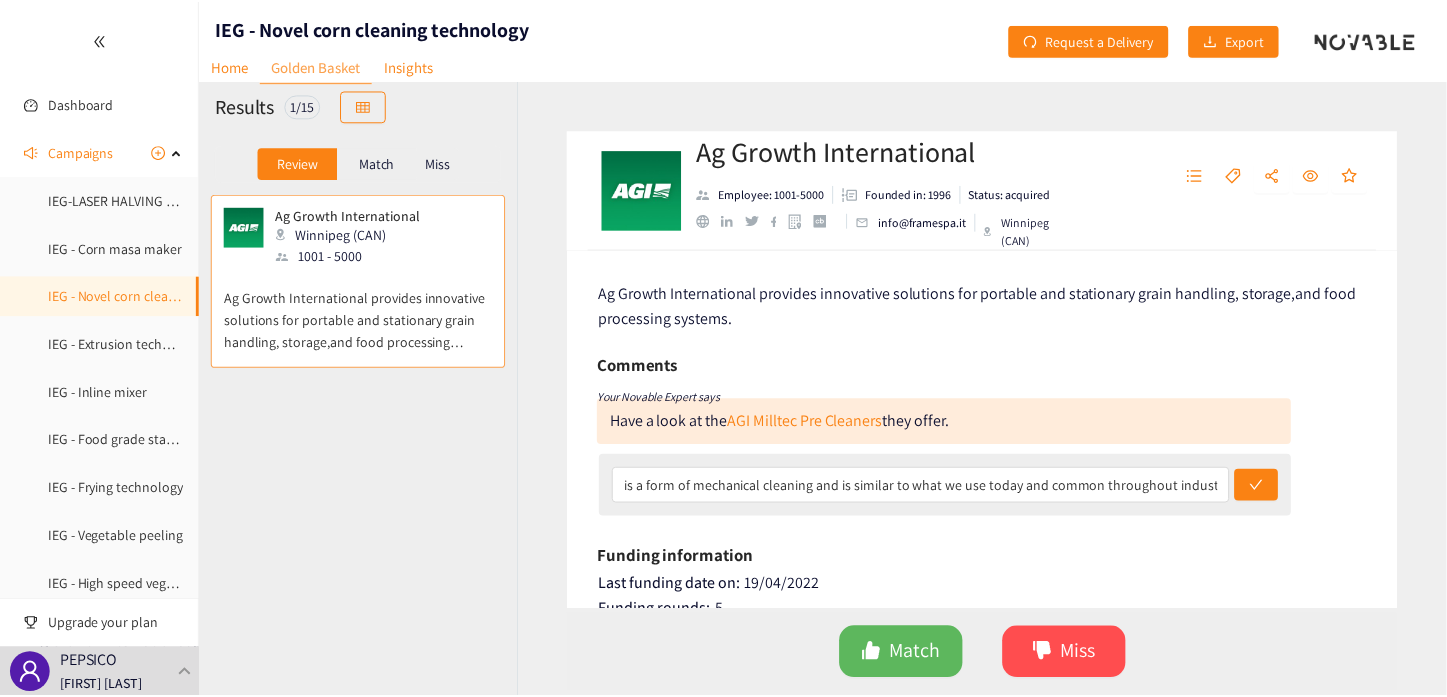 scroll, scrollTop: 0, scrollLeft: 0, axis: both 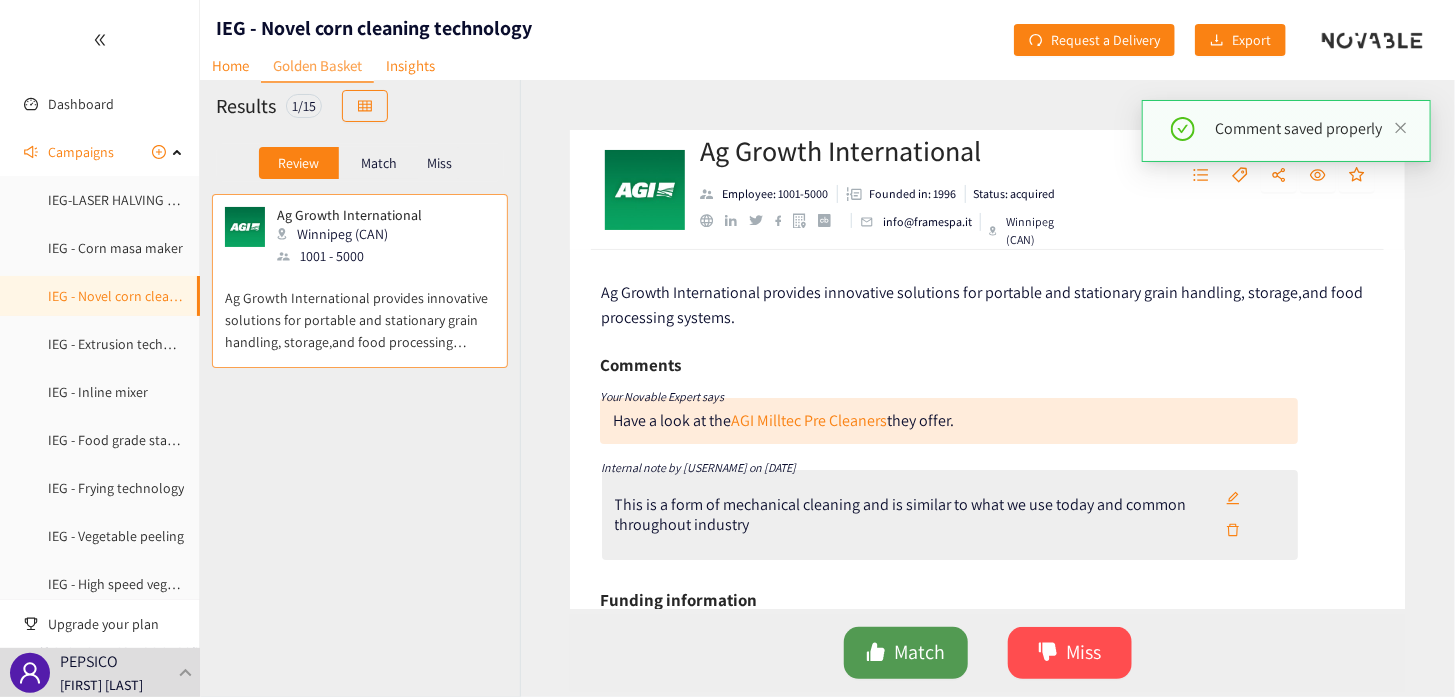 click on "Match" at bounding box center [919, 652] 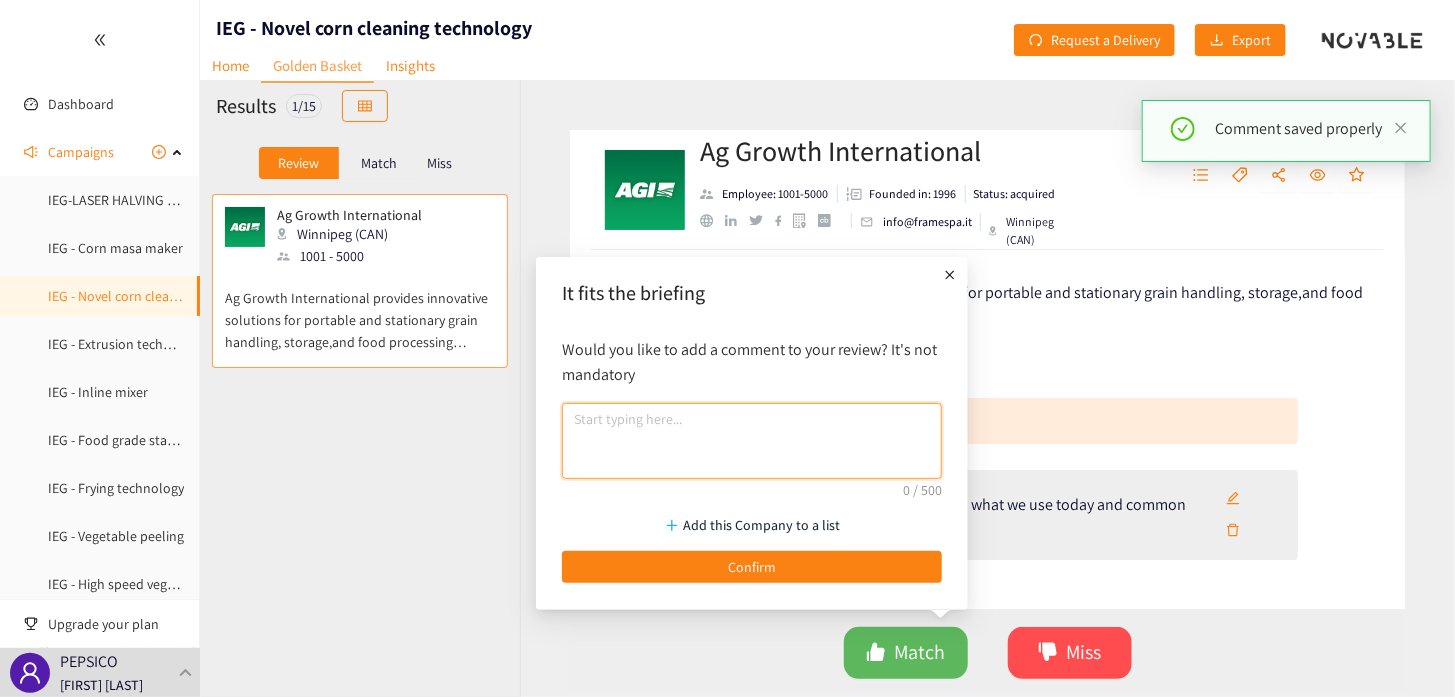 click at bounding box center [752, 441] 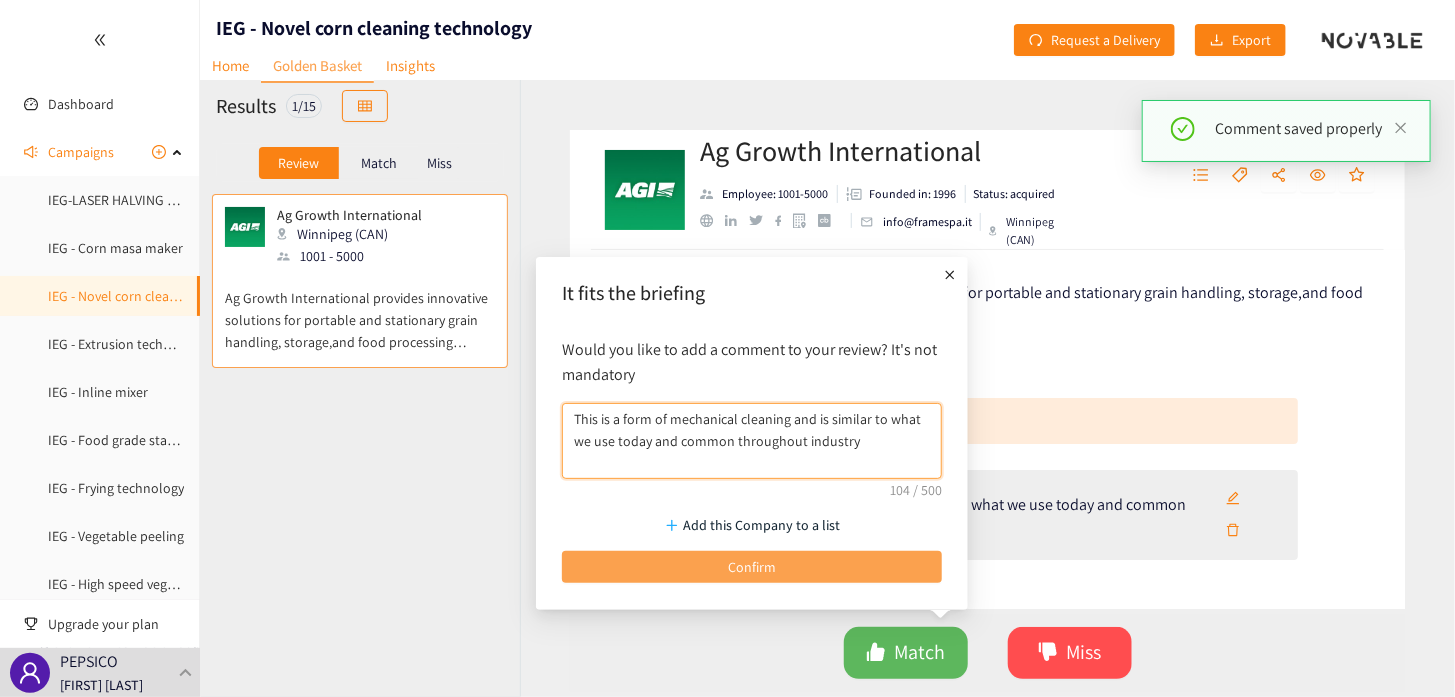 type on "This is a form of mechanical cleaning and is similar to what we use today and common throughout industry" 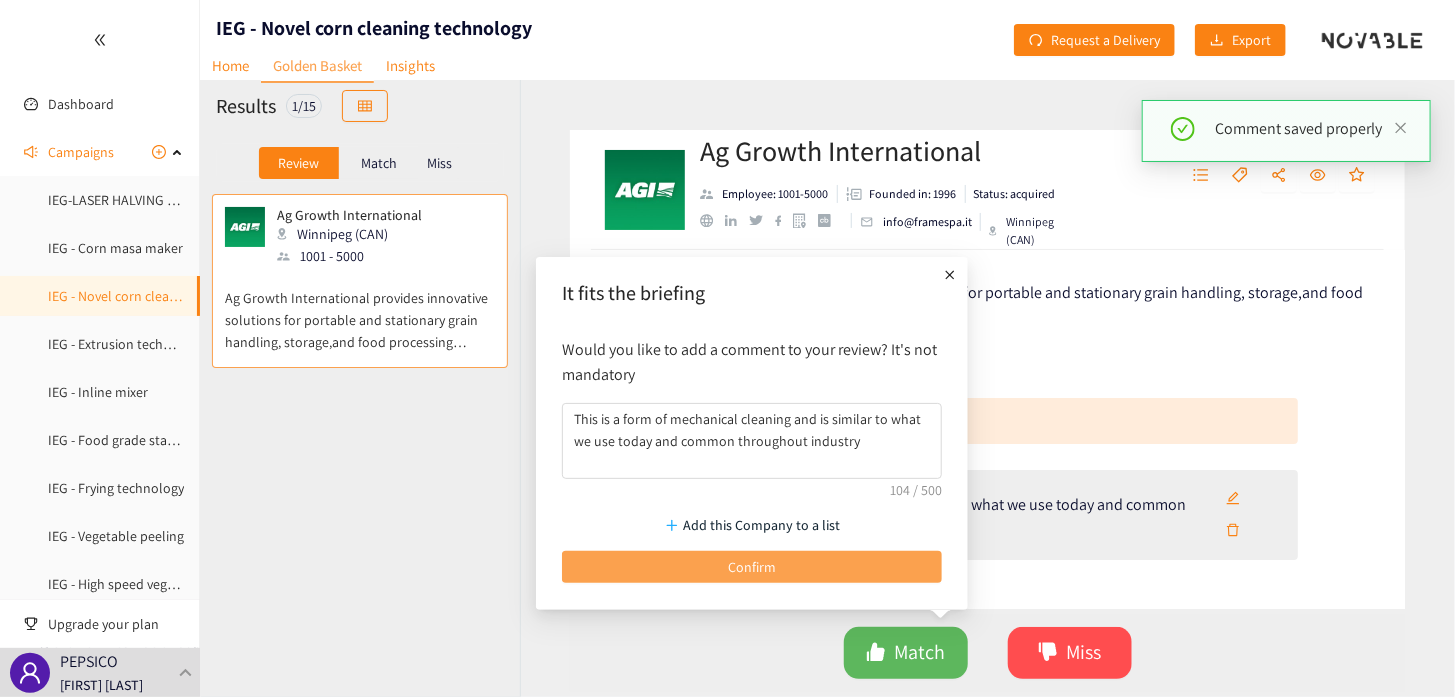 click on "Confirm" at bounding box center [752, 567] 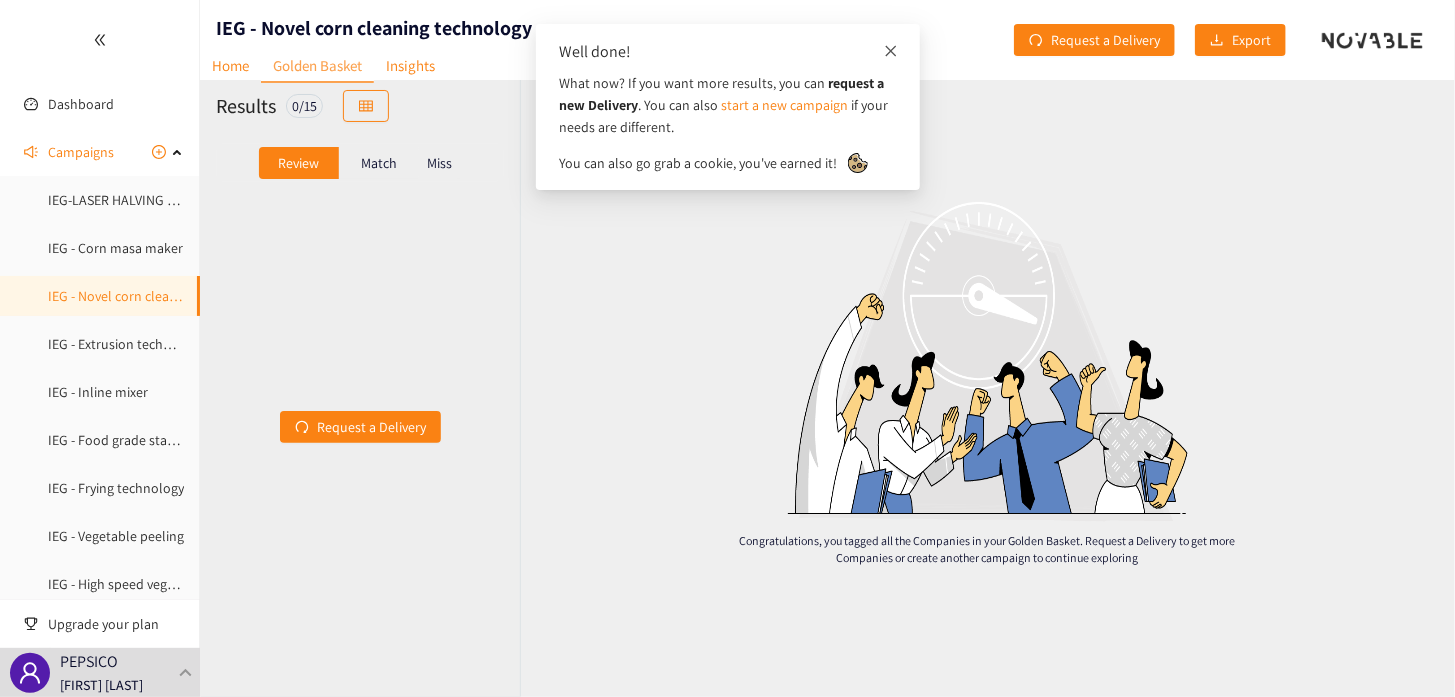 click 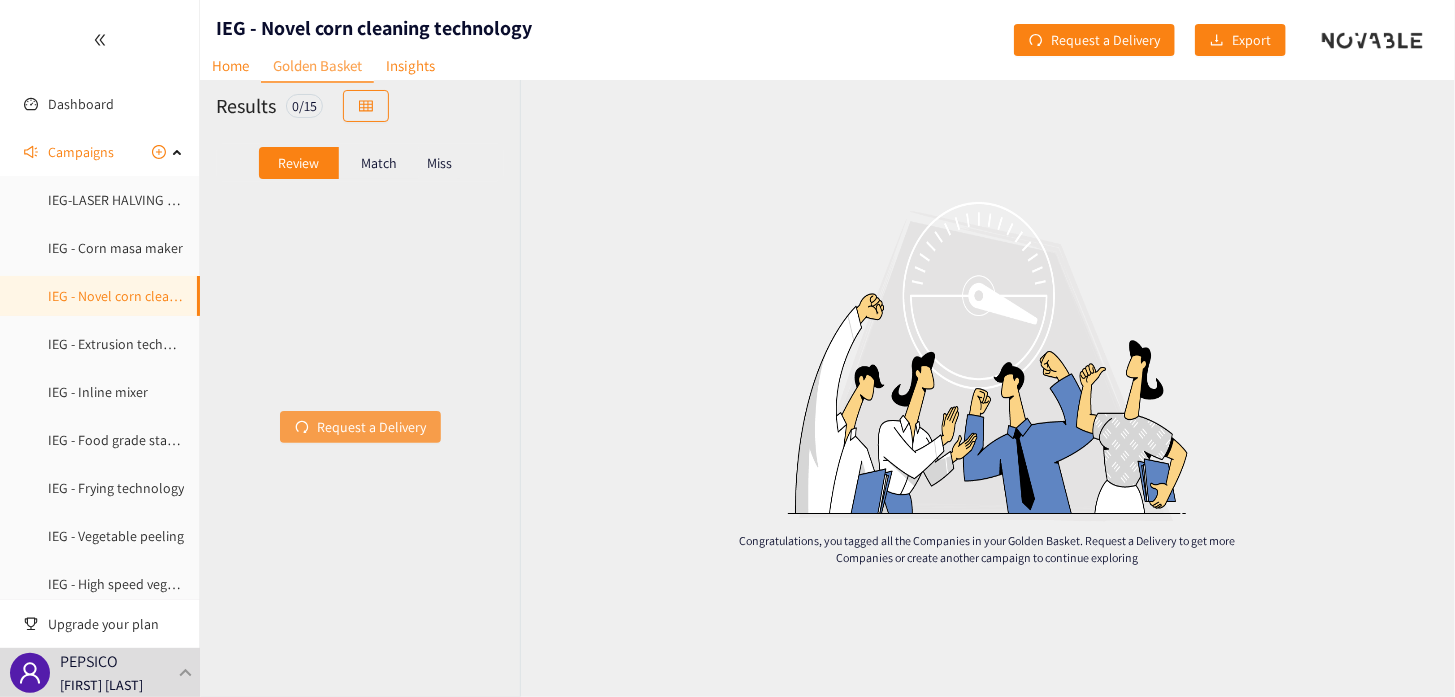 click on "Request a Delivery" at bounding box center (371, 427) 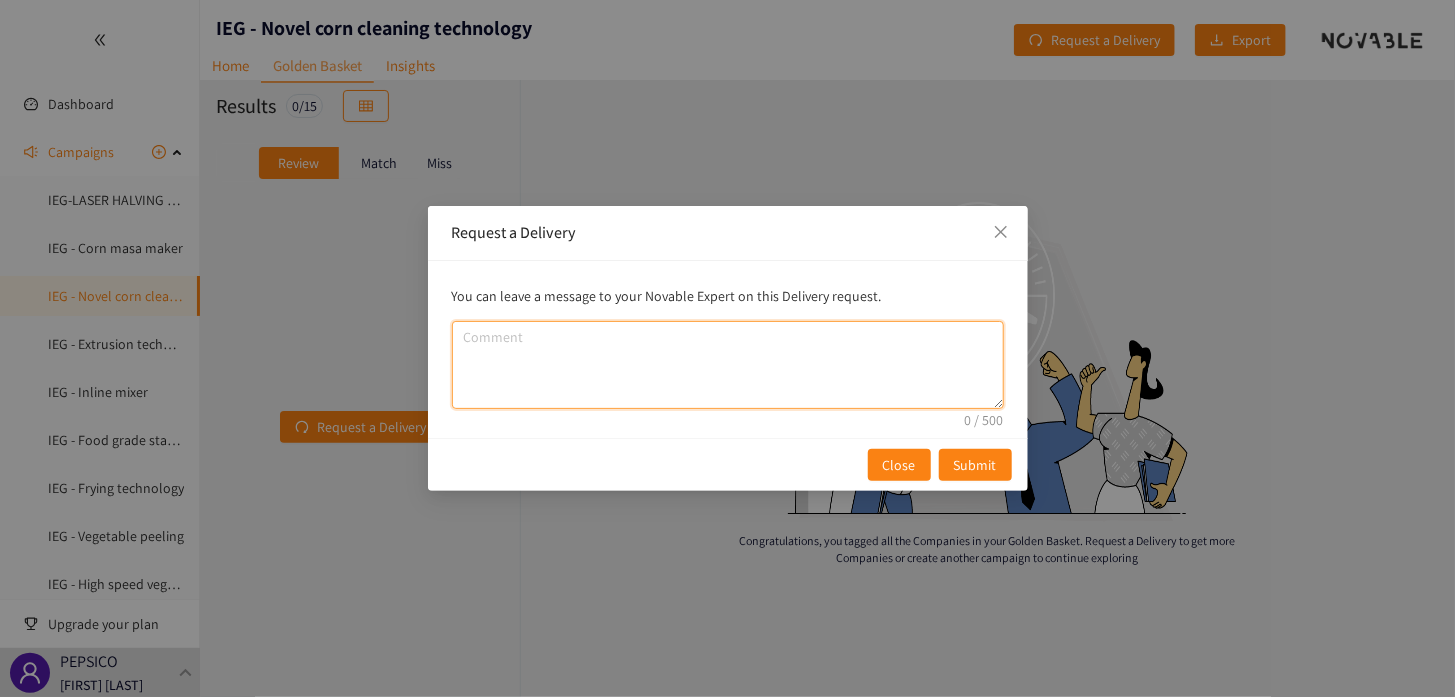click at bounding box center (728, 365) 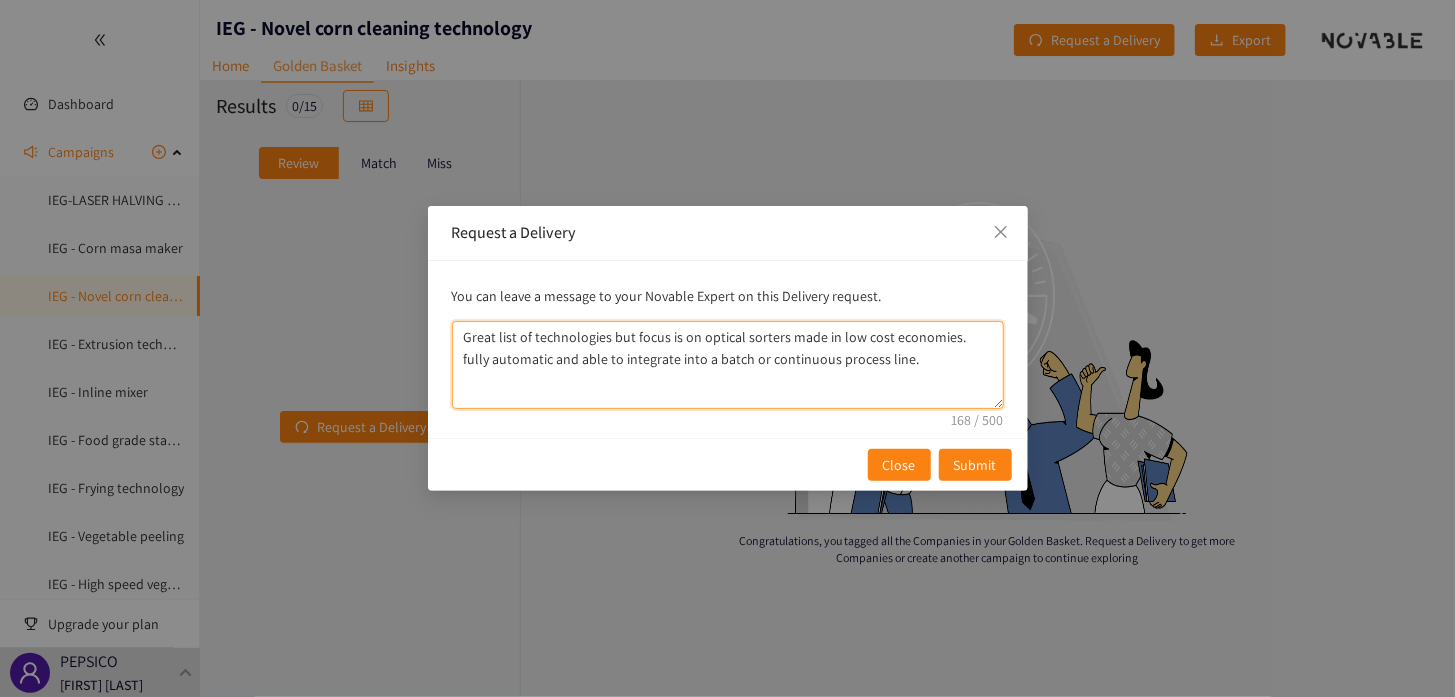 click on "Great list of technologies but focus is on optical sorters made in low cost economies. fully automatic and able to integrate into a batch or continuous process line." at bounding box center [728, 365] 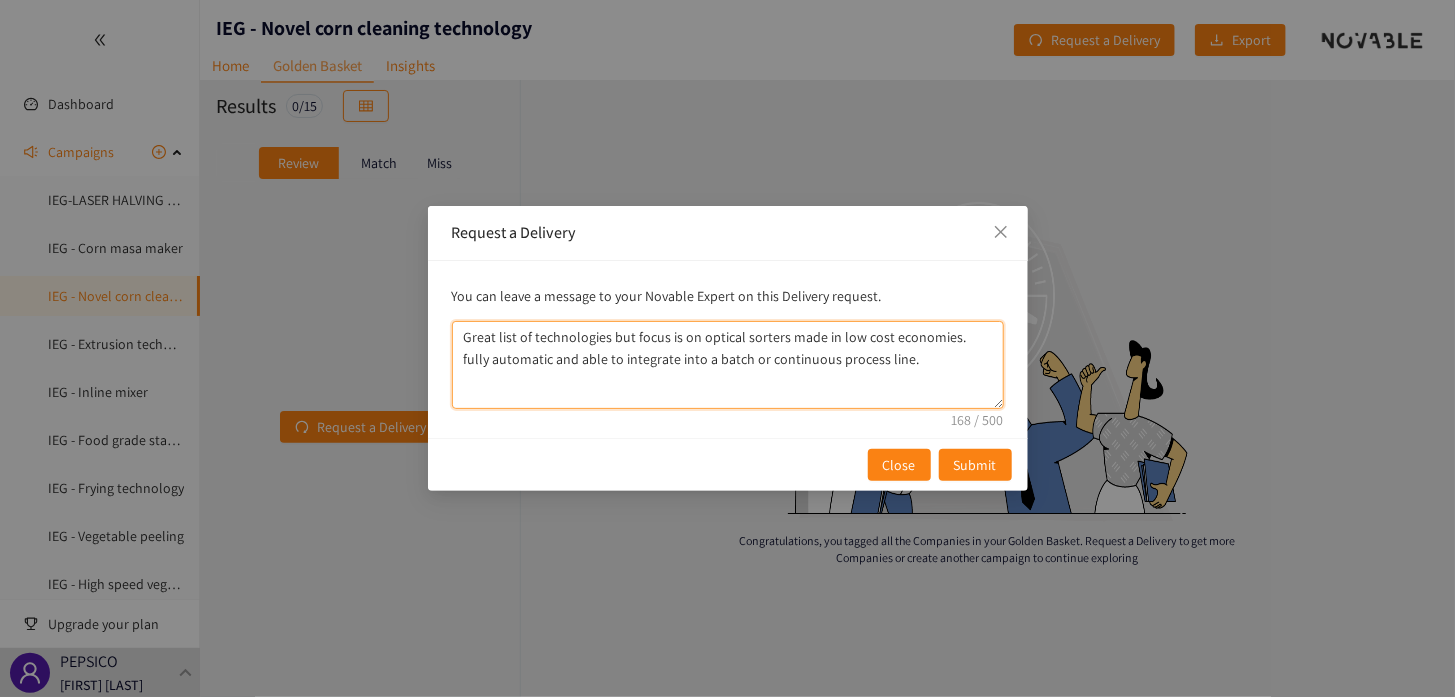 click on "Great list of technologies but focus is on optical sorters made in low cost economies. fully automatic and able to integrate into a batch or continuous process line." at bounding box center [728, 365] 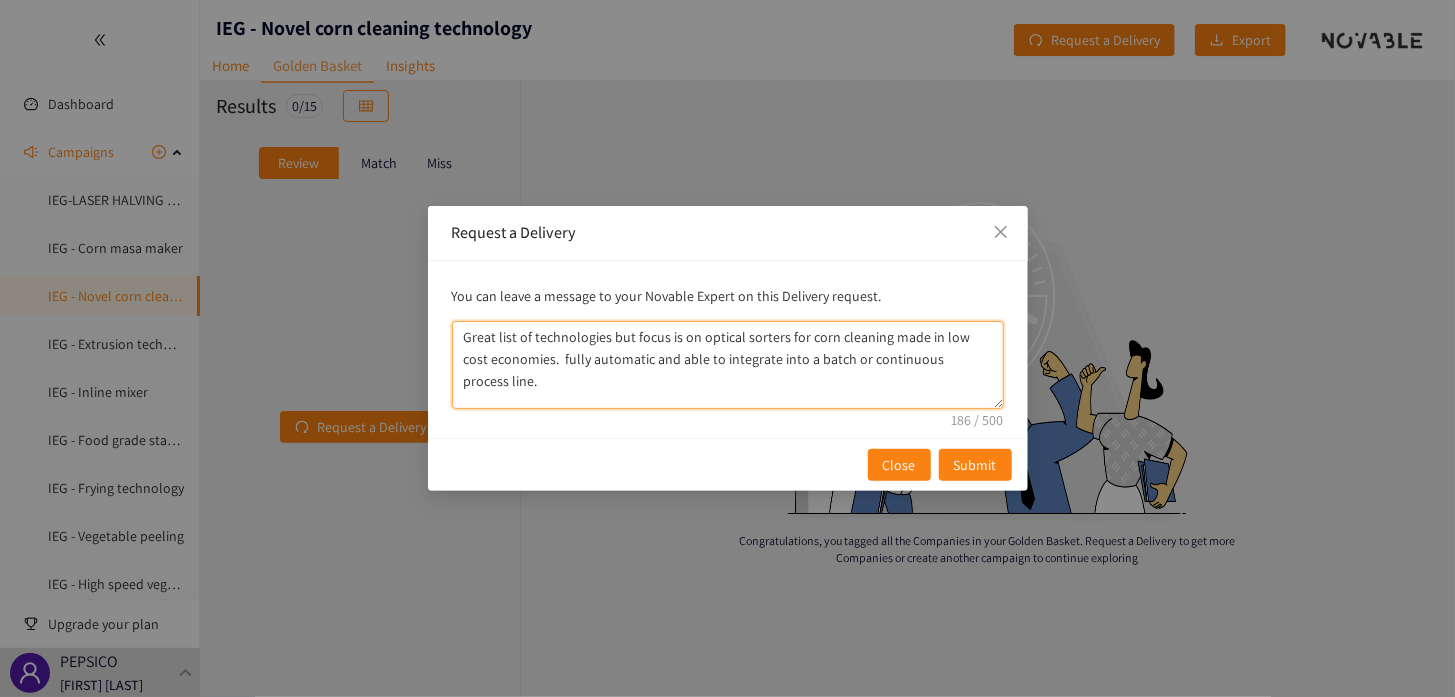 click on "Great list of technologies but focus is on optical sorters for corn cleaning made in low cost economies.  fully automatic and able to integrate into a batch or continuous process line." at bounding box center [728, 365] 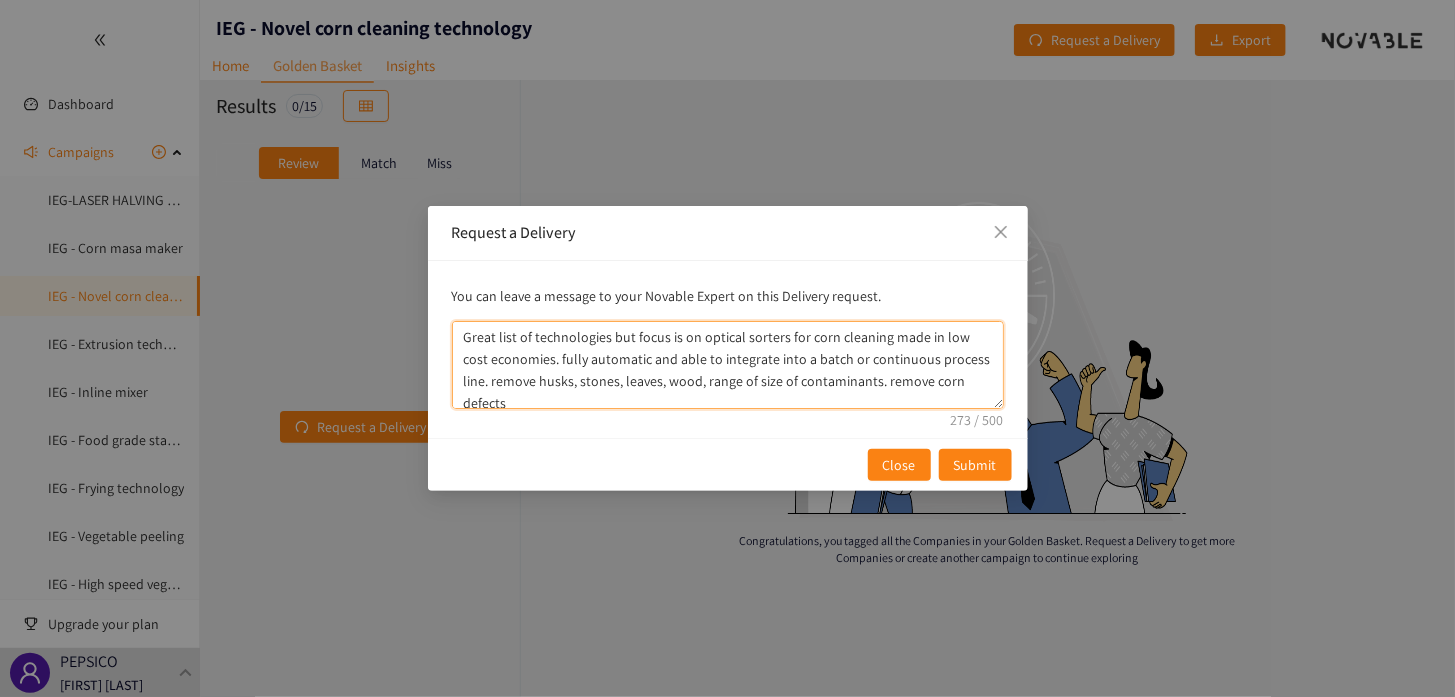 click on "Great list of technologies but focus is on optical sorters for corn cleaning made in low cost economies. fully automatic and able to integrate into a batch or continuous process line. remove husks, stones, leaves, wood, range of size of contaminants. remove corn defects" at bounding box center (728, 365) 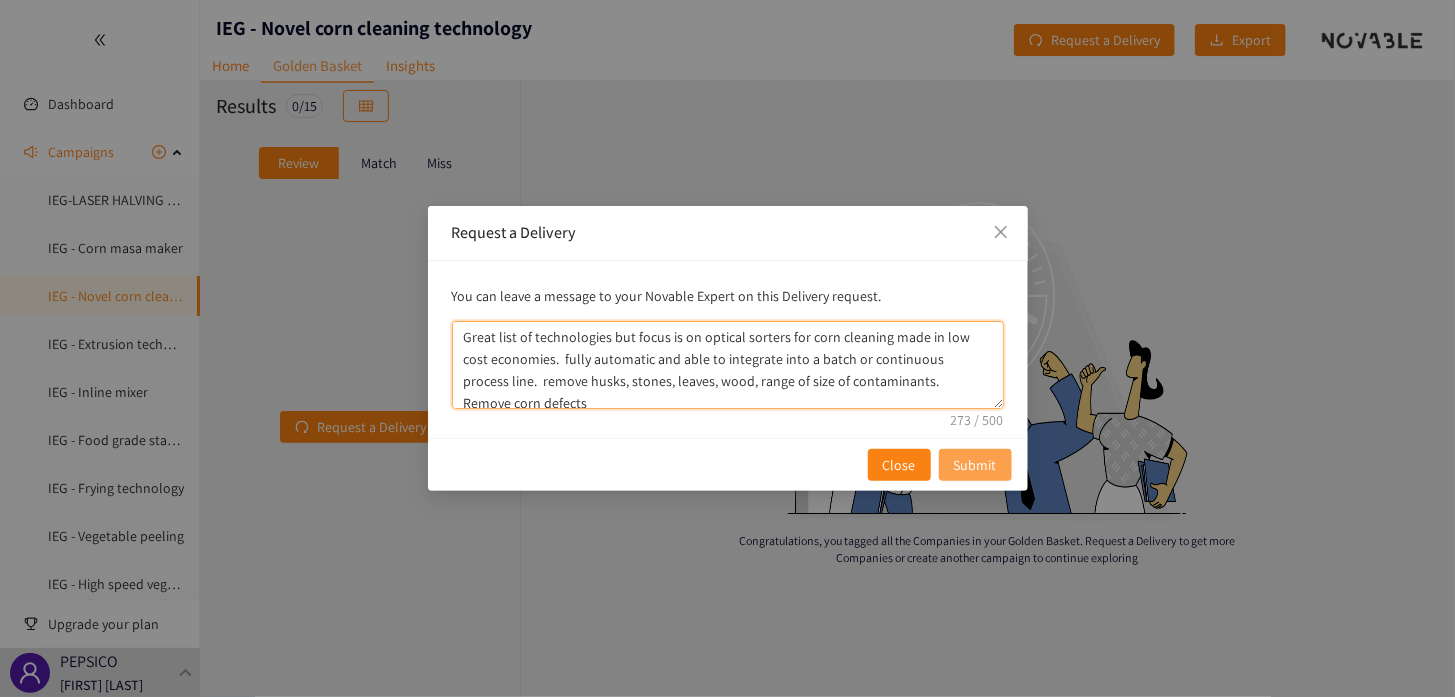 type on "Great list of technologies but focus is on optical sorters for corn cleaning made in low cost economies.  fully automatic and able to integrate into a batch or continuous process line.  remove husks, stones, leaves, wood, range of size of contaminants.  Remove corn defects" 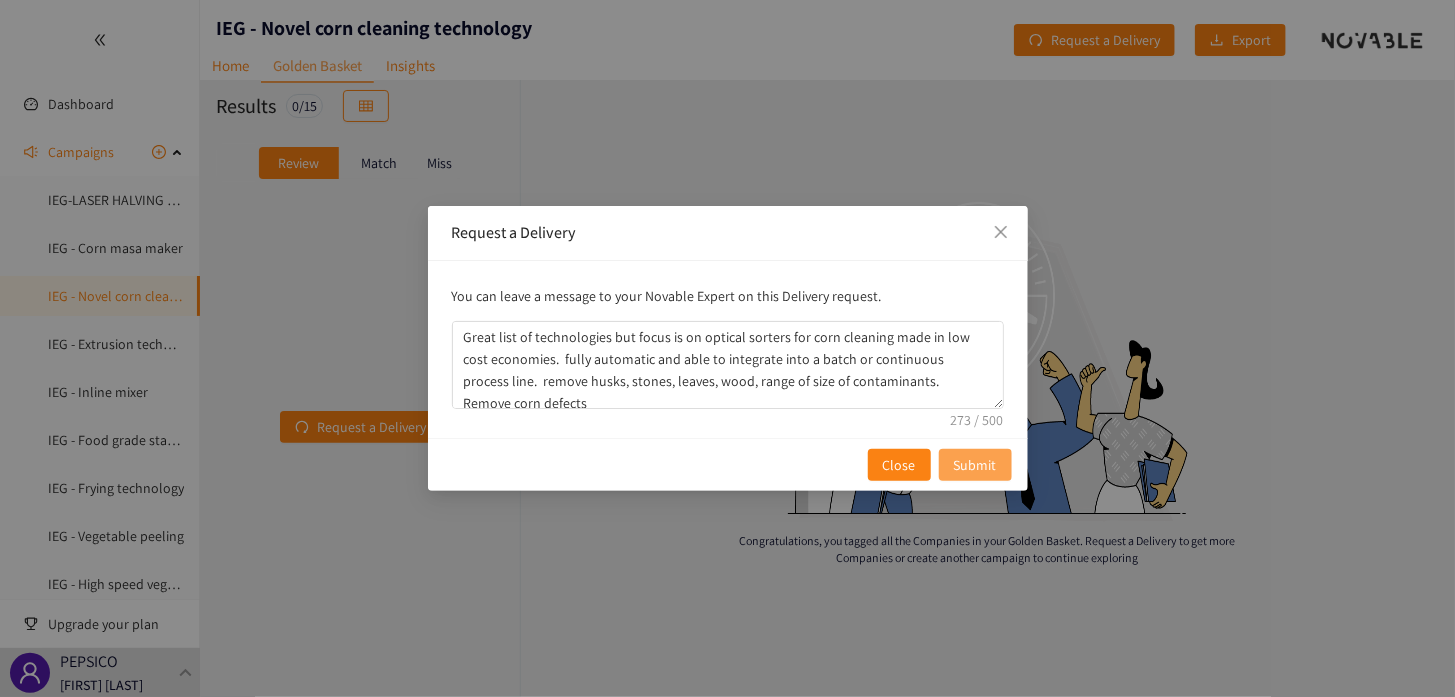 click on "Submit" at bounding box center [975, 465] 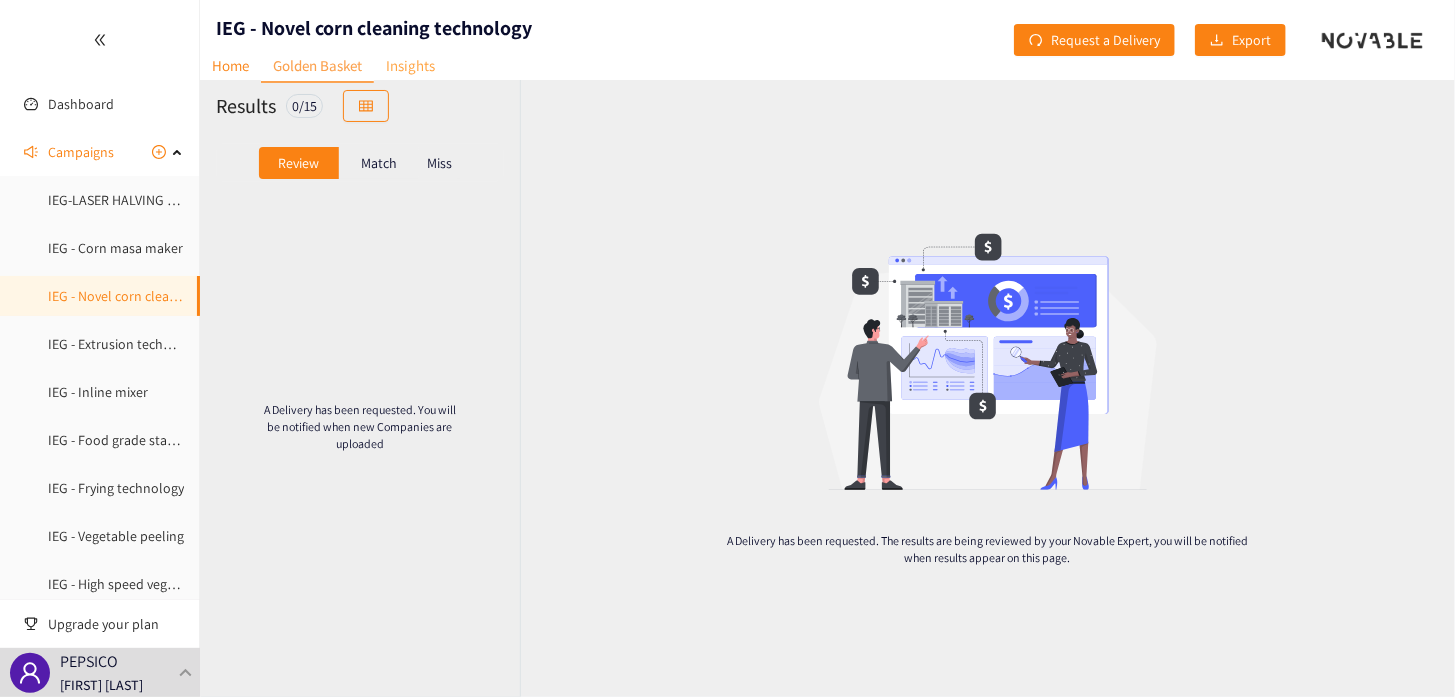 click on "Insights" at bounding box center [410, 65] 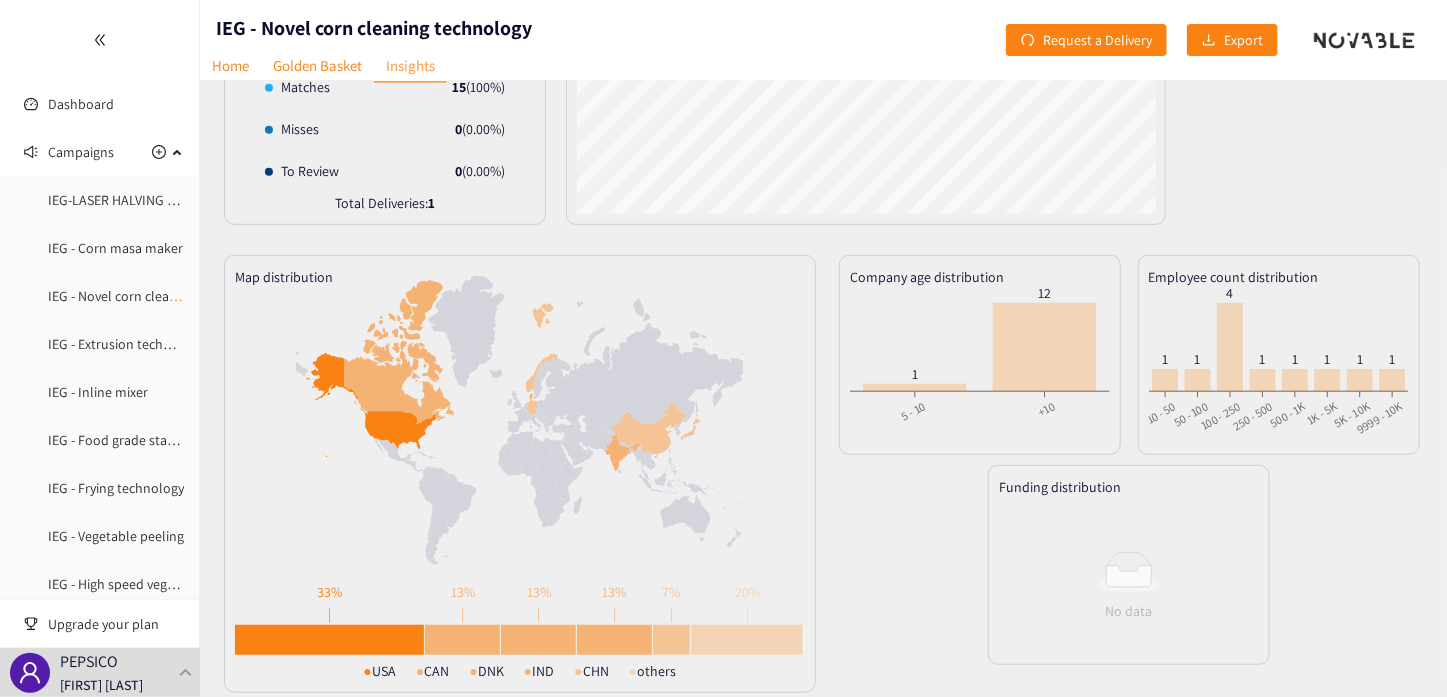 scroll, scrollTop: 358, scrollLeft: 0, axis: vertical 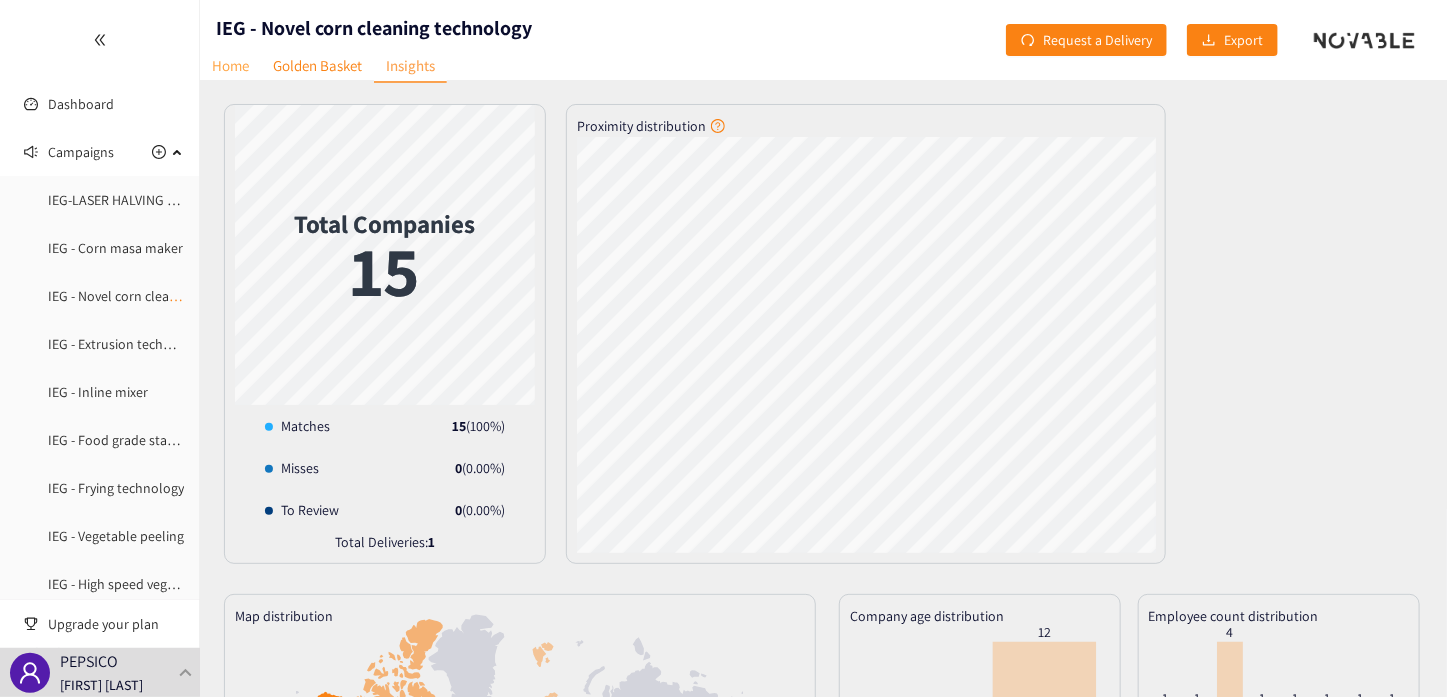 click on "Home" at bounding box center [230, 65] 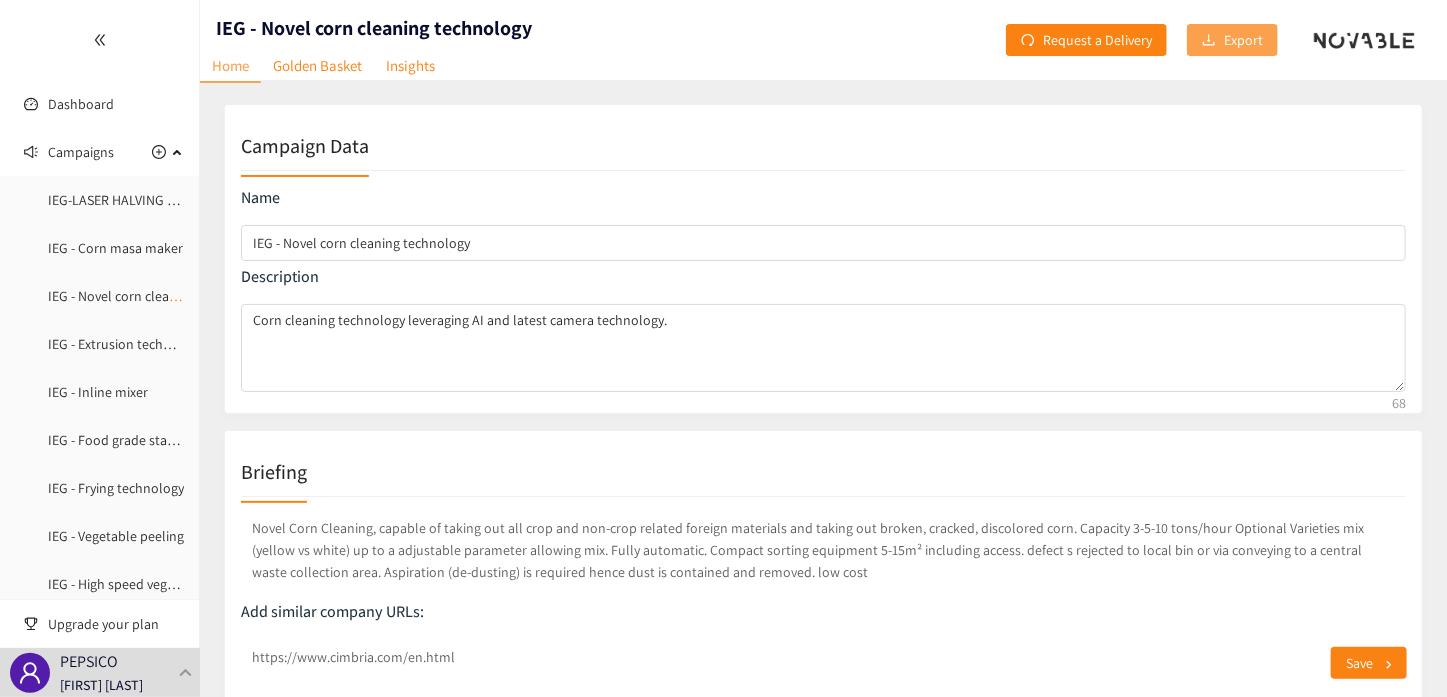 click on "Export" at bounding box center (1232, 40) 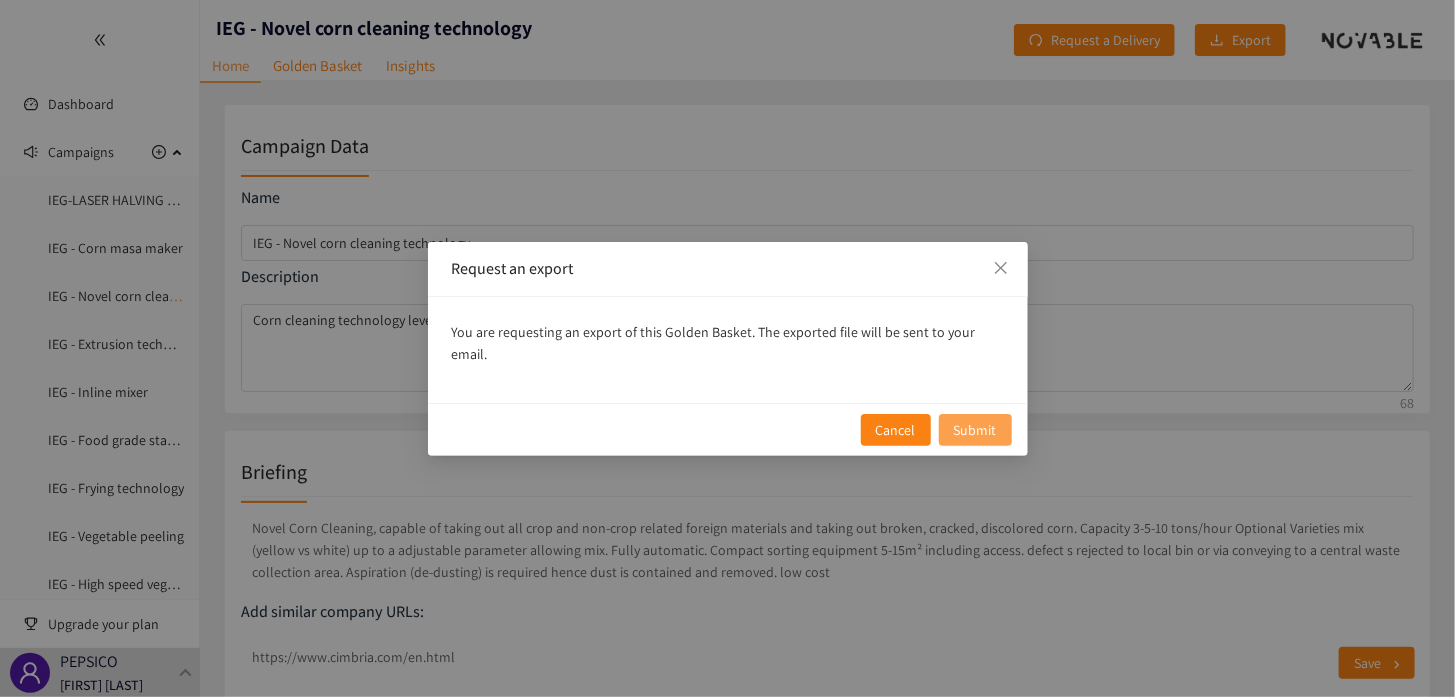 click on "Submit" at bounding box center [975, 430] 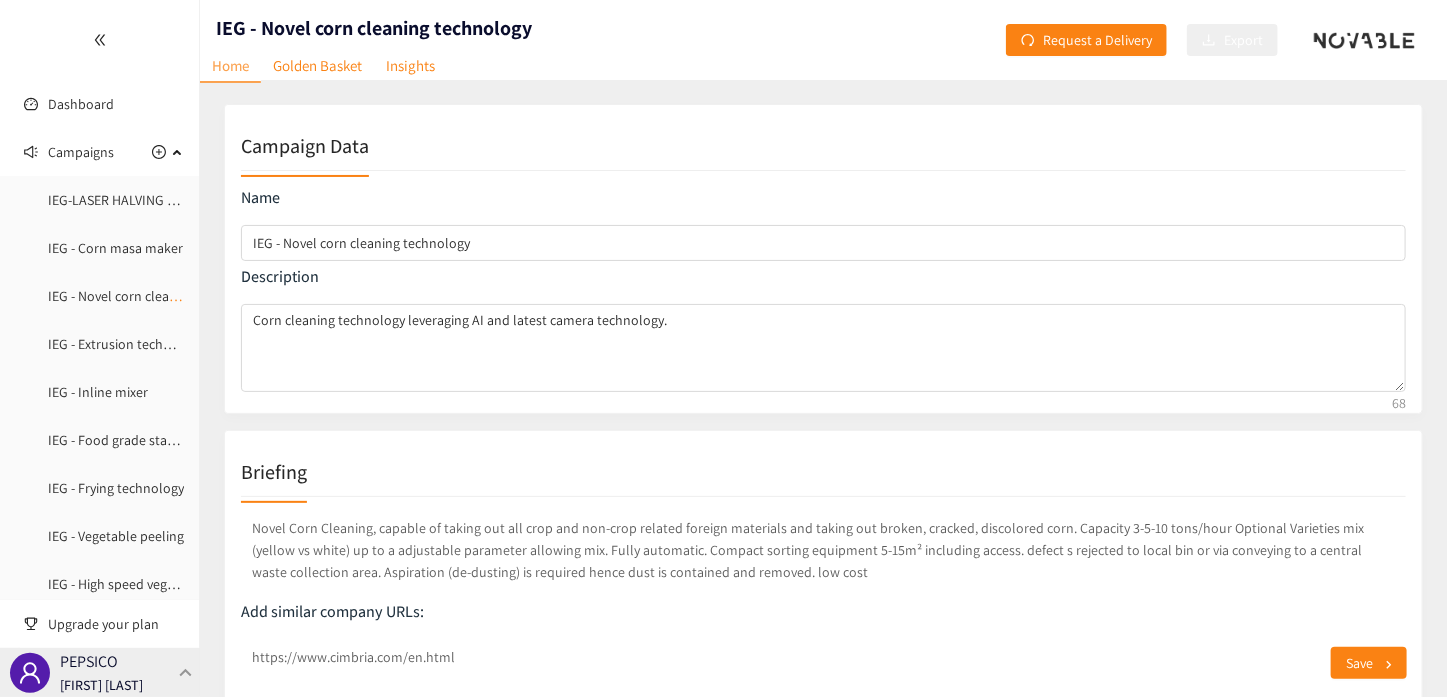 click on "[FIRST] [LAST]" at bounding box center [101, 685] 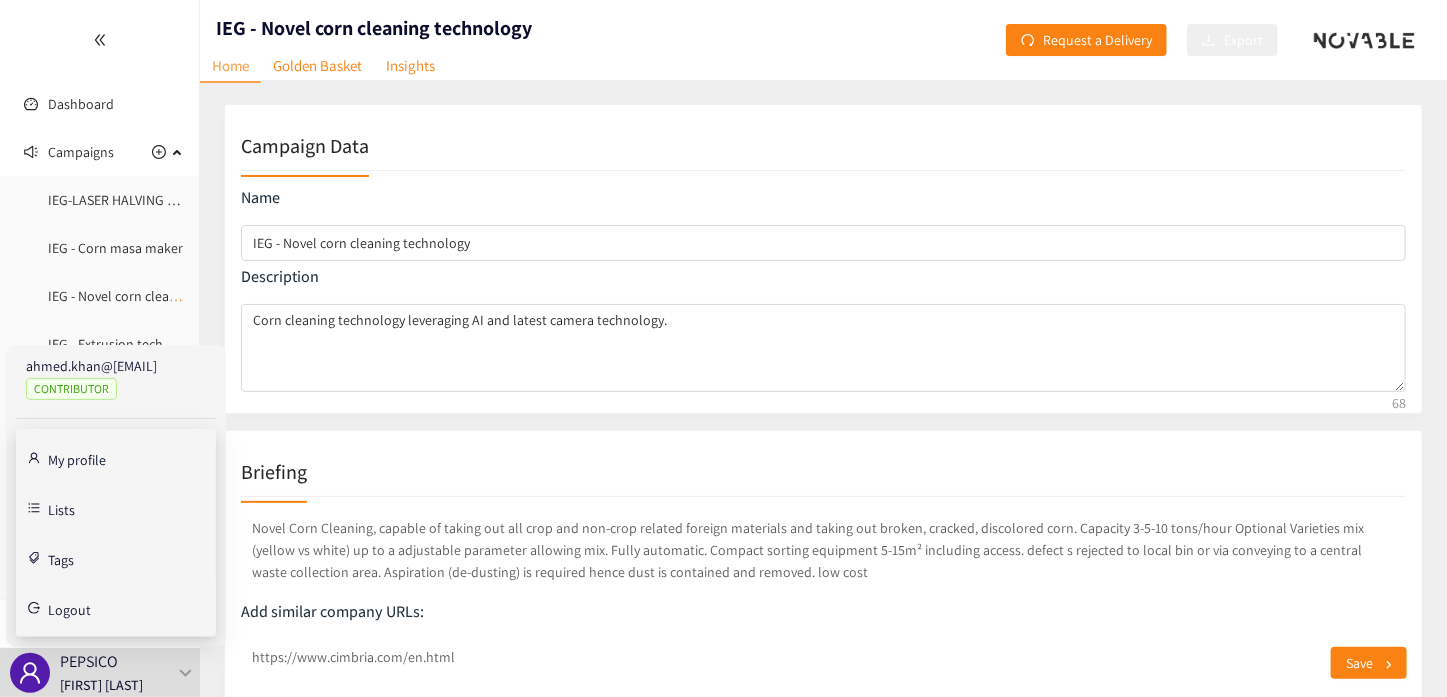 click on "Logout" at bounding box center [69, 610] 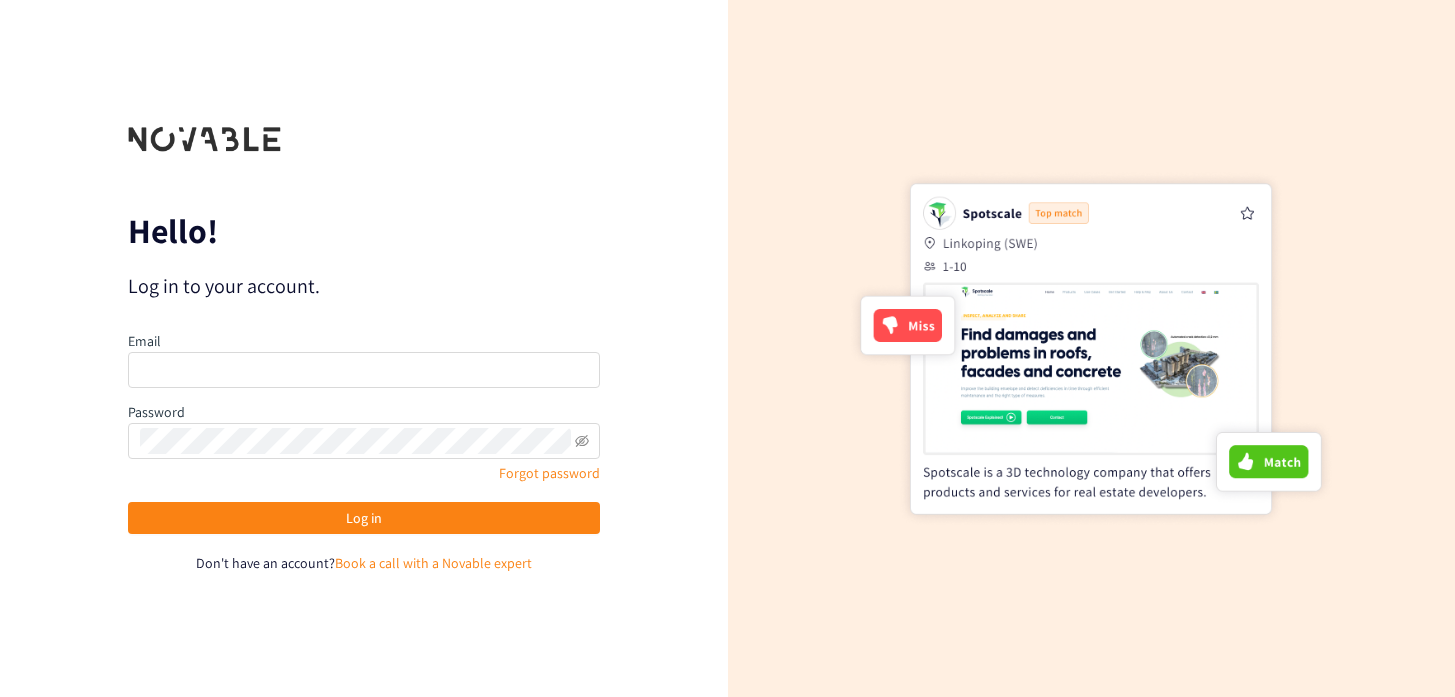 scroll, scrollTop: 0, scrollLeft: 0, axis: both 